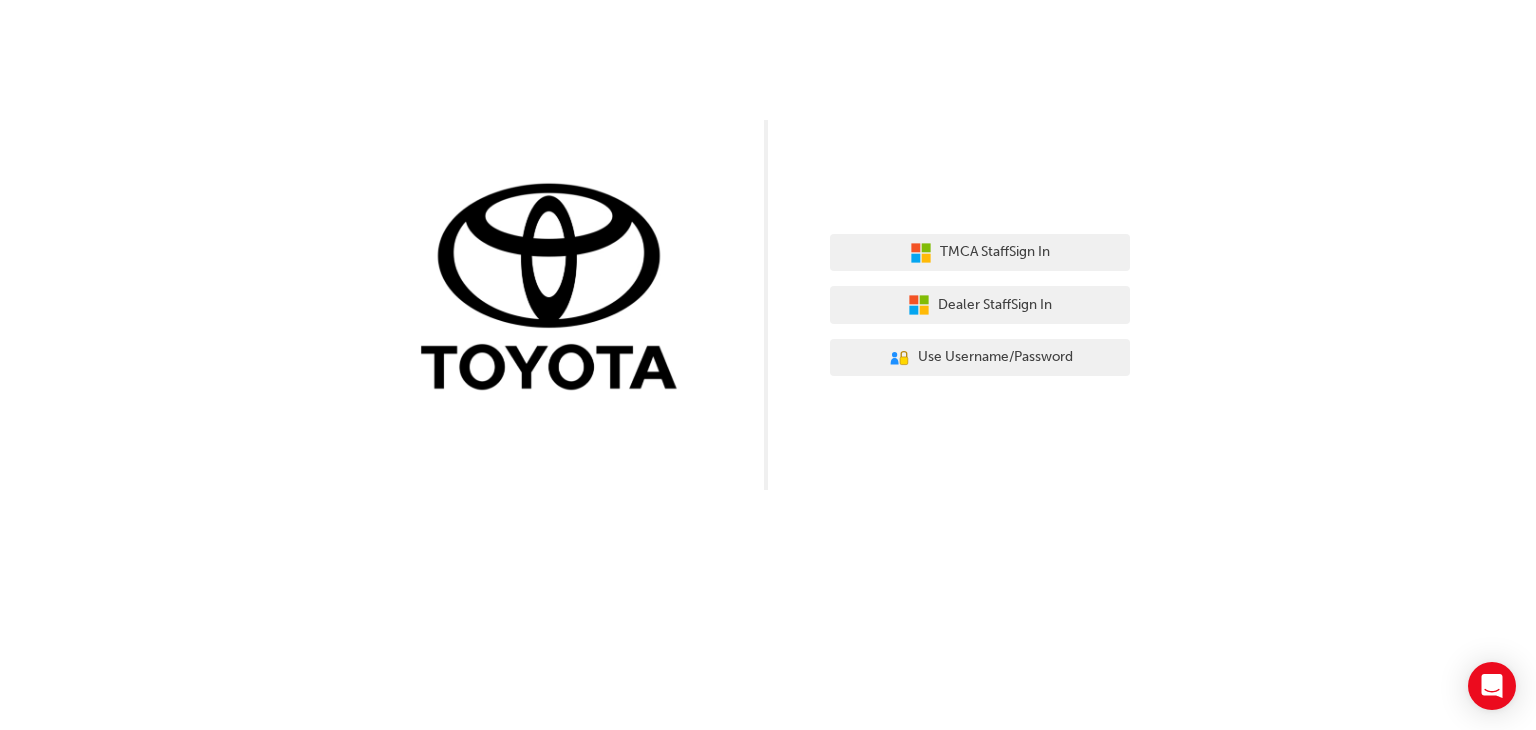 scroll, scrollTop: 0, scrollLeft: 0, axis: both 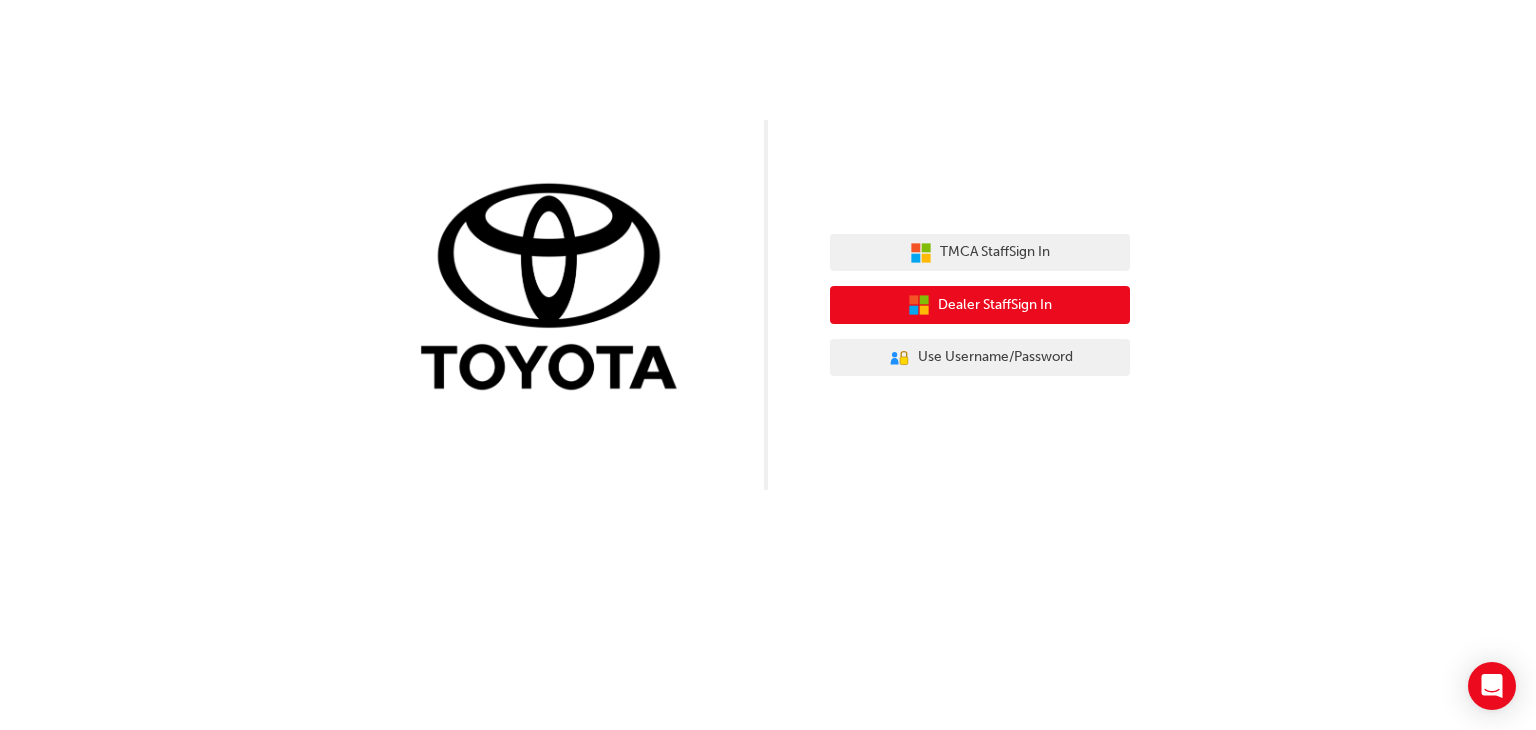click on "Dealer Staff  Sign In" at bounding box center (995, 305) 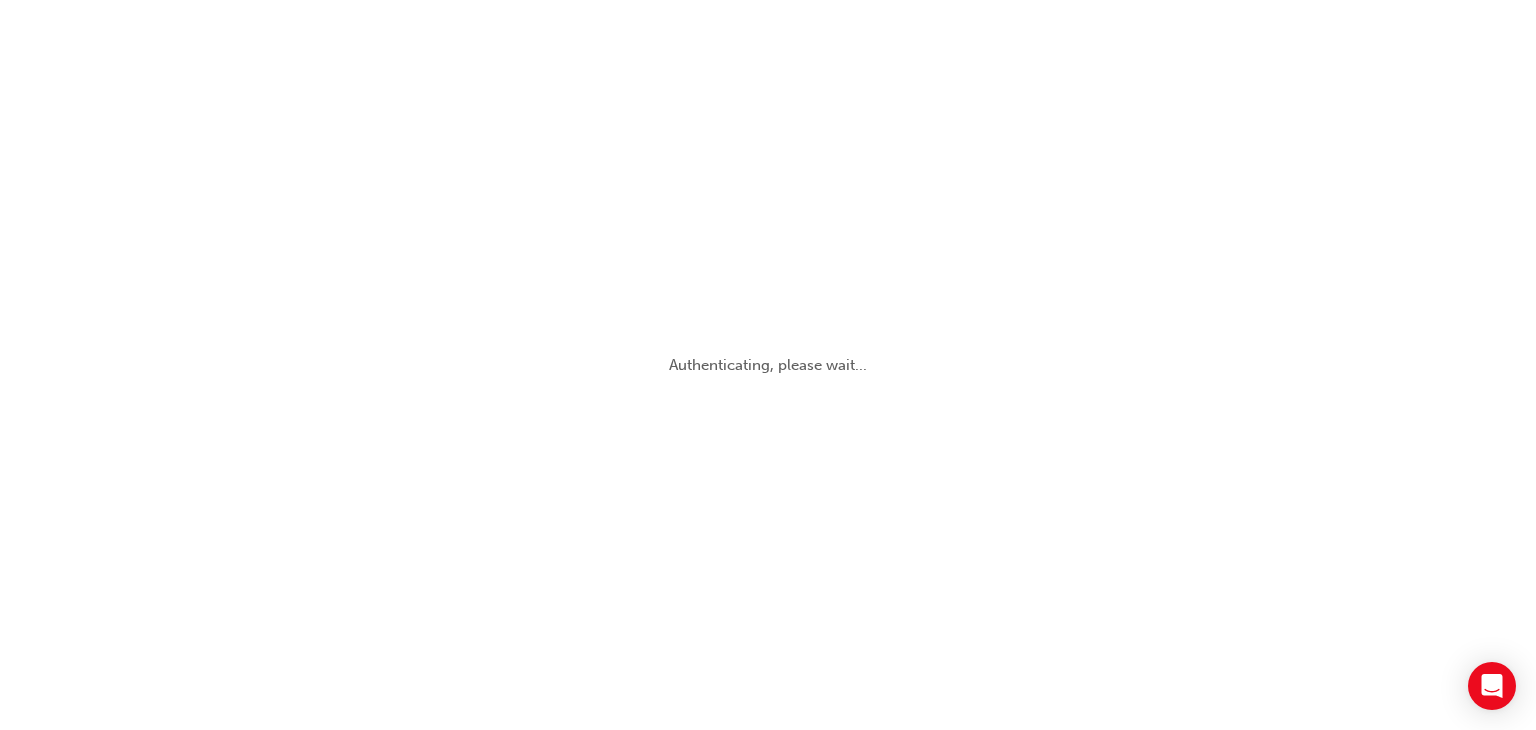scroll, scrollTop: 0, scrollLeft: 0, axis: both 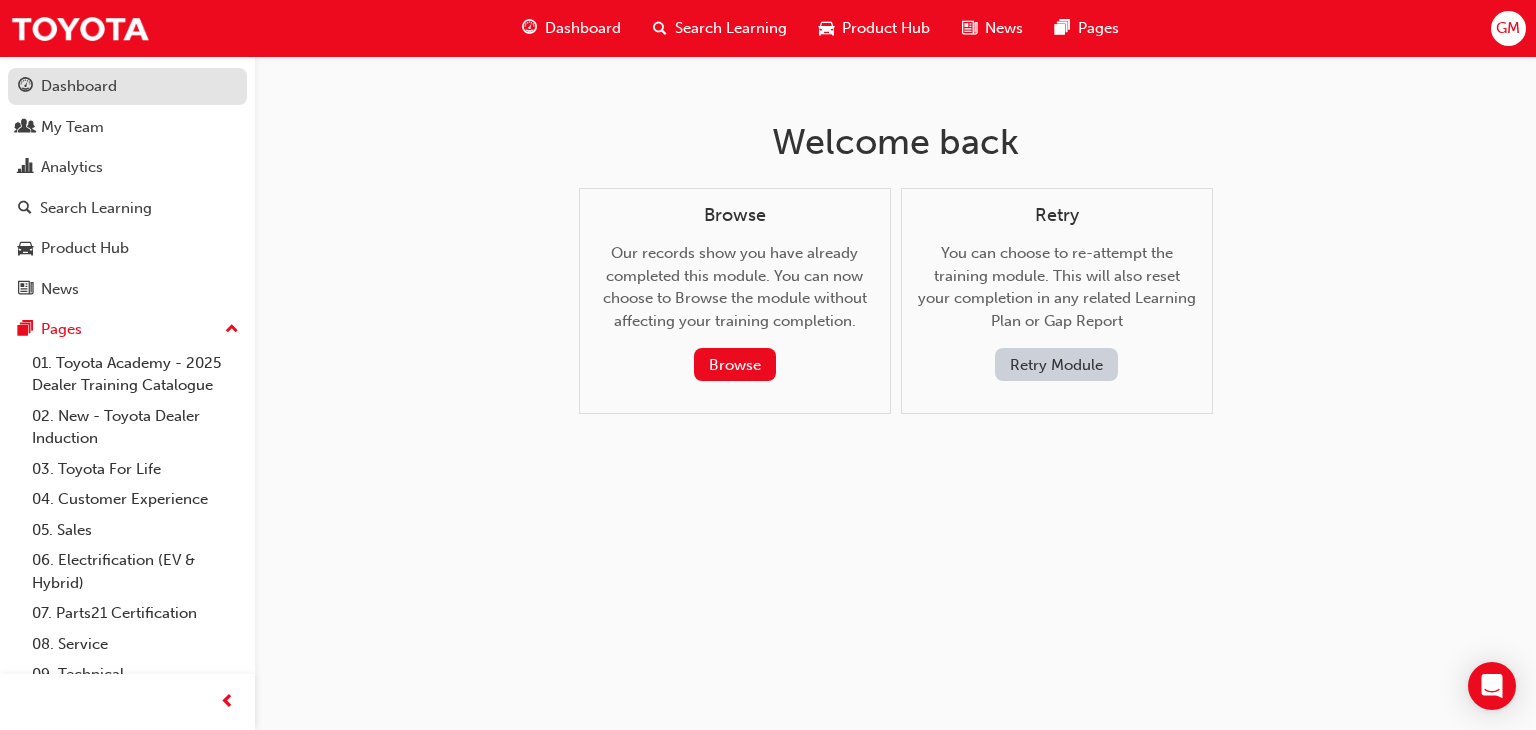 click on "Dashboard" at bounding box center [79, 86] 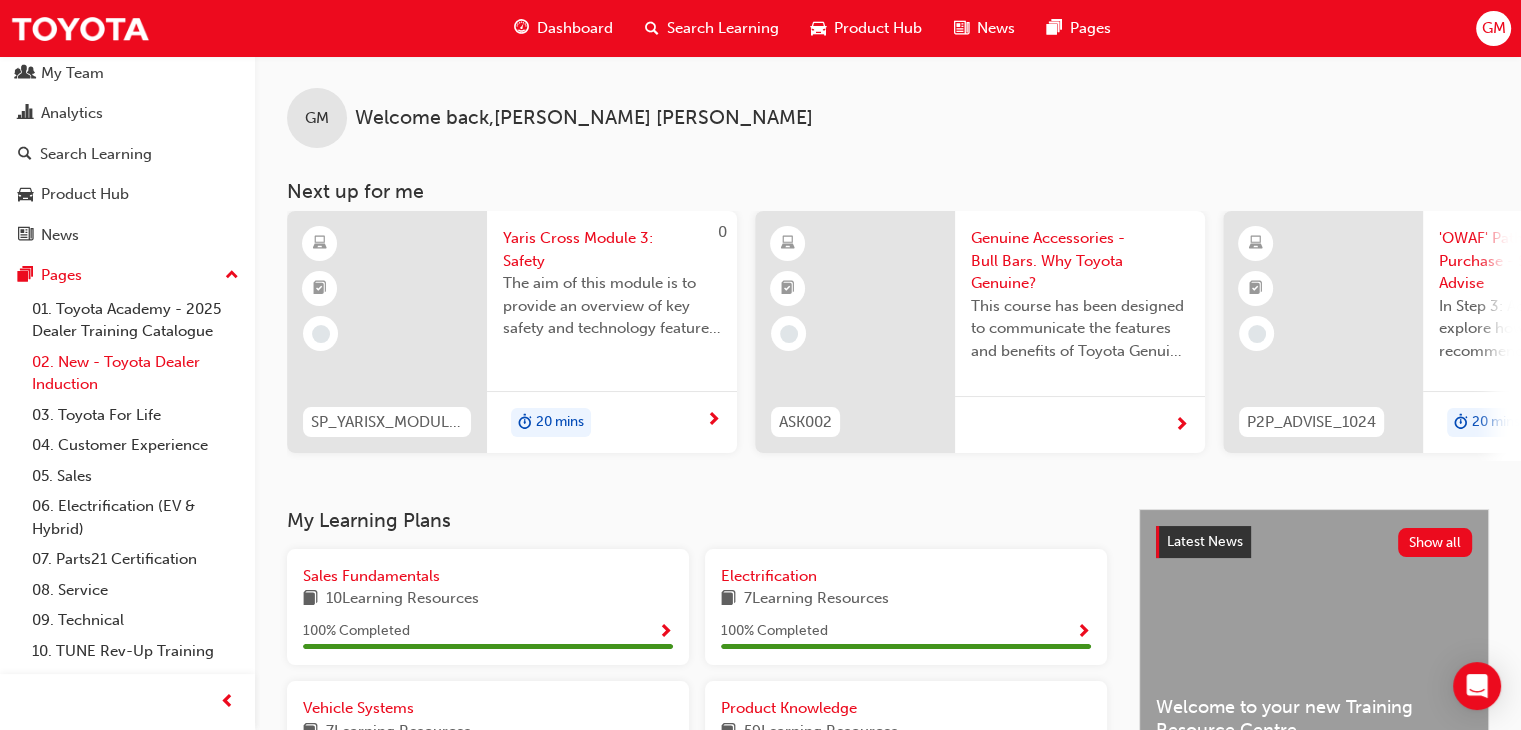scroll, scrollTop: 80, scrollLeft: 0, axis: vertical 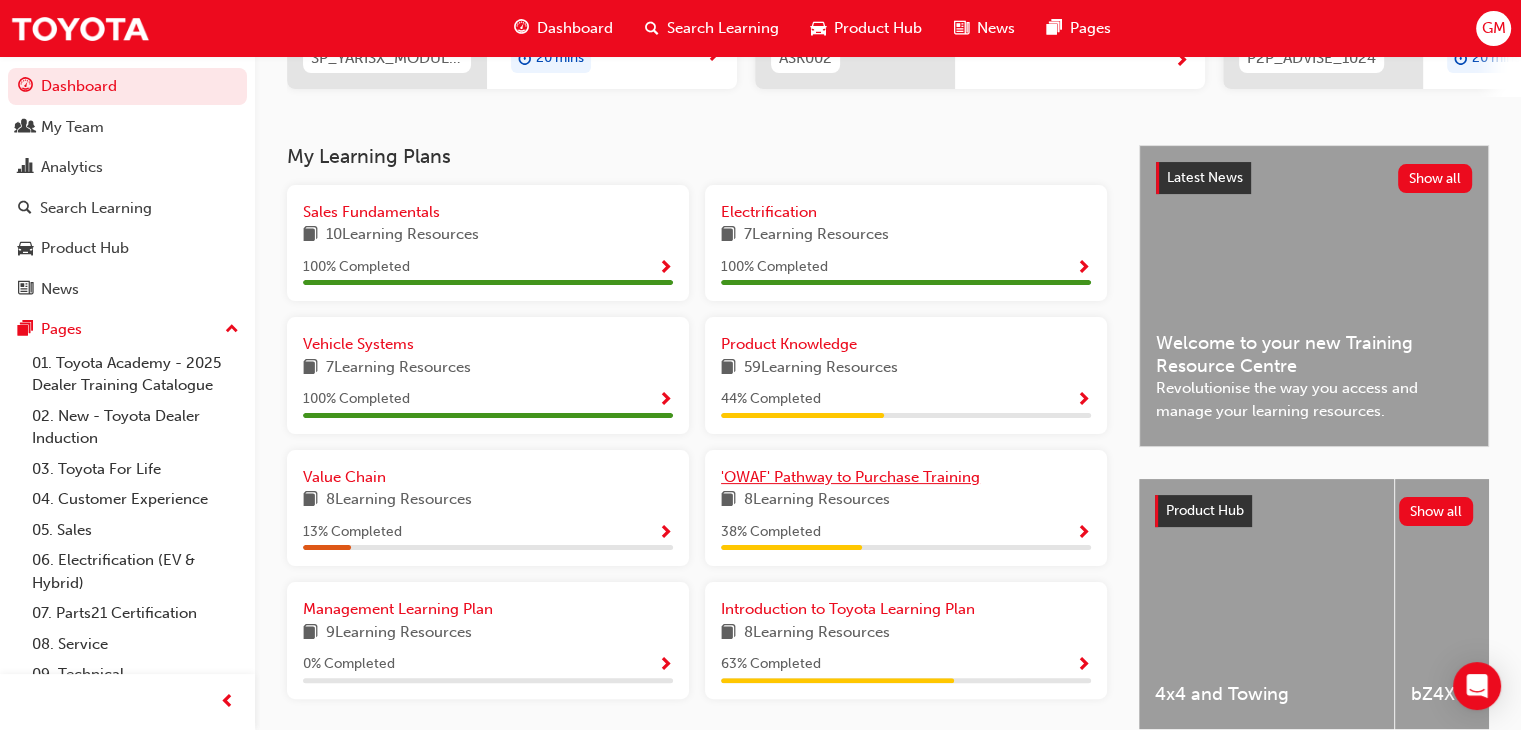 click on "'OWAF' Pathway to Purchase Training" at bounding box center (850, 477) 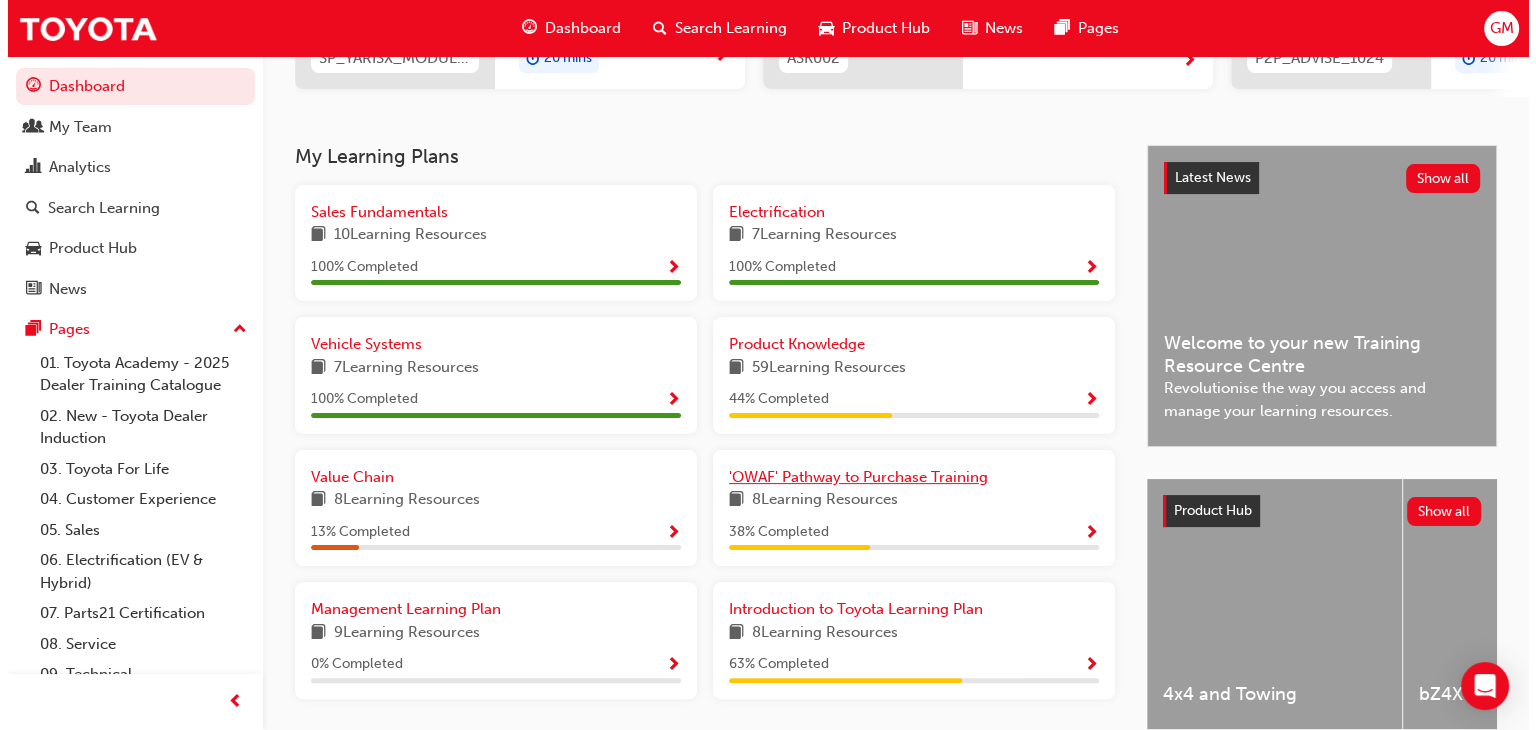 scroll, scrollTop: 0, scrollLeft: 0, axis: both 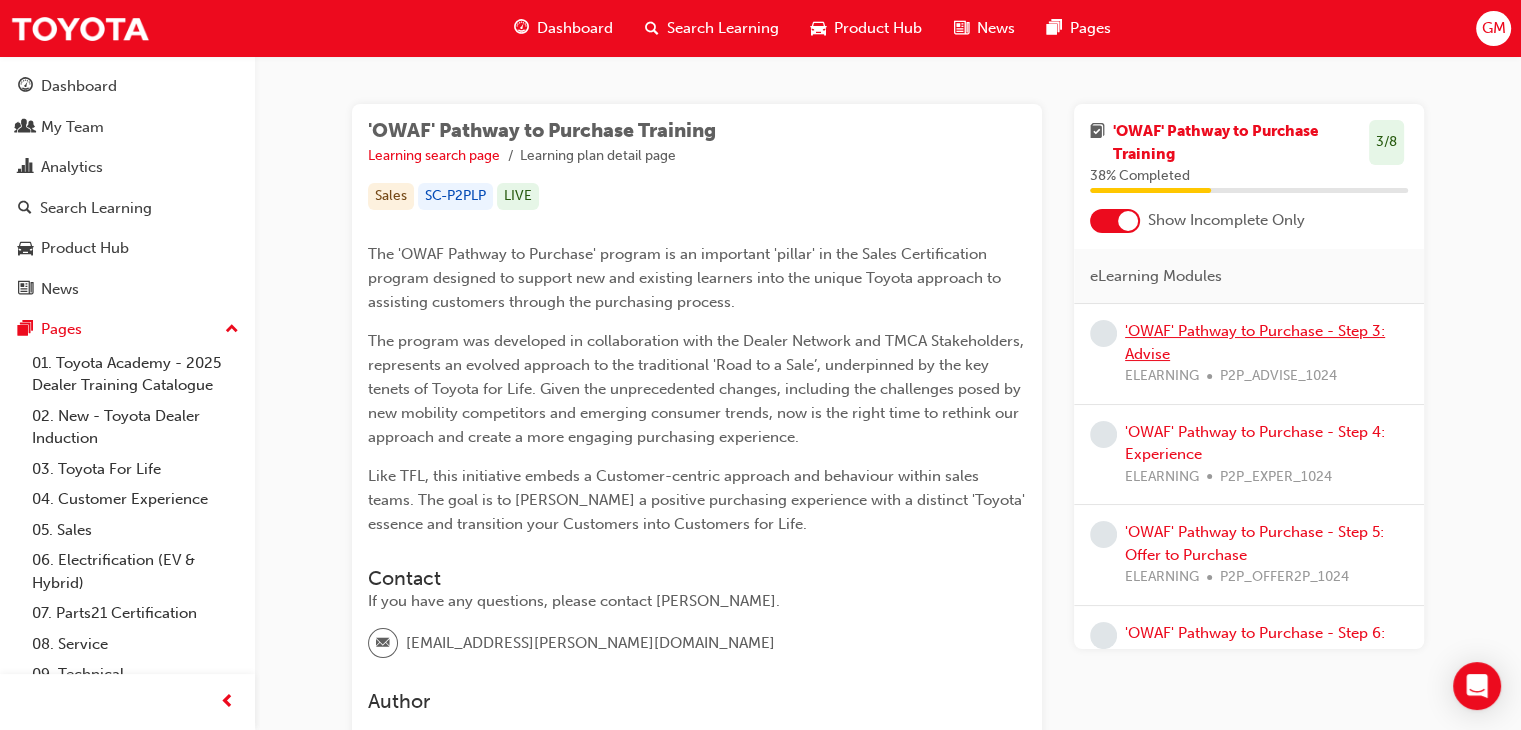 click on "'OWAF' Pathway to Purchase - Step 3: Advise" at bounding box center (1255, 342) 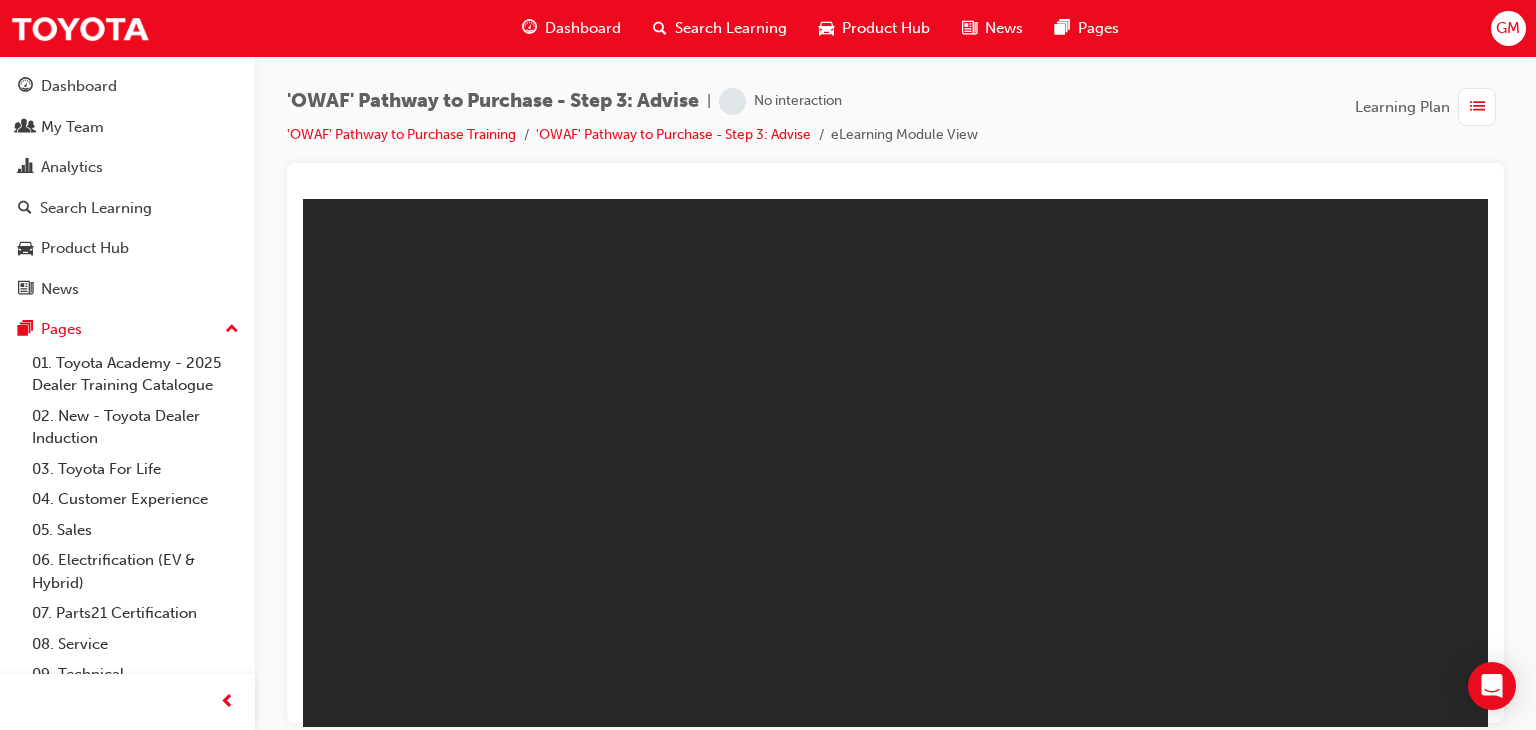 scroll, scrollTop: 0, scrollLeft: 0, axis: both 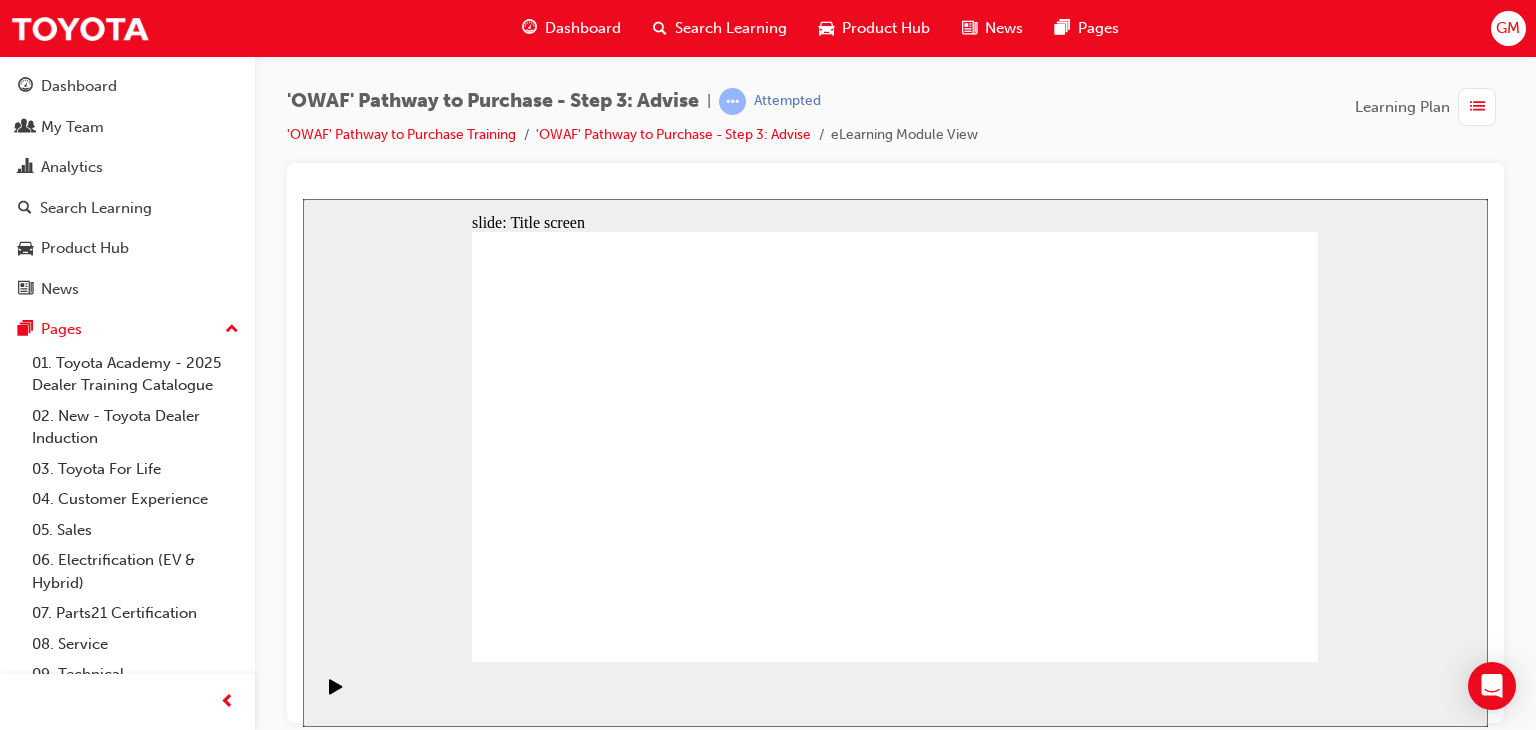 click 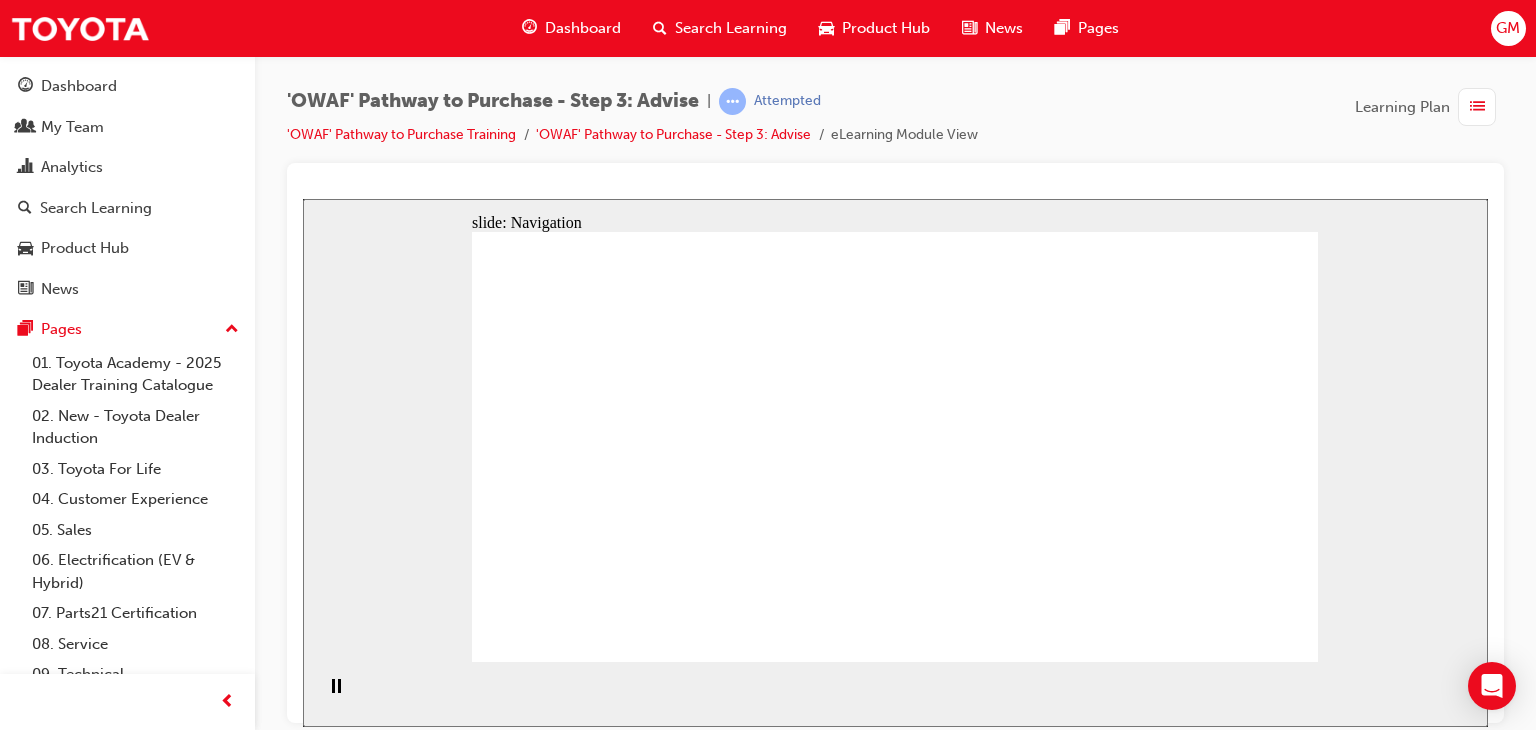 click 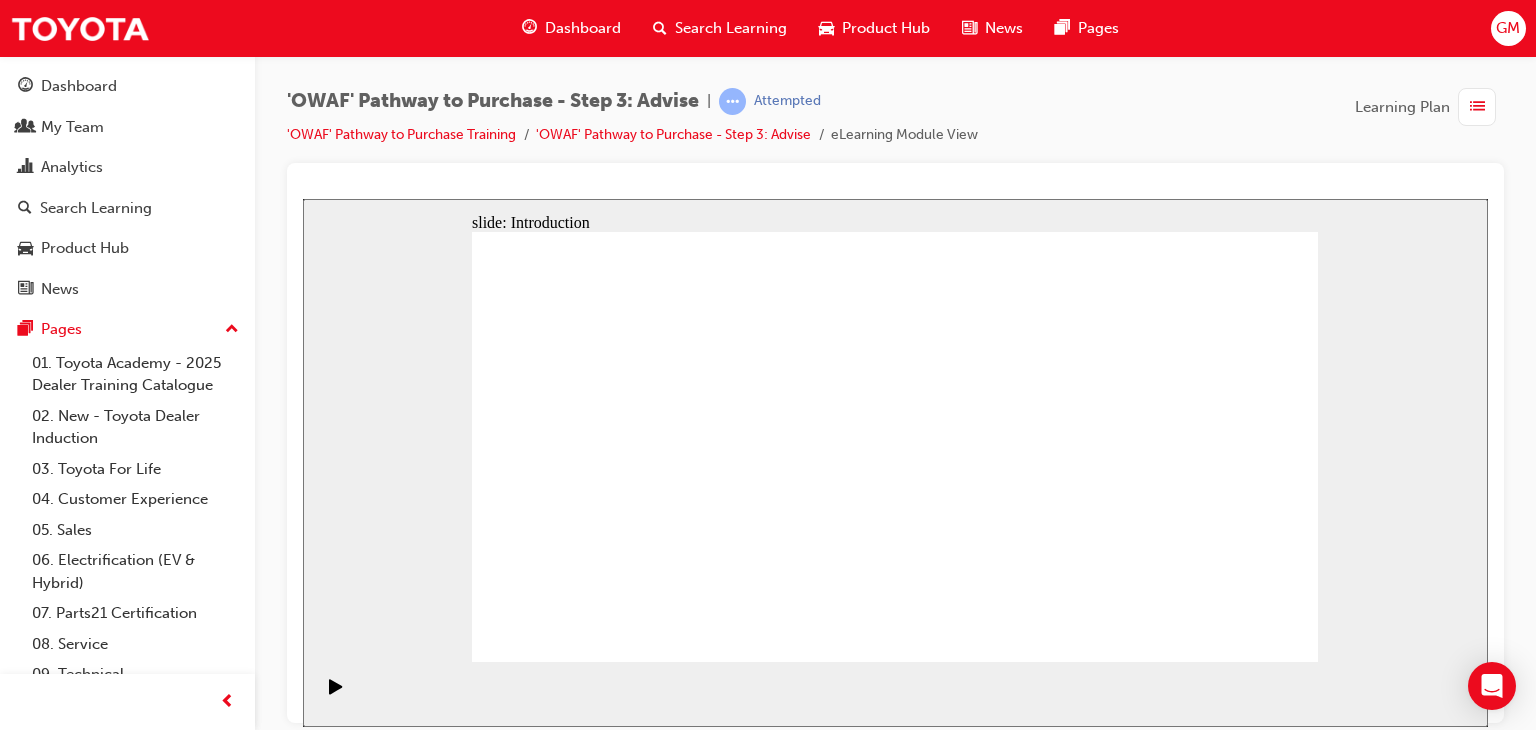 click 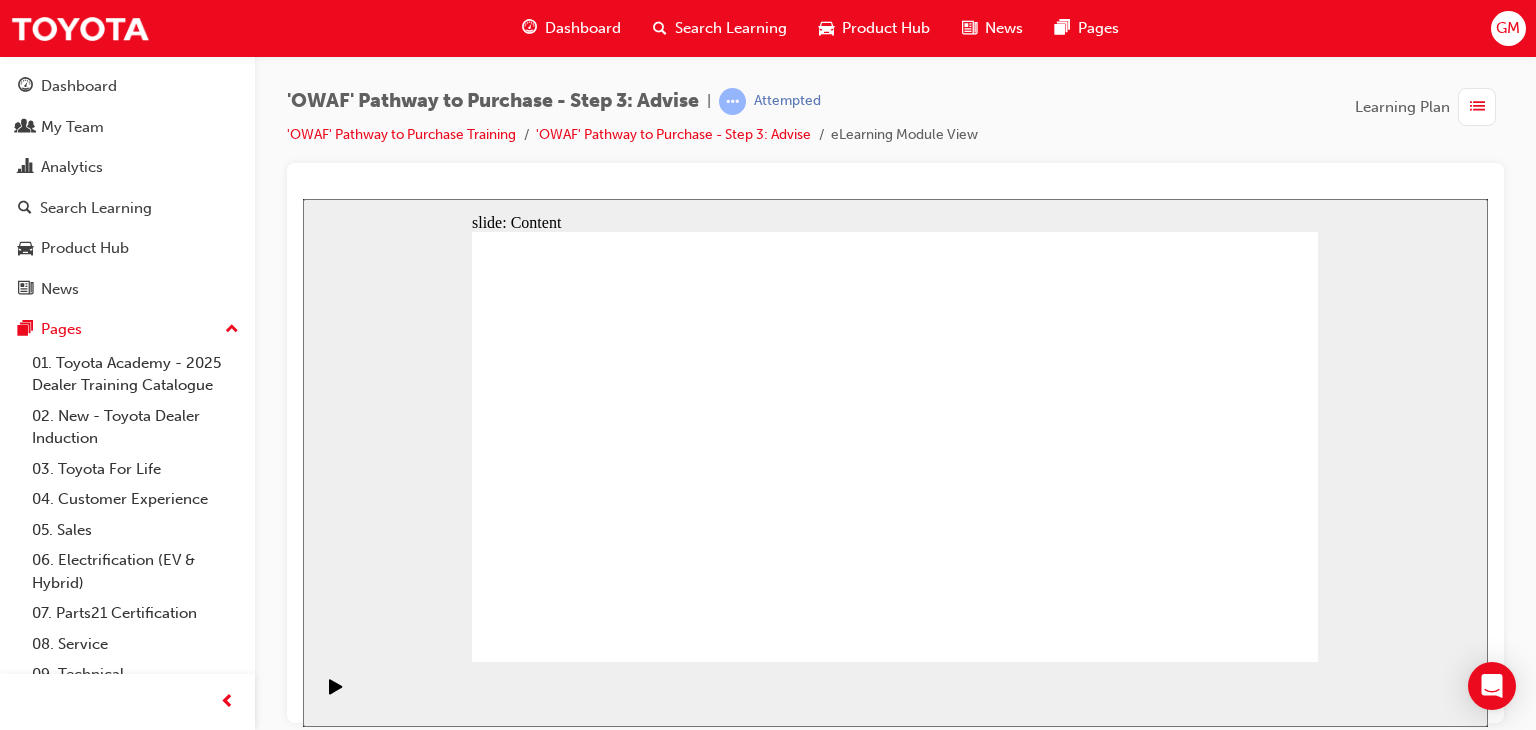 click 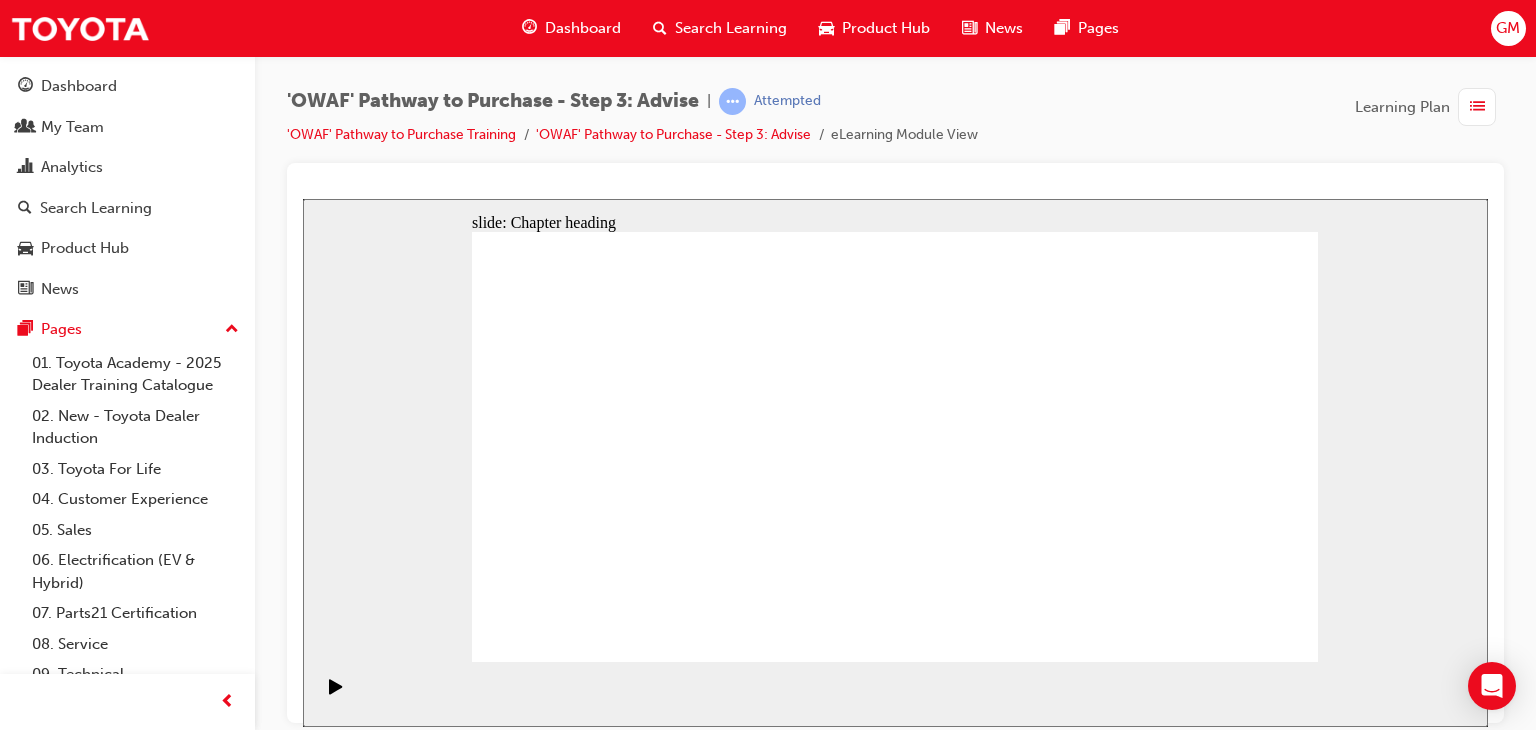 click 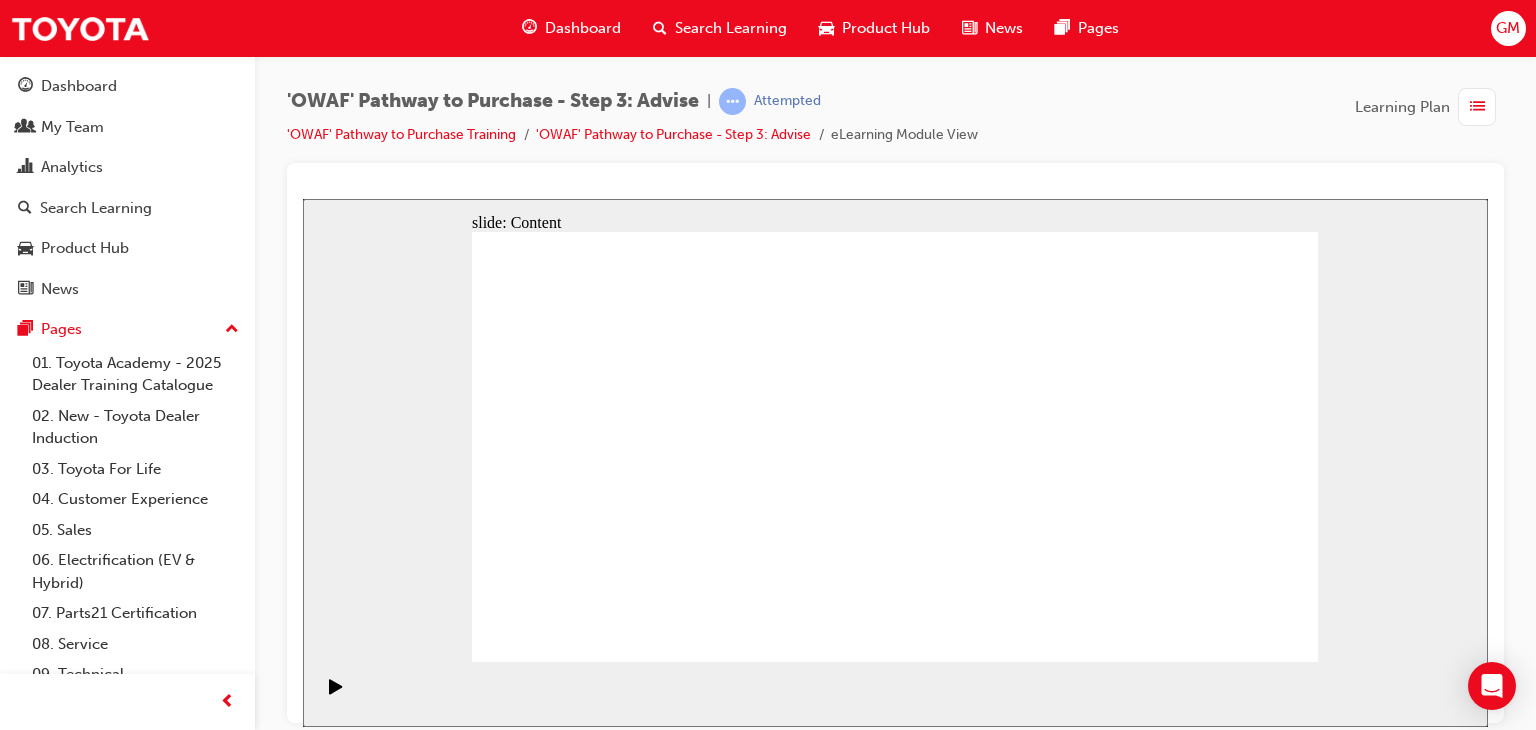 click 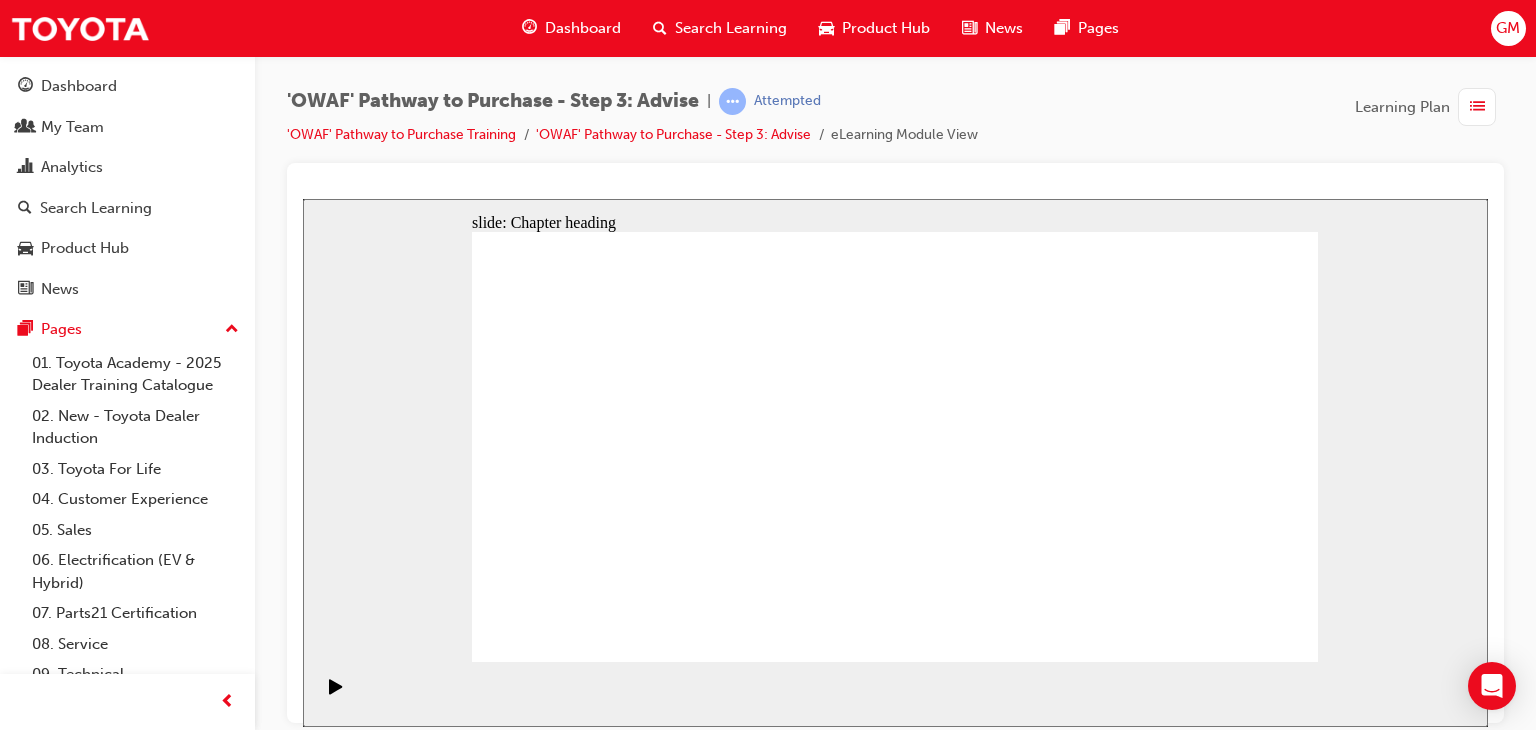 click 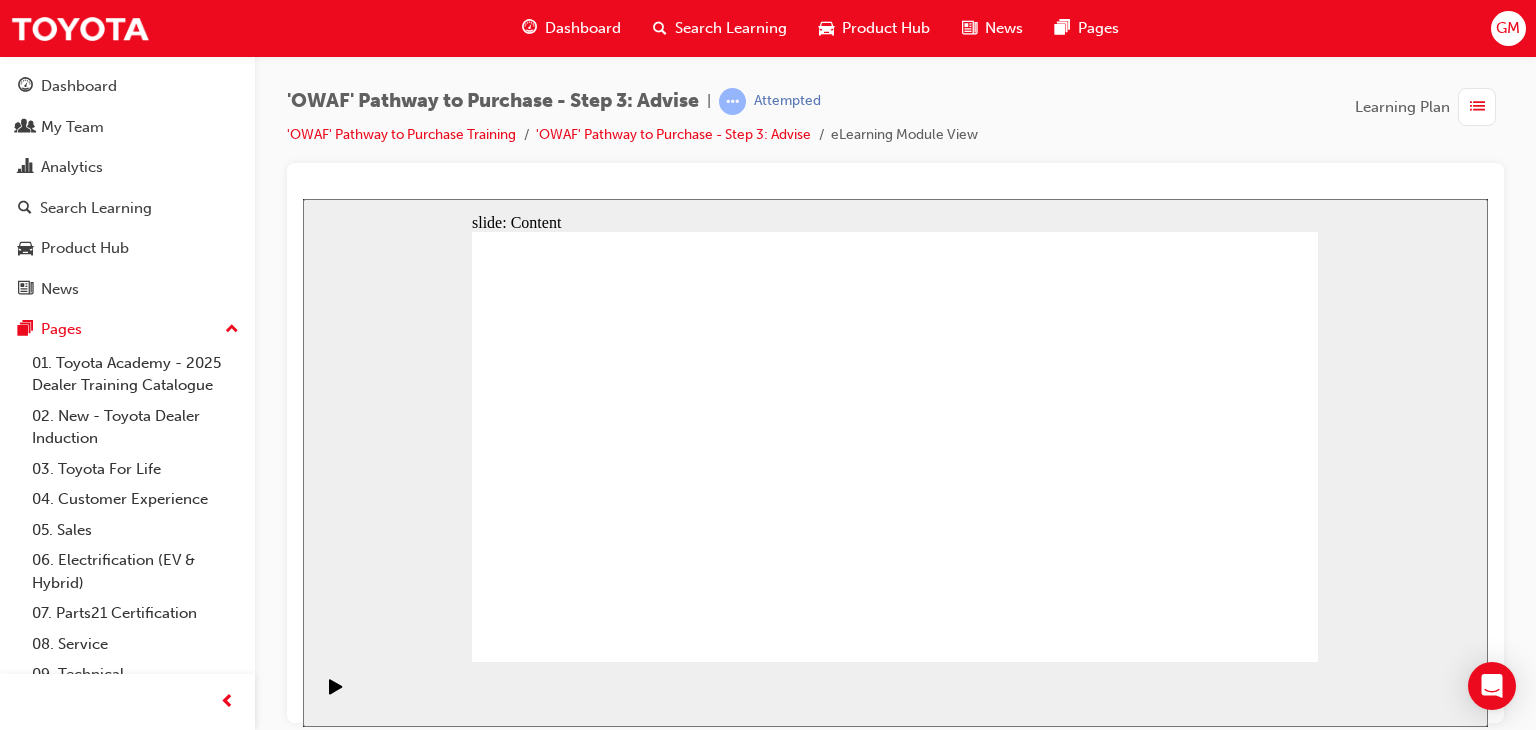 click 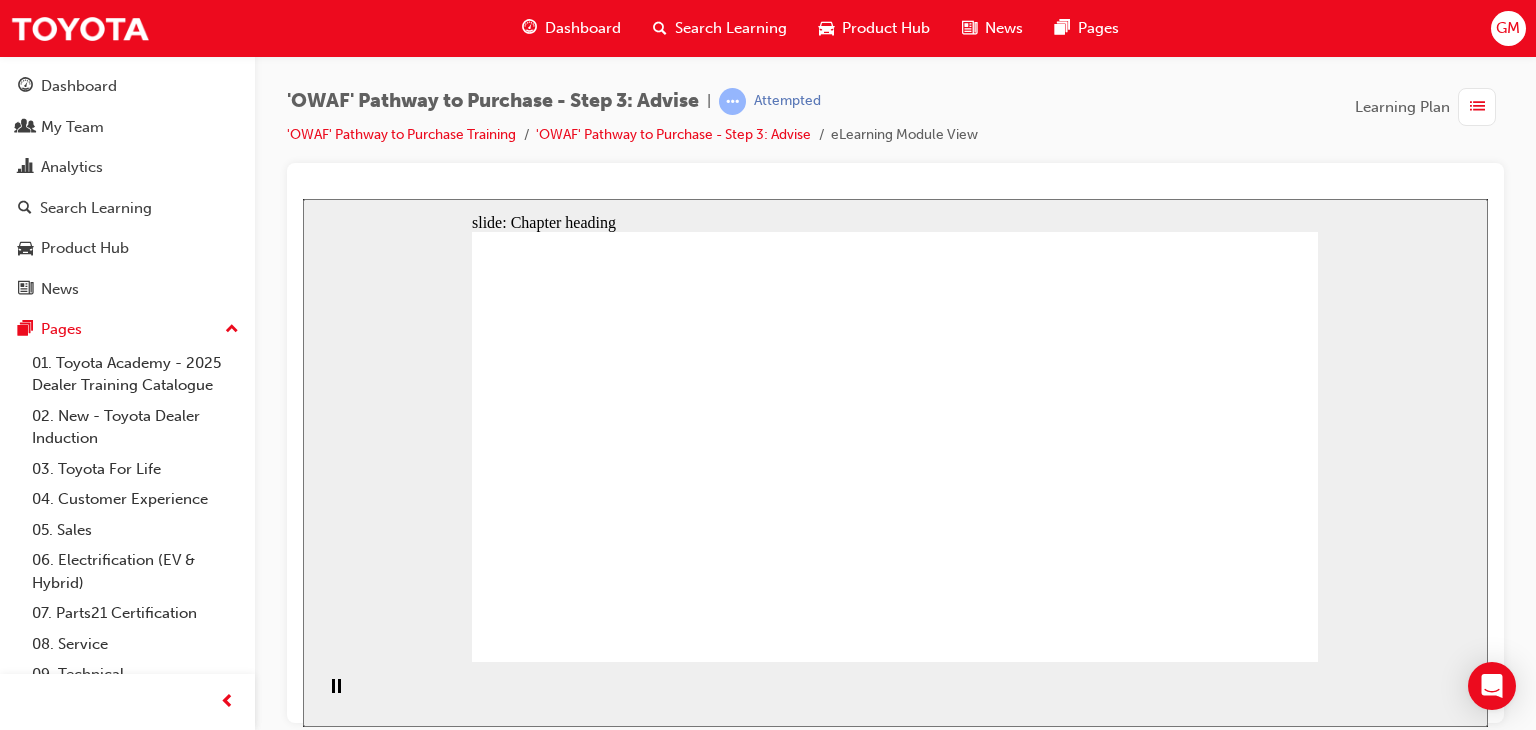 click 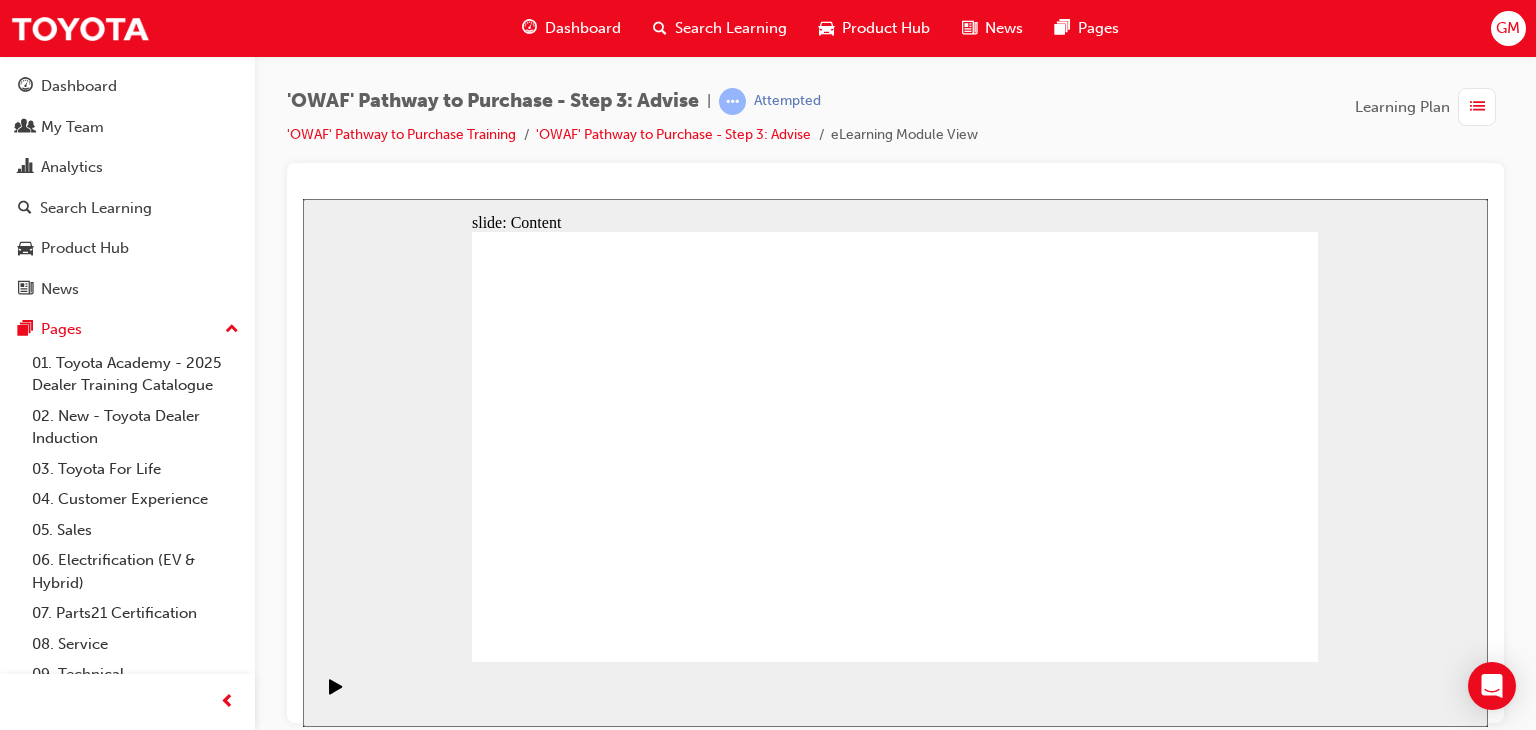 click 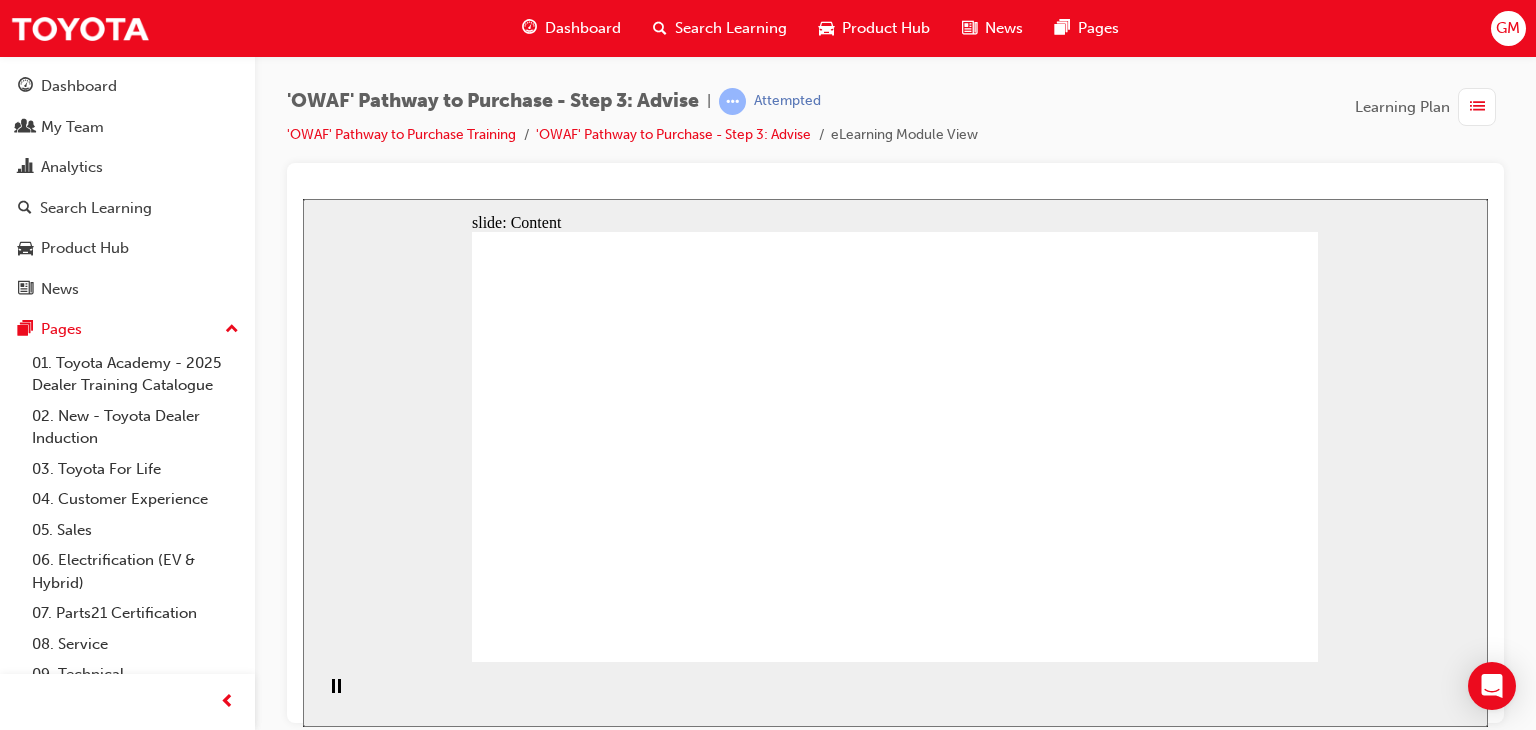 click 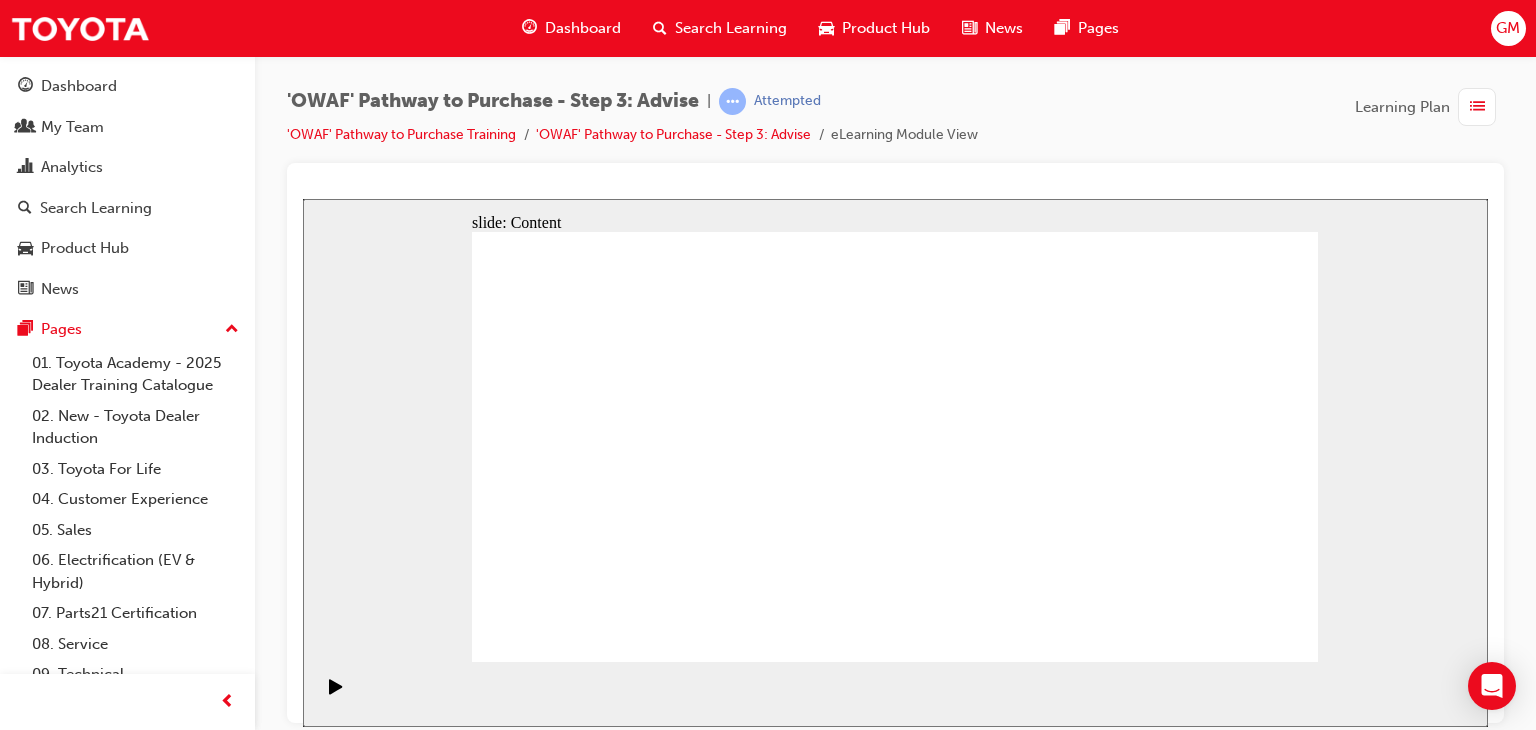 click 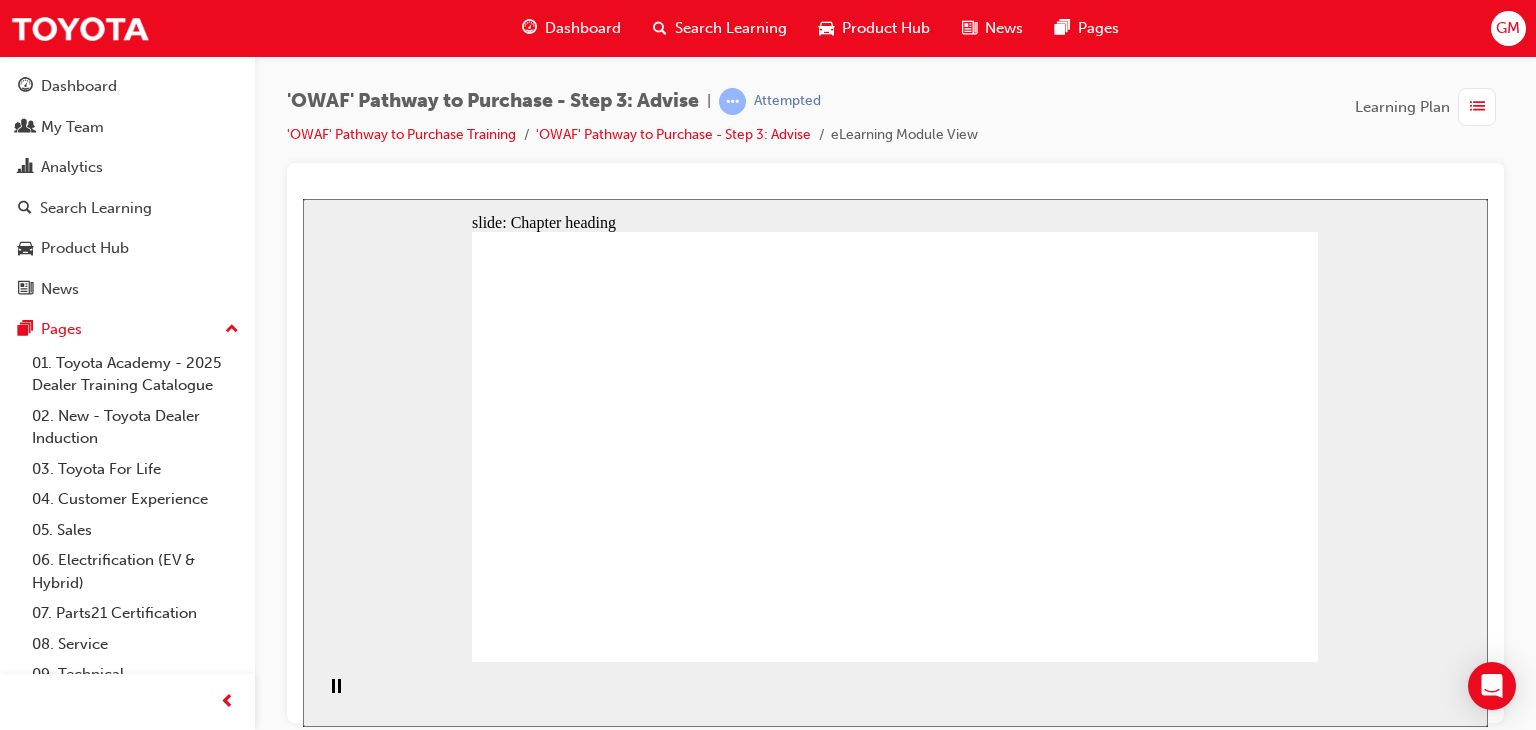 click 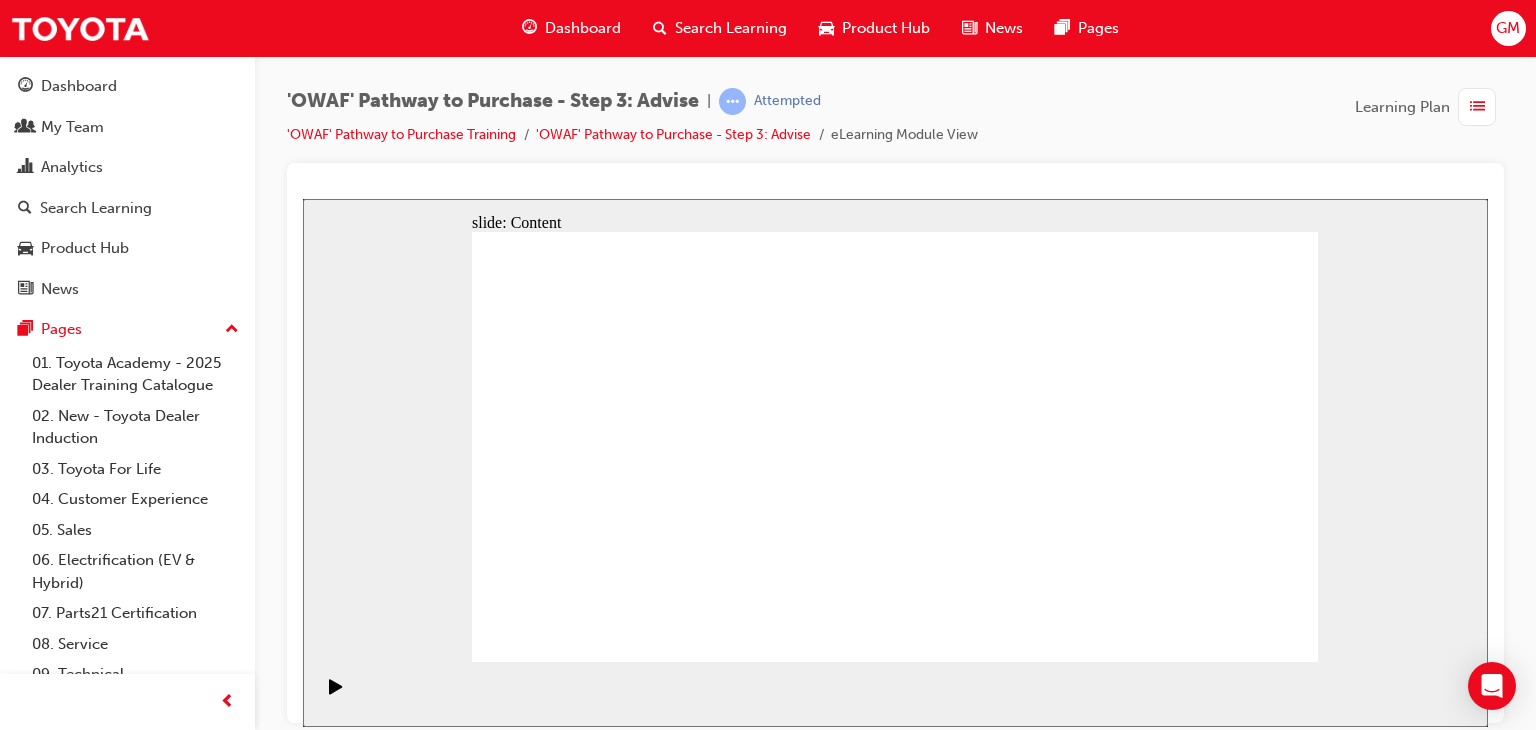 click at bounding box center (895, 1867) 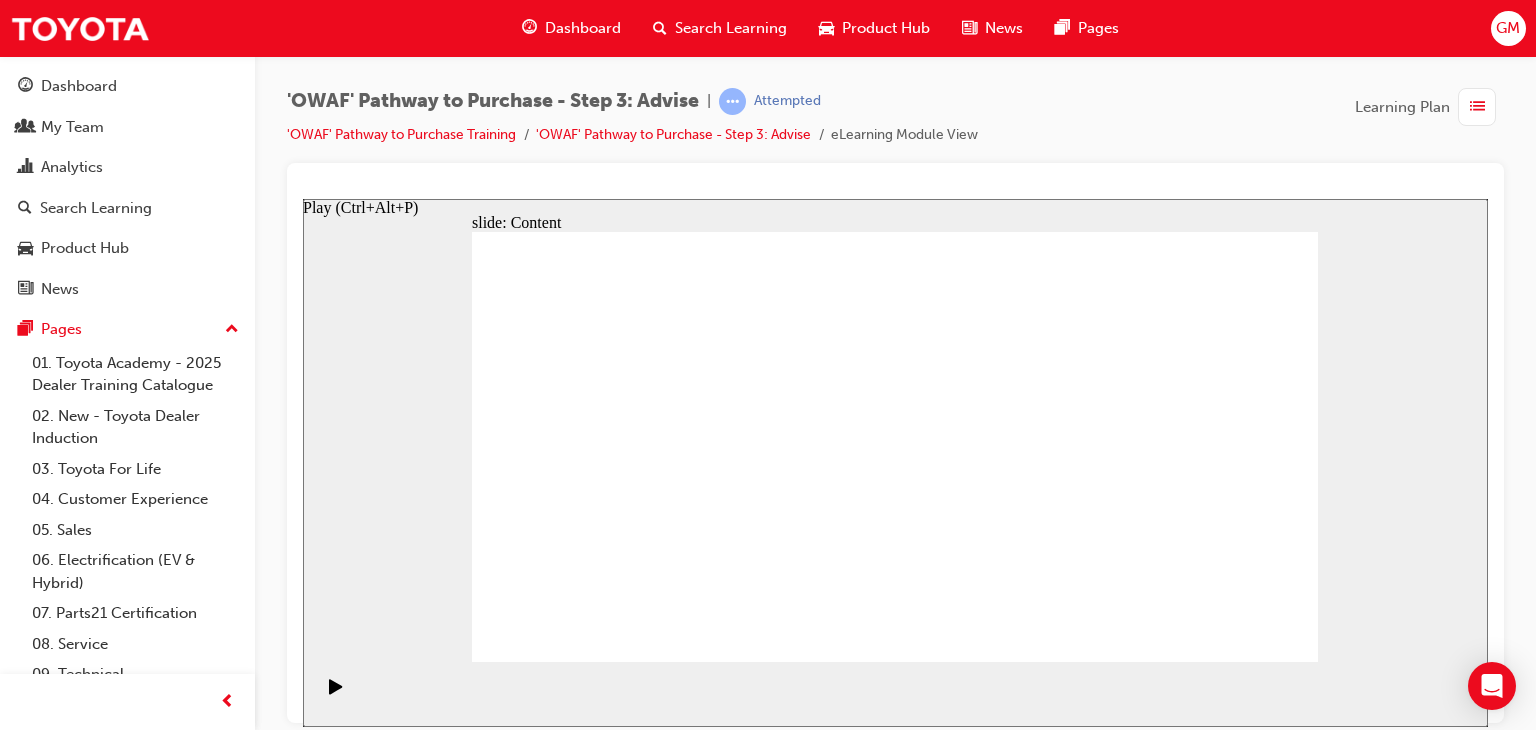click 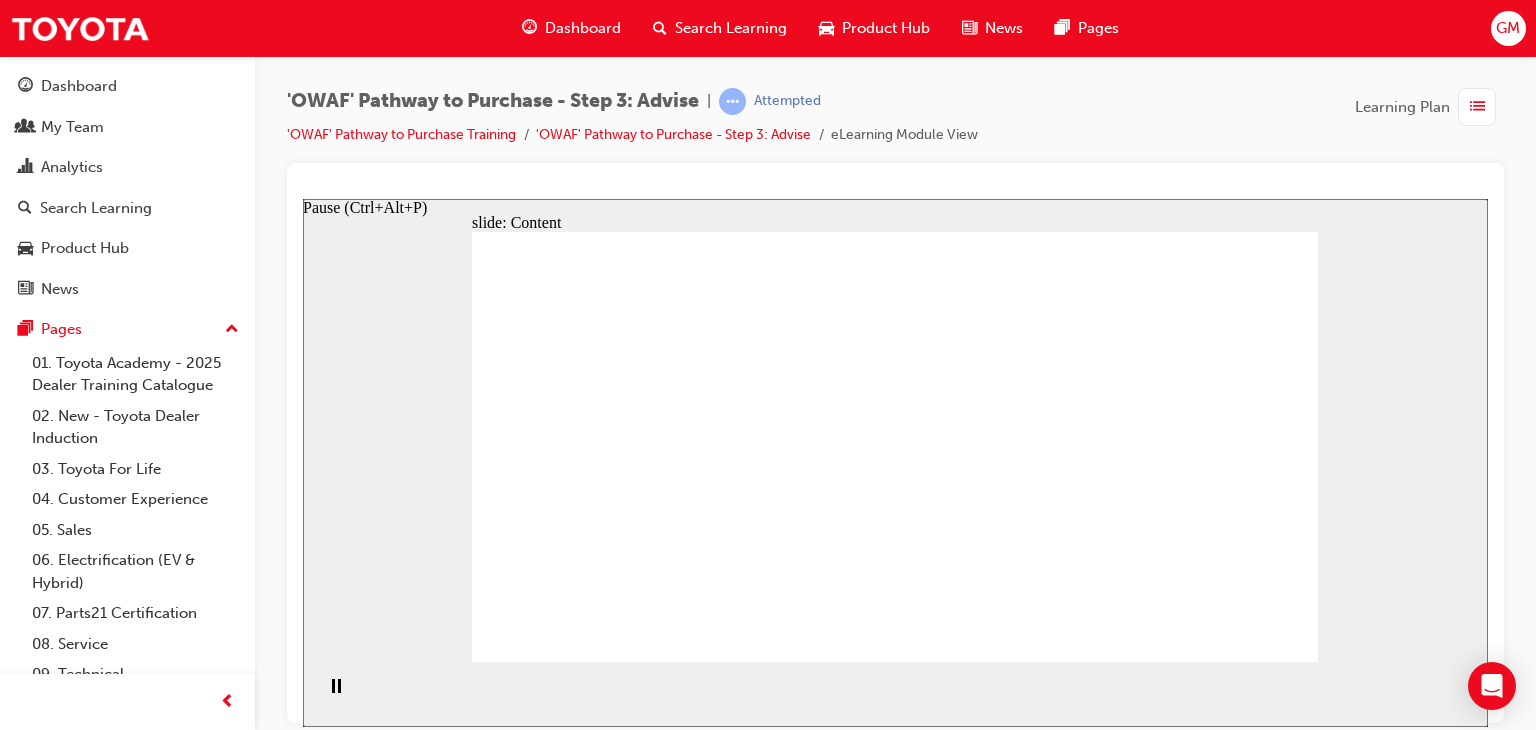 click at bounding box center [336, 695] 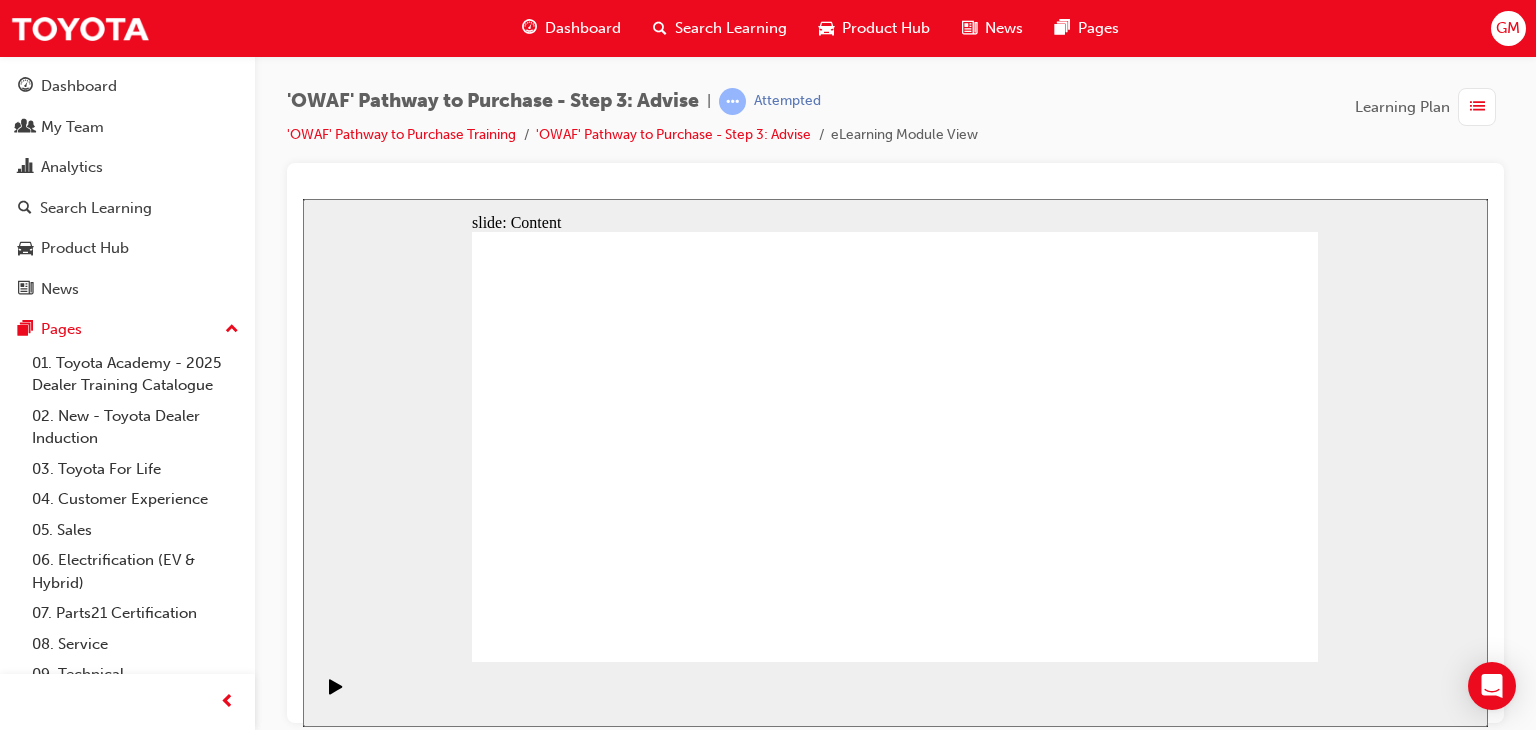 click at bounding box center [895, 1867] 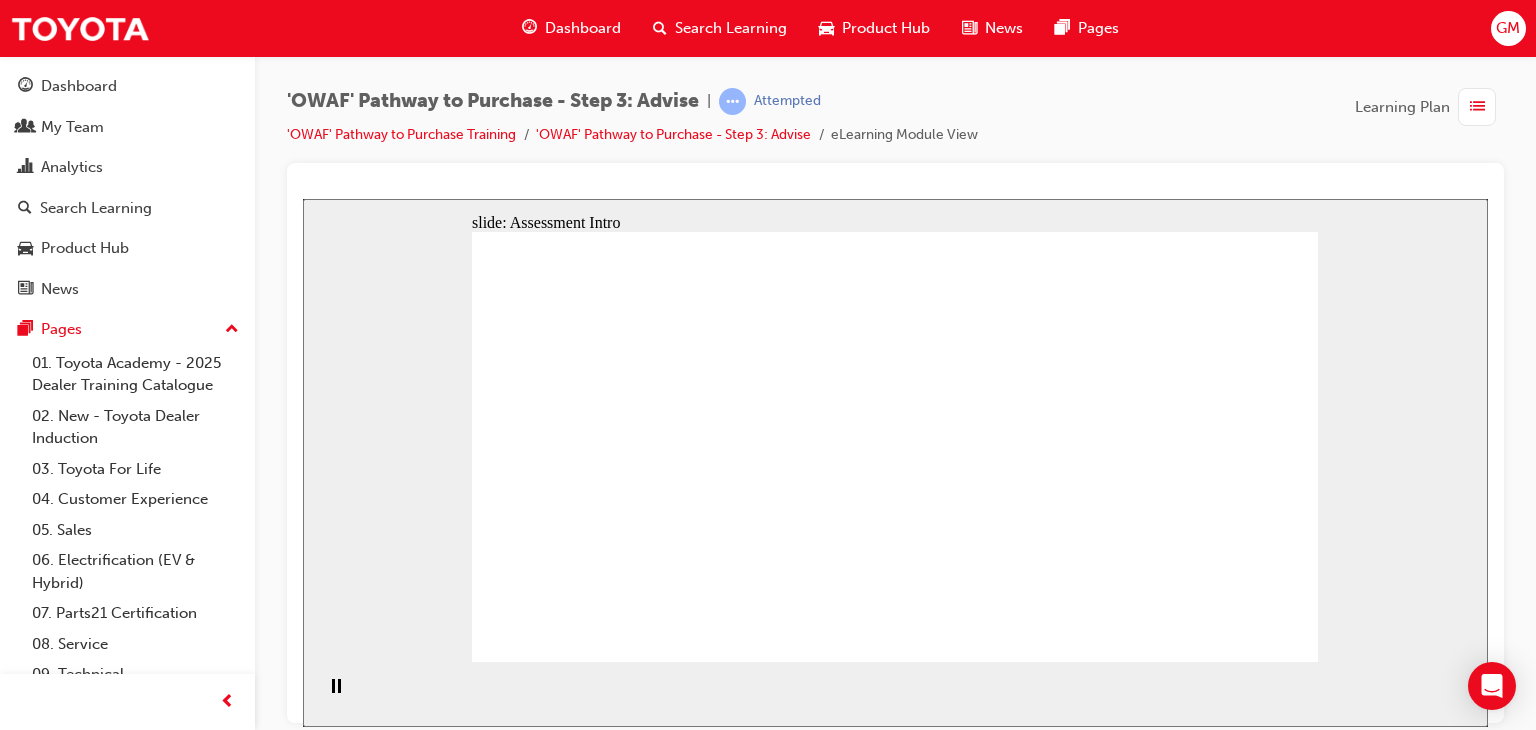 click 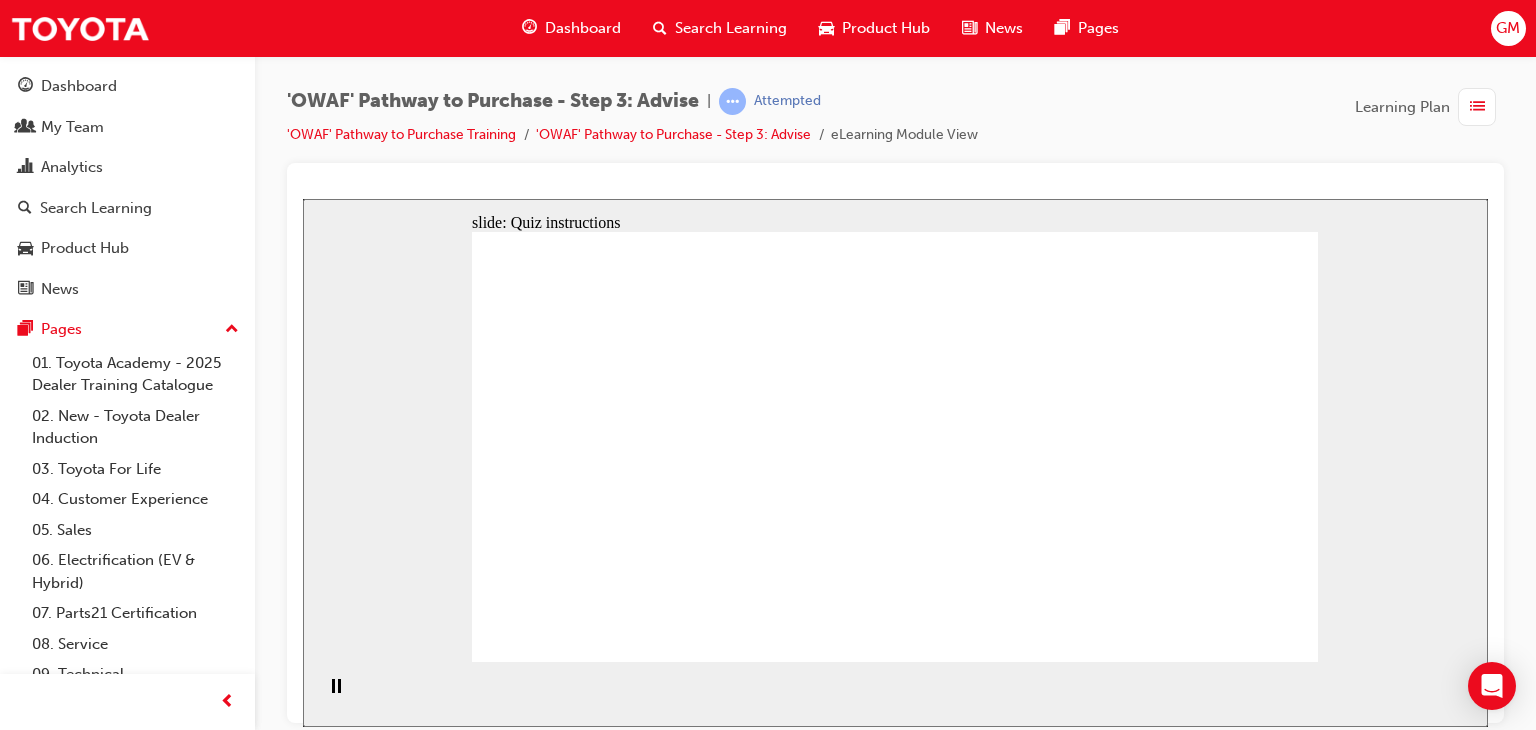 click 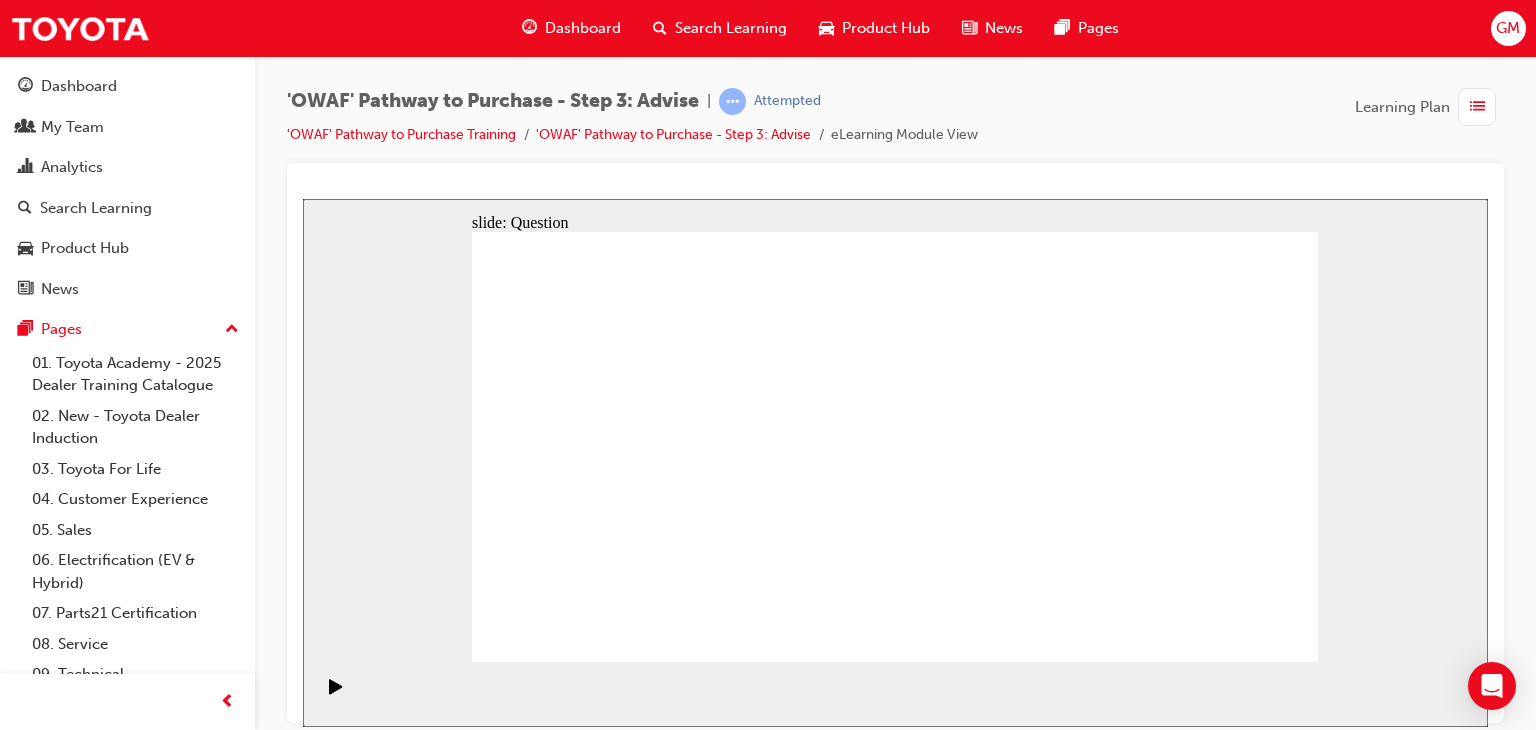 drag, startPoint x: 942, startPoint y: 583, endPoint x: 685, endPoint y: 403, distance: 313.76584 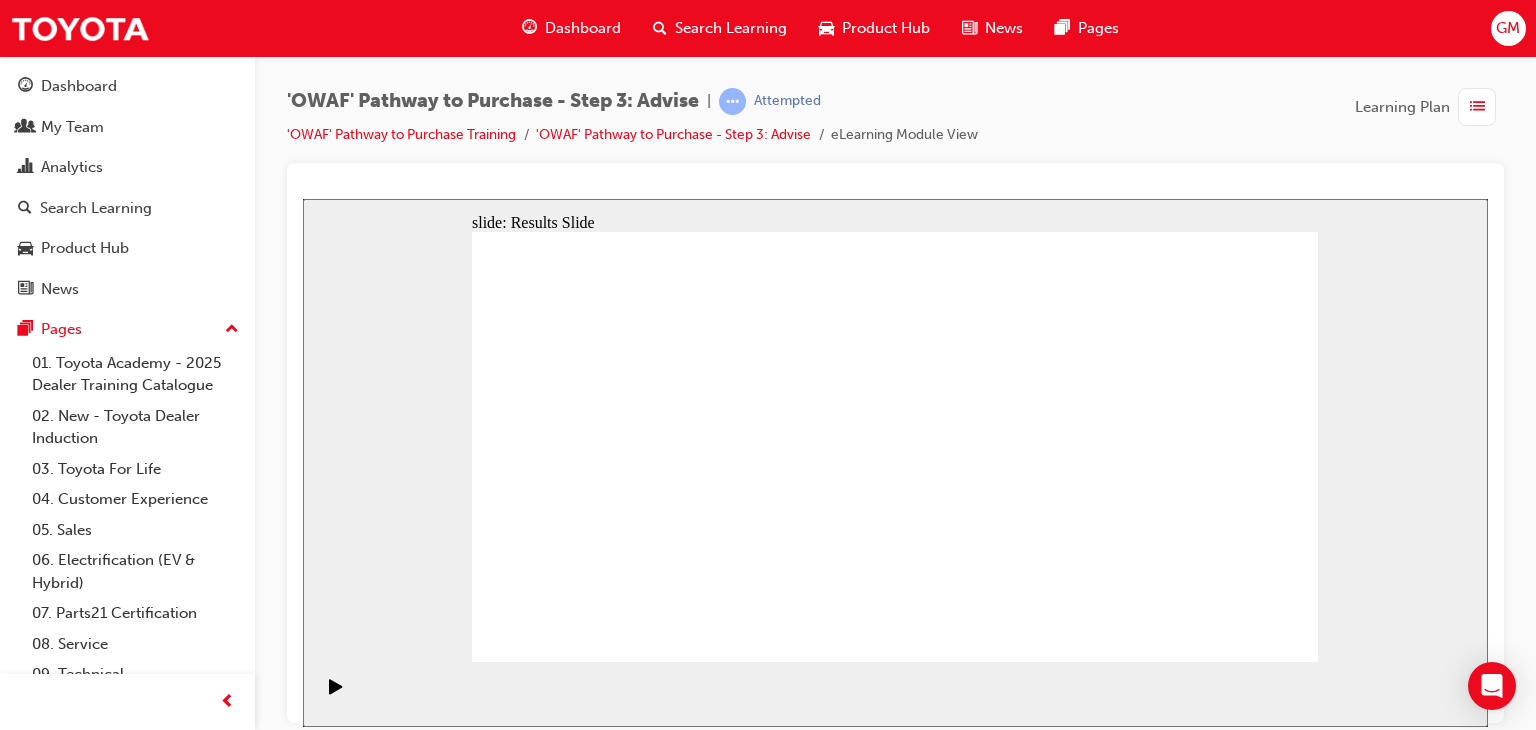 click 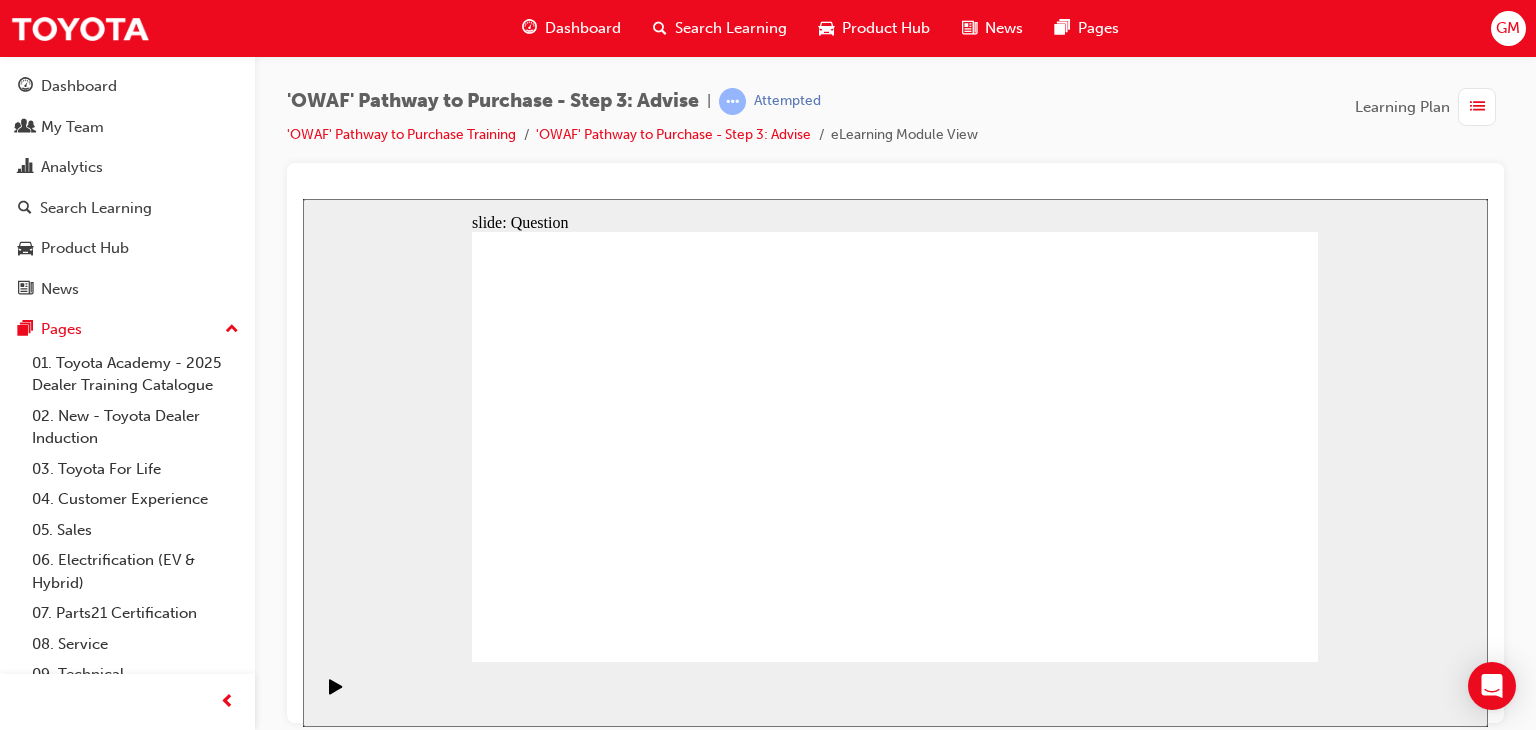 drag, startPoint x: 891, startPoint y: 586, endPoint x: 634, endPoint y: 407, distance: 313.19324 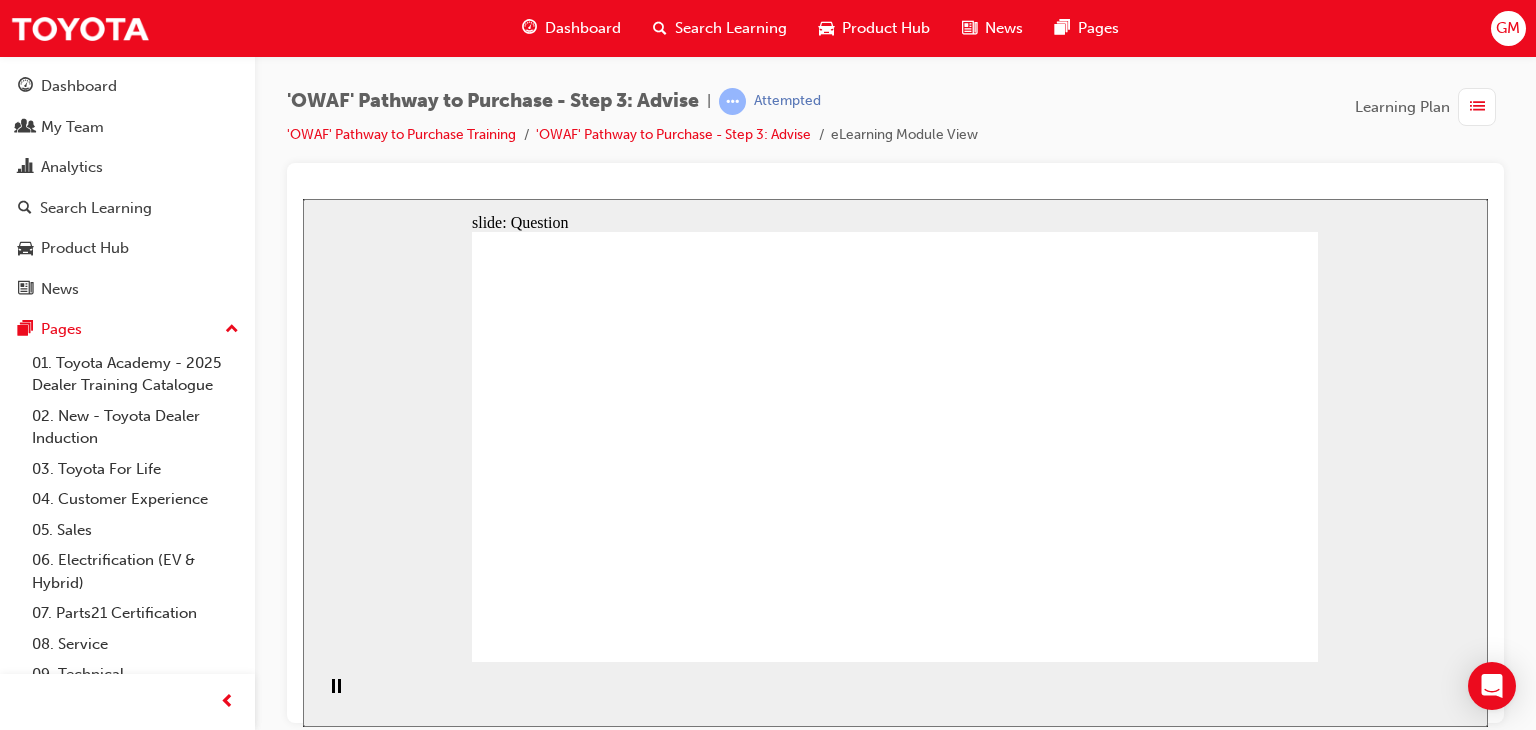 drag, startPoint x: 596, startPoint y: 397, endPoint x: 918, endPoint y: 399, distance: 322.00623 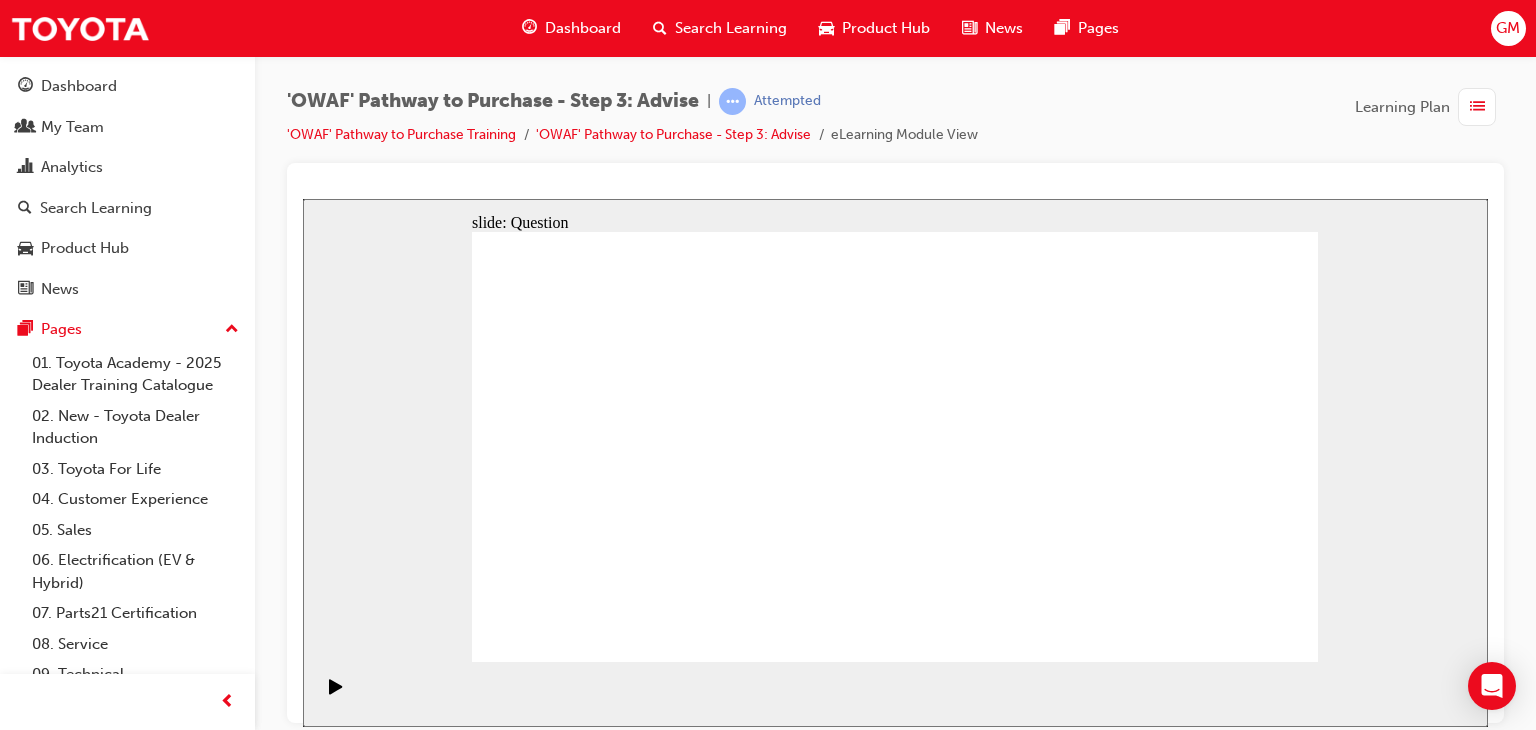 drag, startPoint x: 733, startPoint y: 474, endPoint x: 976, endPoint y: 472, distance: 243.00822 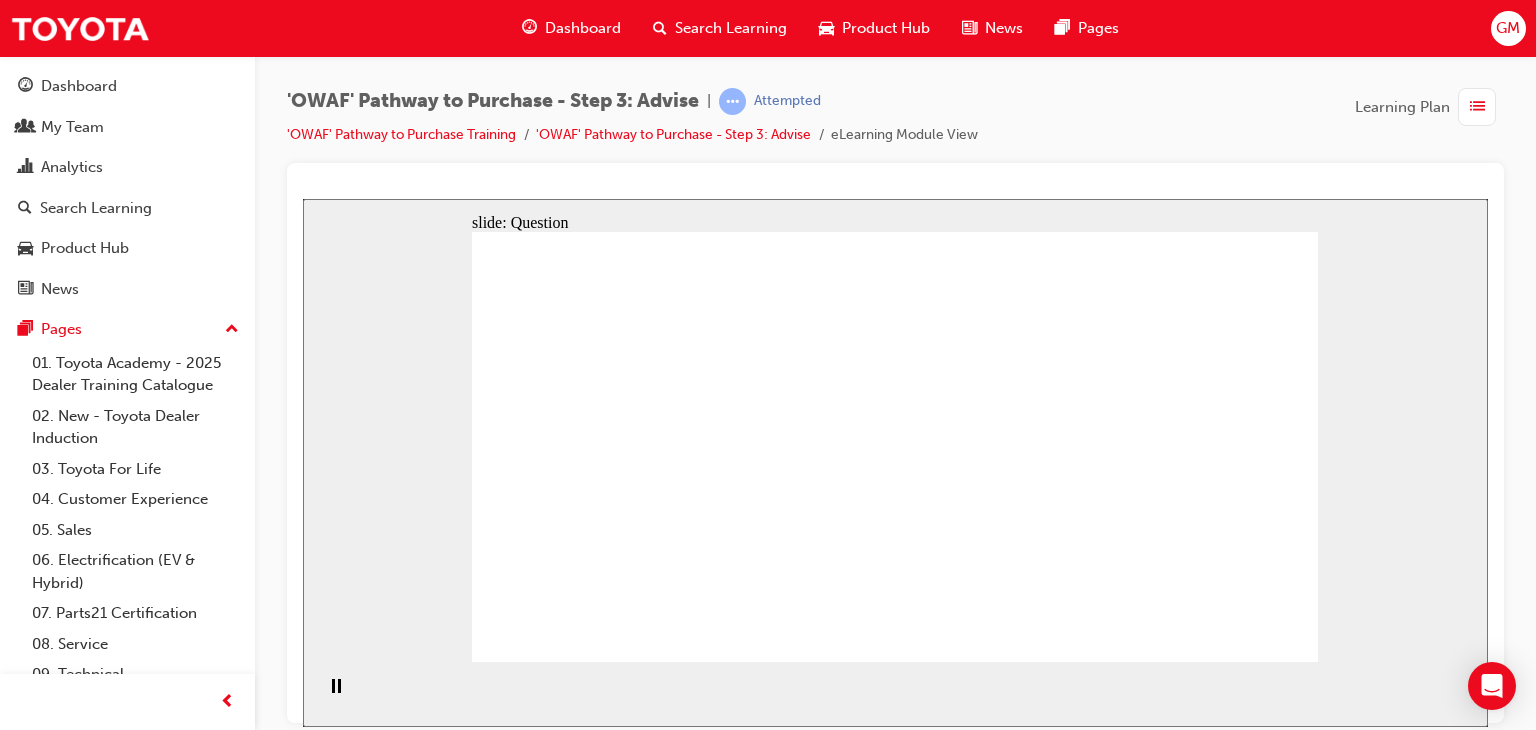 click 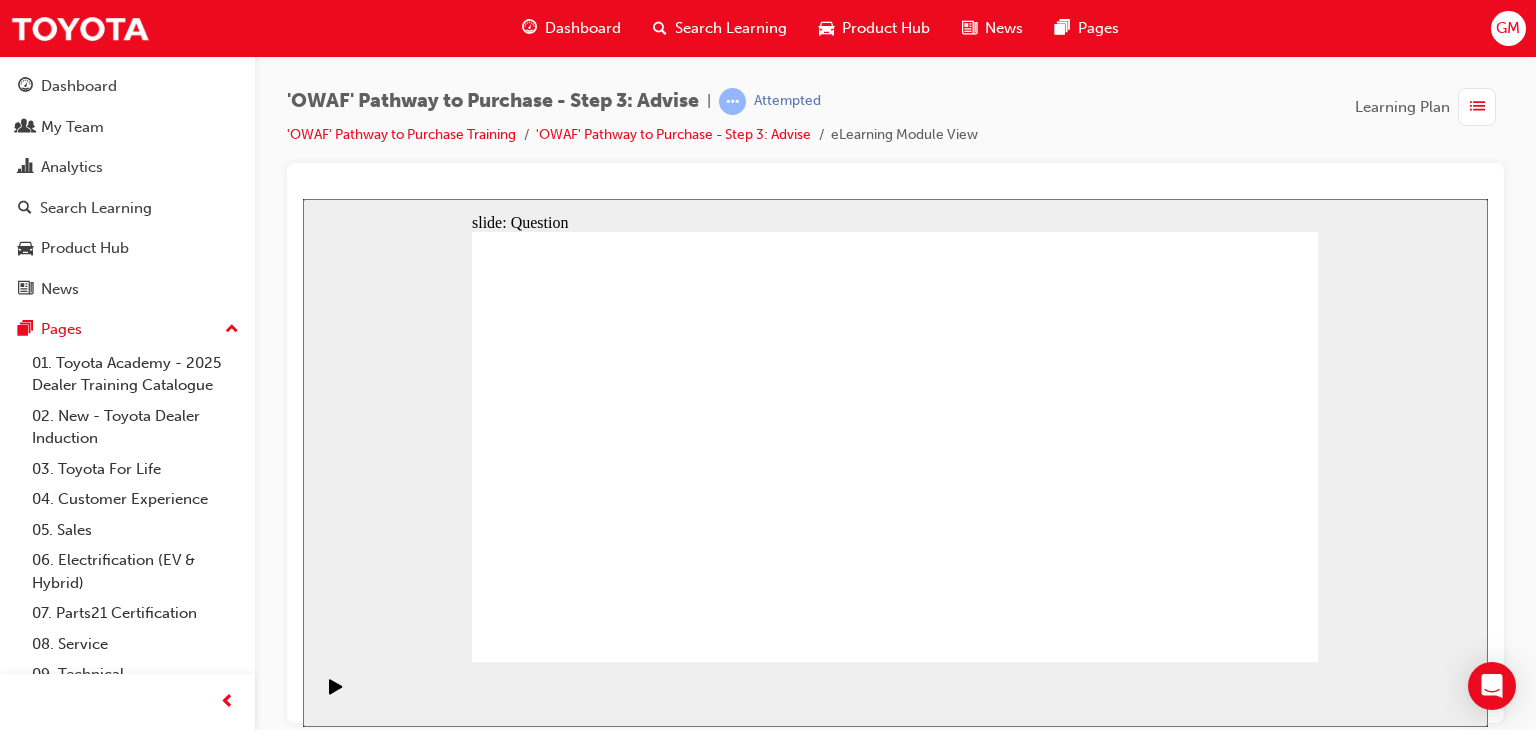 drag, startPoint x: 558, startPoint y: 392, endPoint x: 985, endPoint y: 485, distance: 437.01028 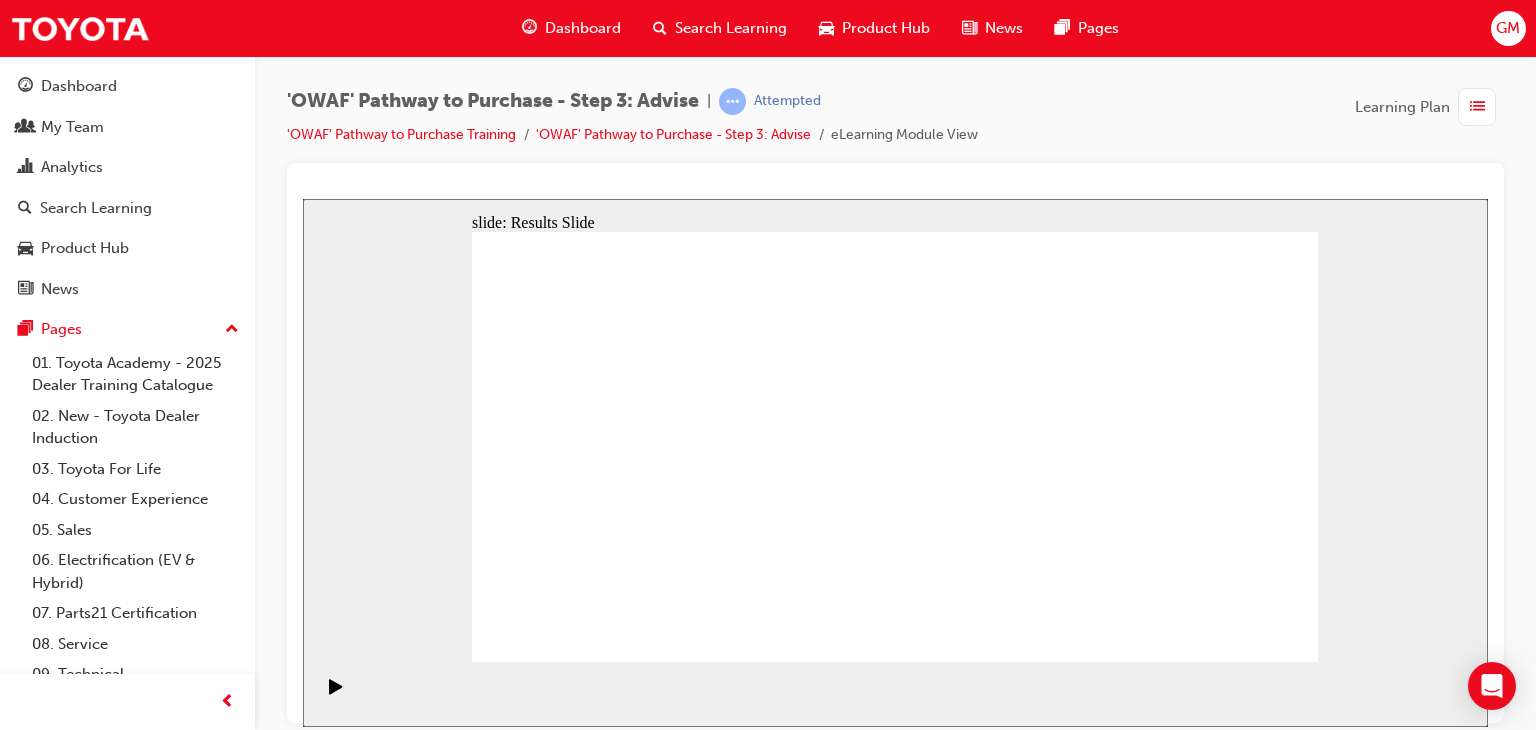 click 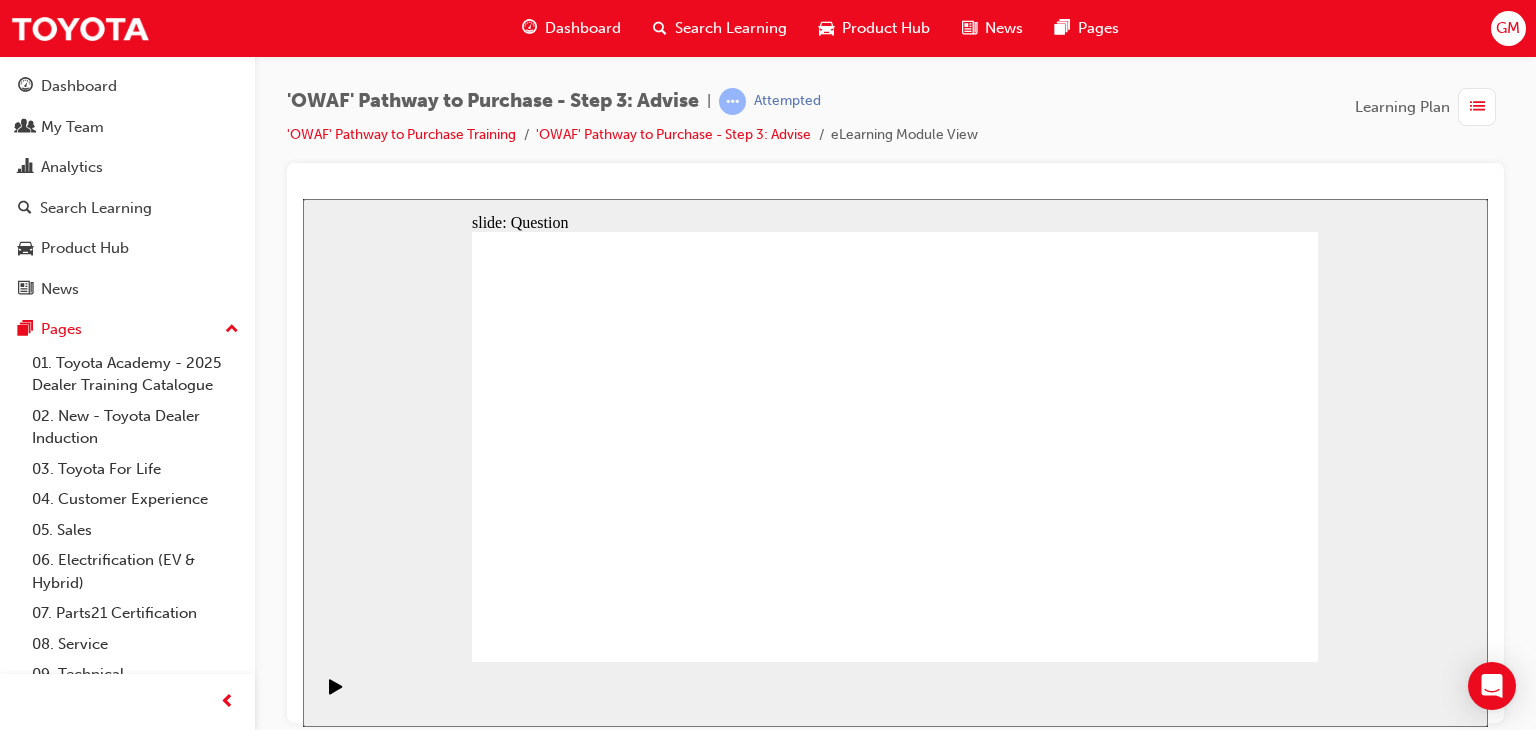 drag, startPoint x: 944, startPoint y: 589, endPoint x: 687, endPoint y: 407, distance: 314.91745 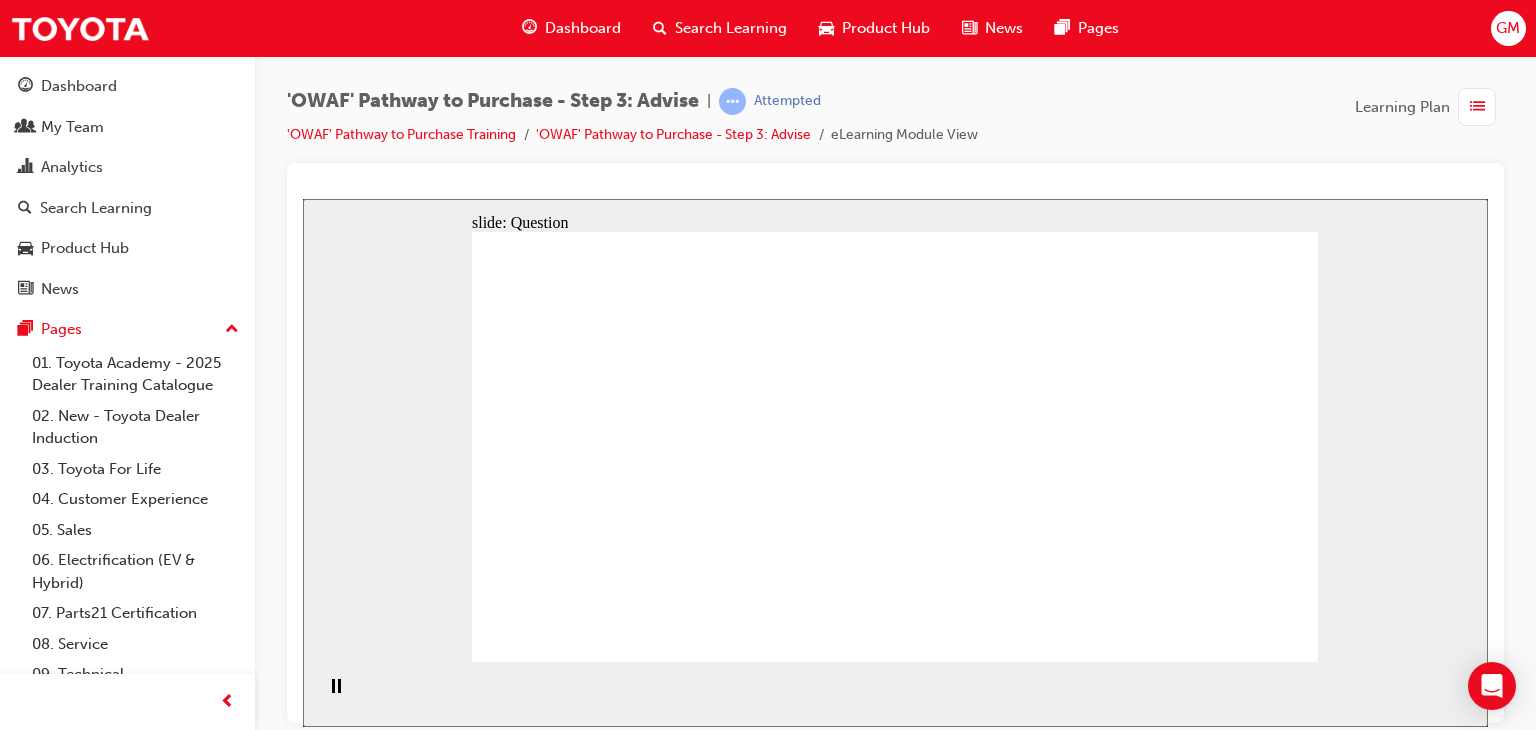 drag, startPoint x: 607, startPoint y: 407, endPoint x: 964, endPoint y: 441, distance: 358.6154 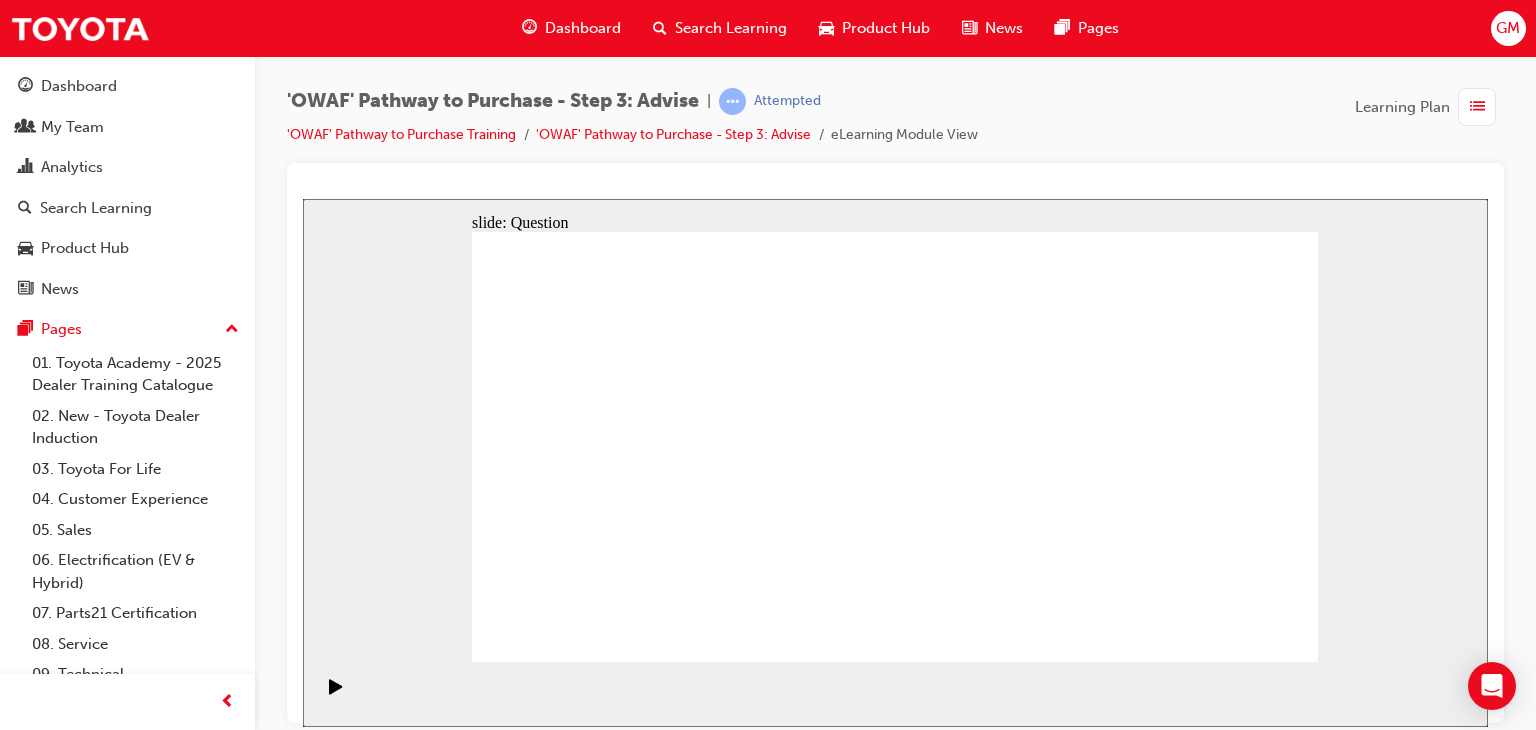 drag, startPoint x: 585, startPoint y: 463, endPoint x: 997, endPoint y: 487, distance: 412.69843 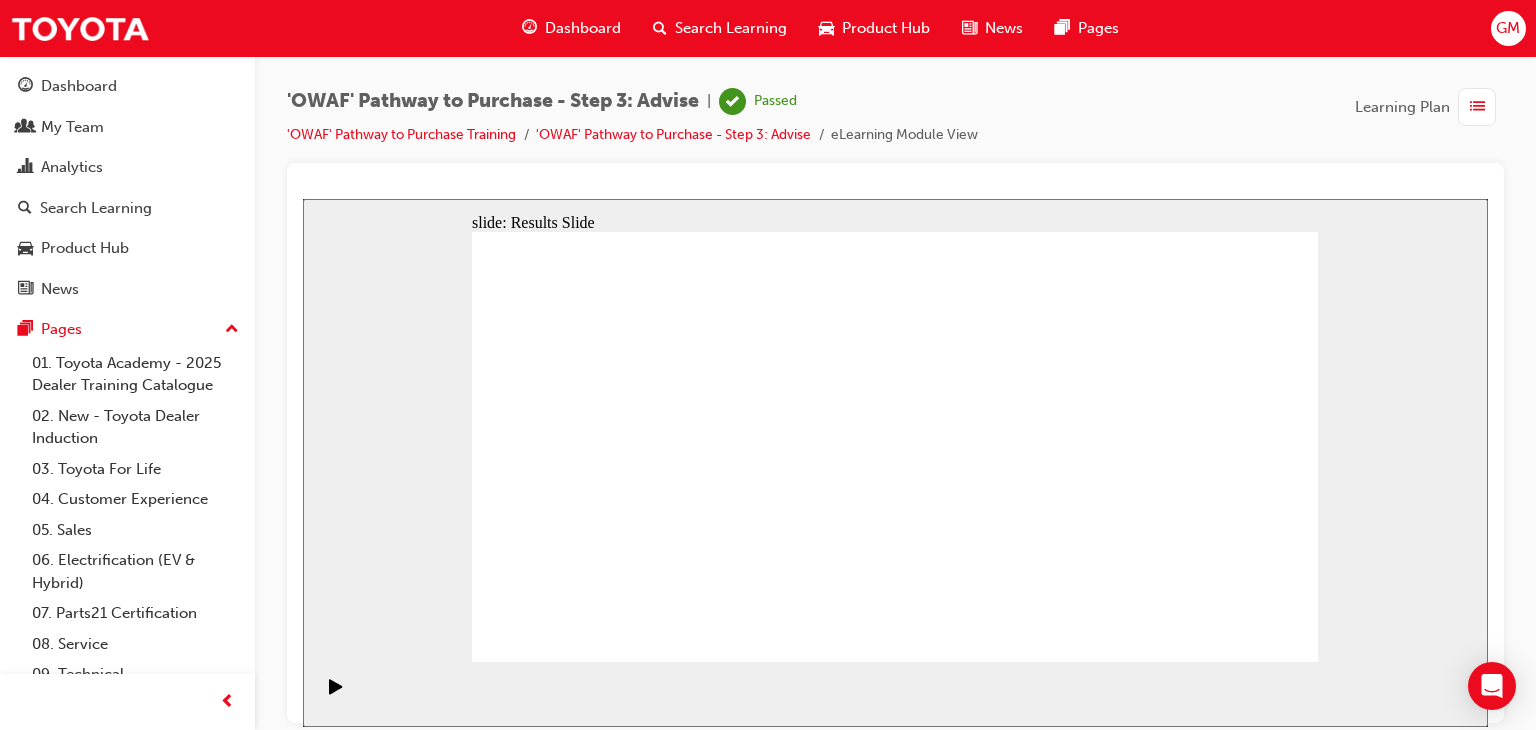 click 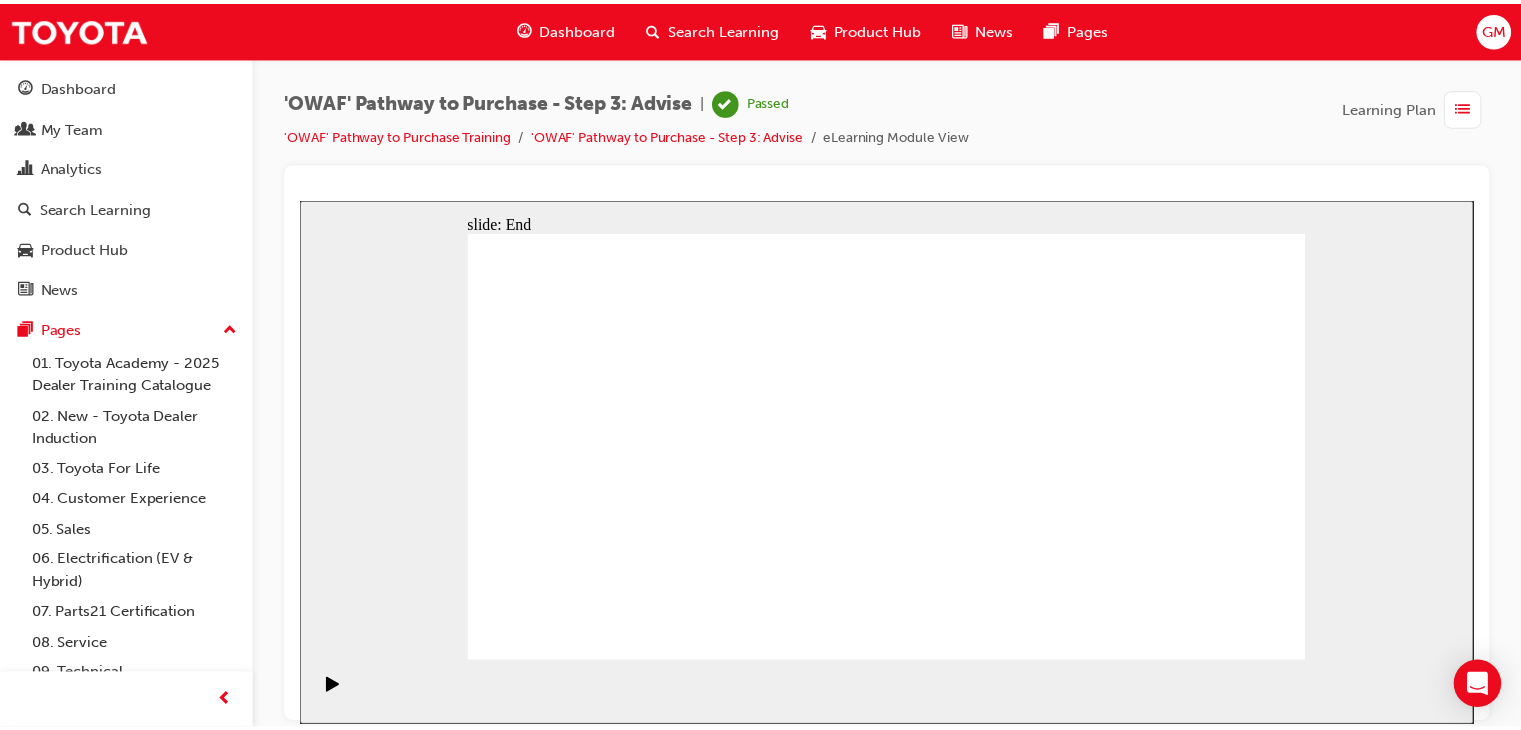 scroll, scrollTop: 0, scrollLeft: 0, axis: both 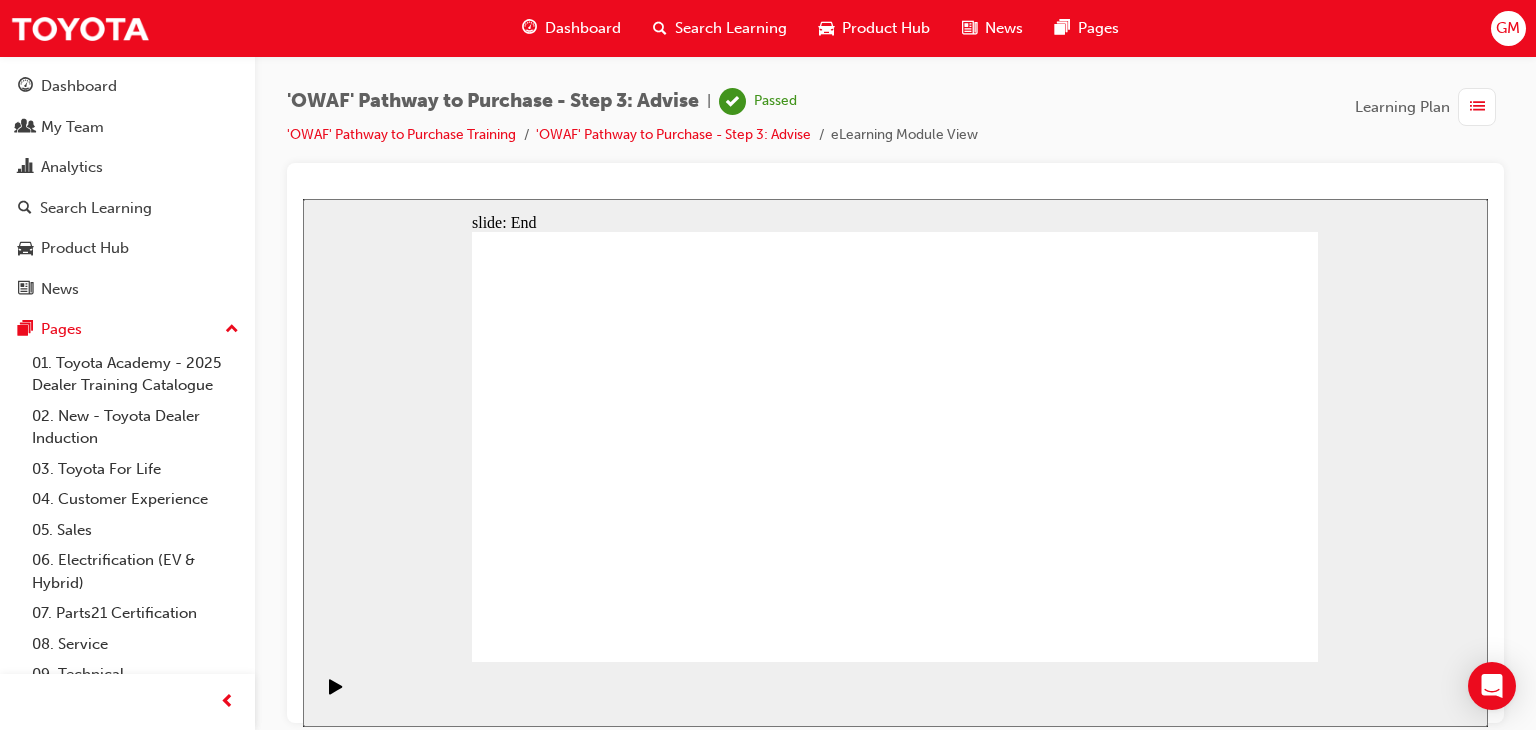 click 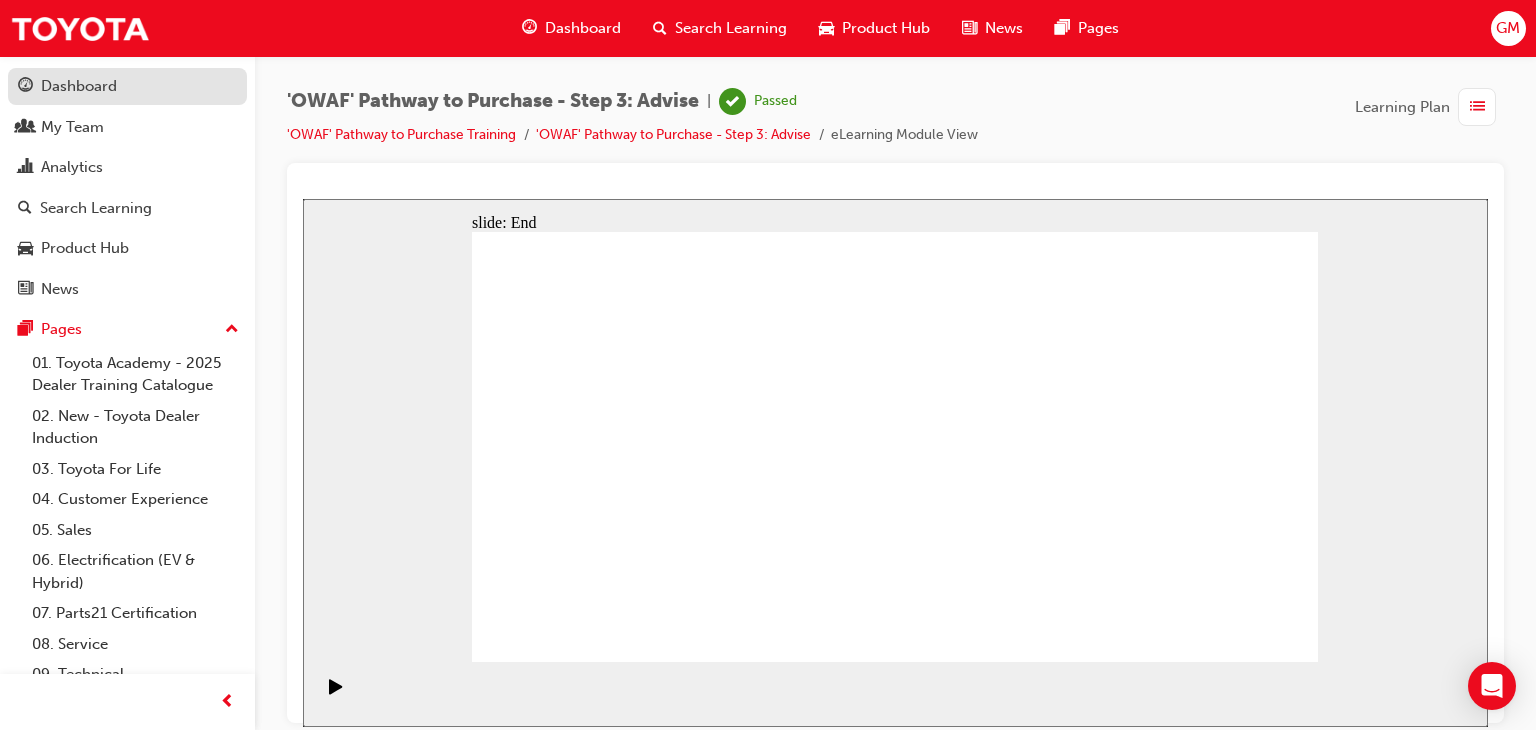 click on "Dashboard" at bounding box center [79, 86] 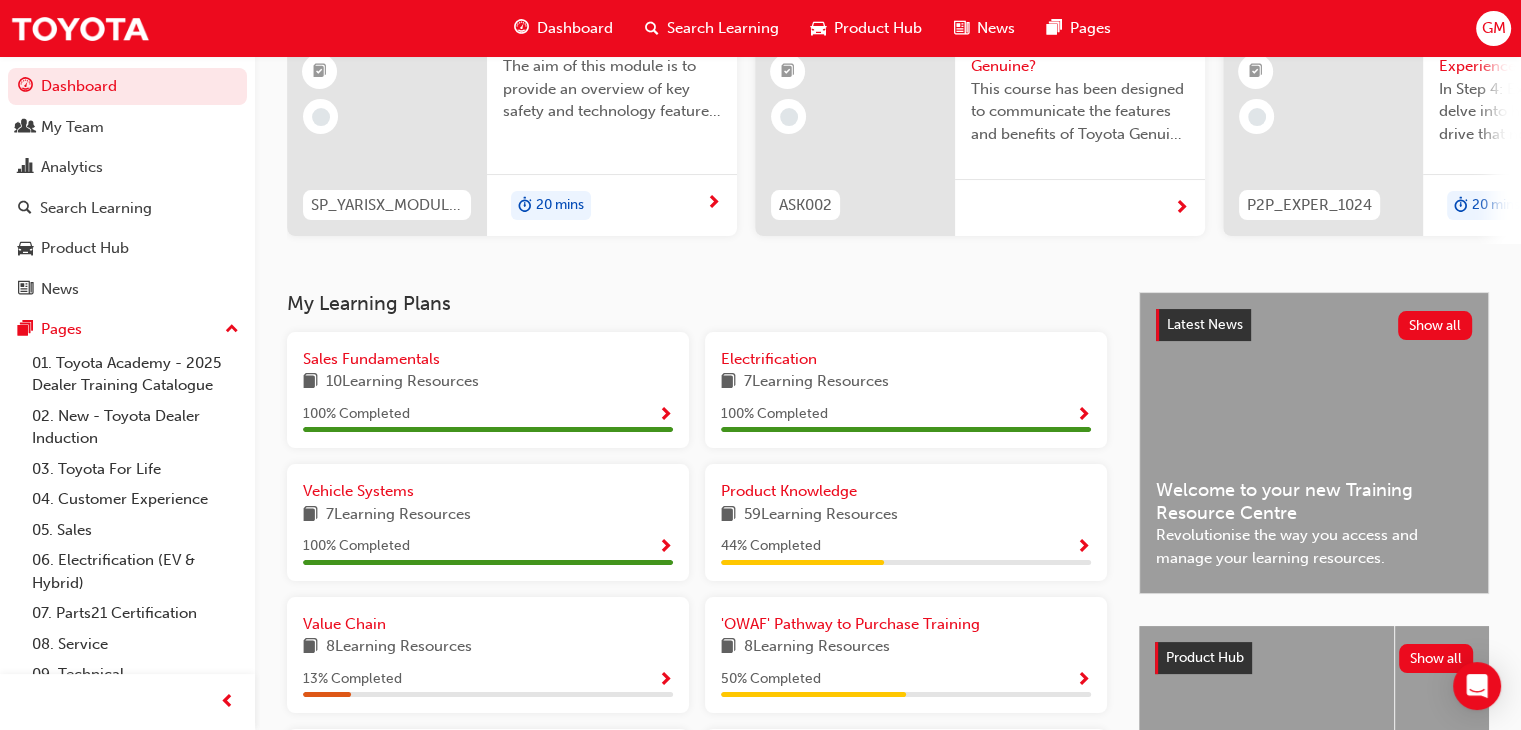 scroll, scrollTop: 400, scrollLeft: 0, axis: vertical 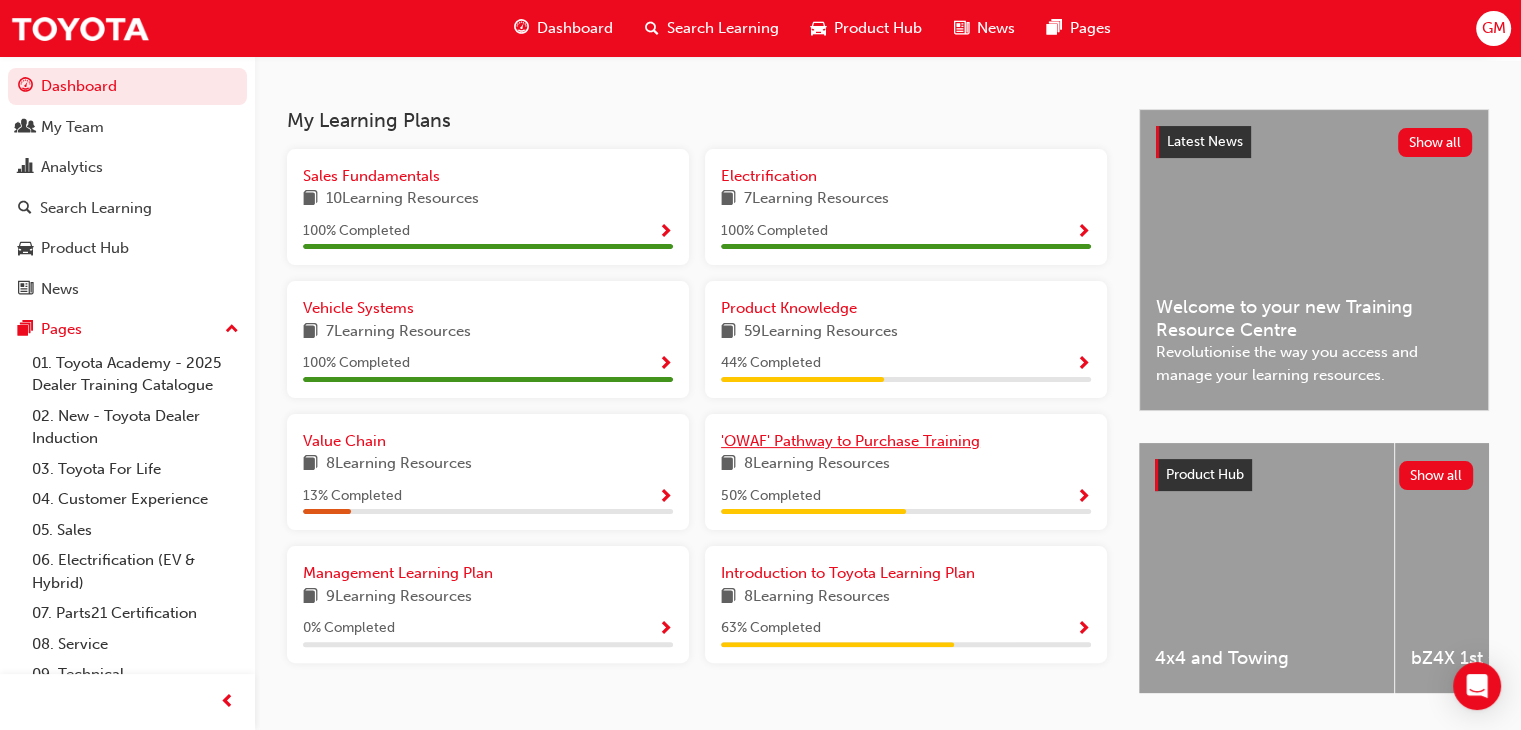 click on "'OWAF' Pathway to Purchase Training" at bounding box center (850, 441) 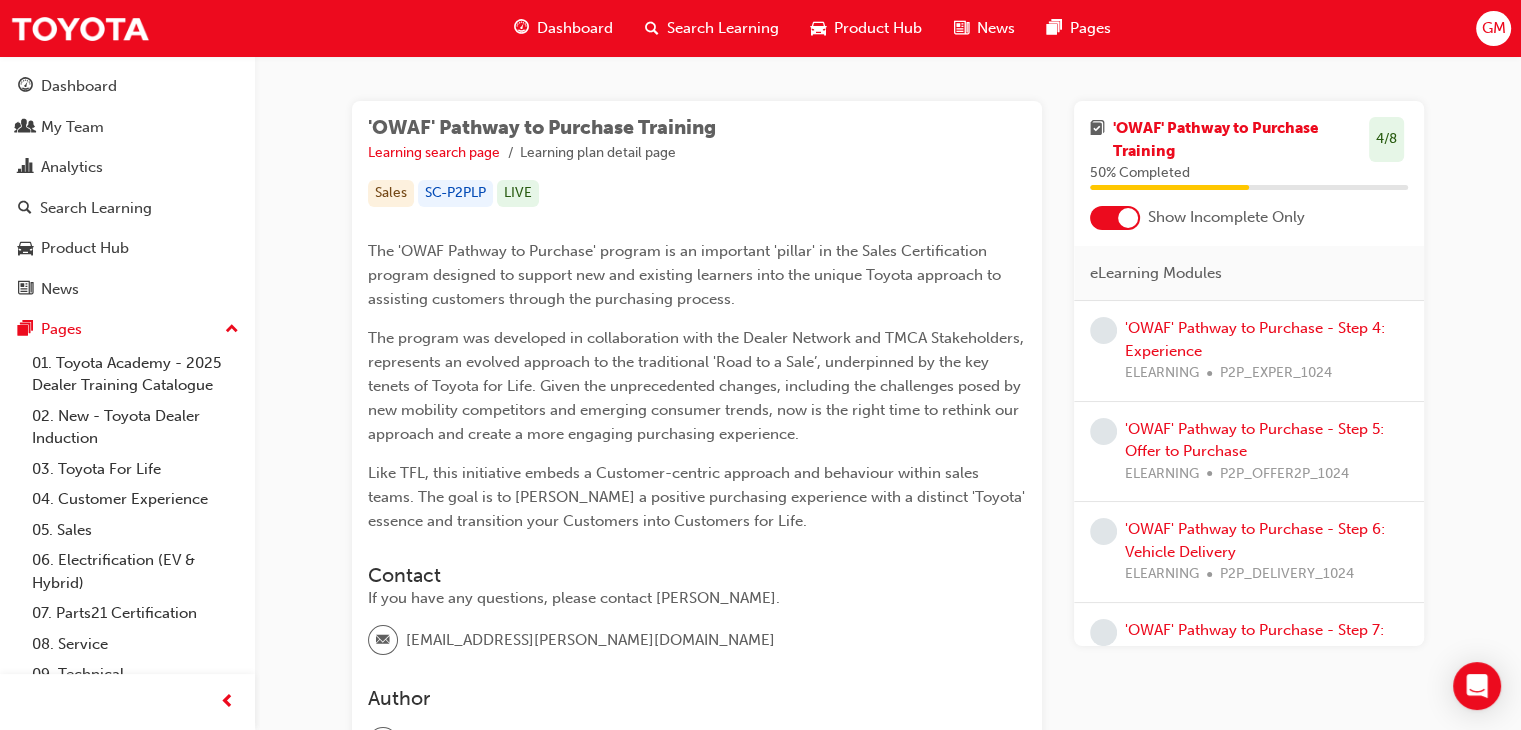 scroll, scrollTop: 0, scrollLeft: 0, axis: both 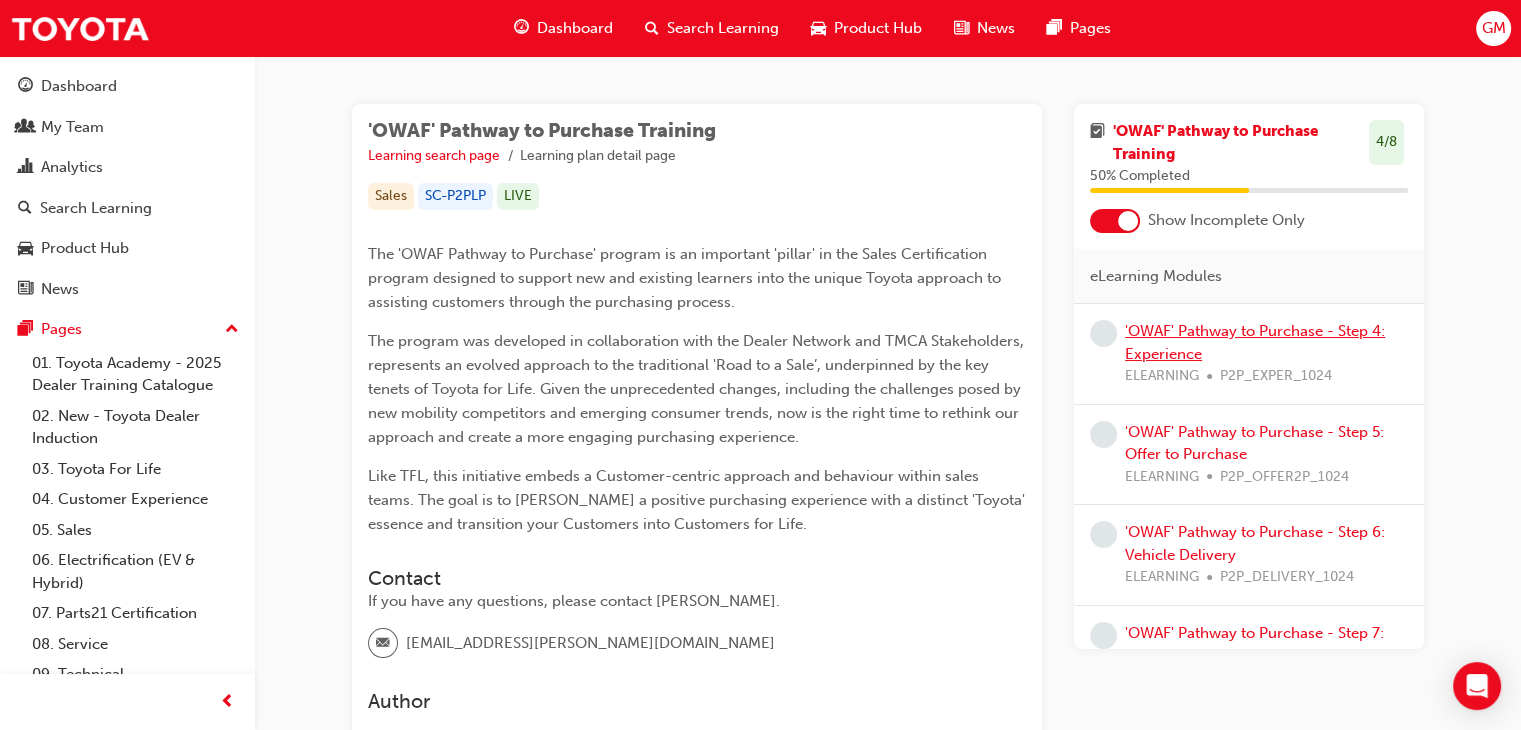 click on "'OWAF' Pathway to Purchase - Step 4: Experience" at bounding box center [1255, 342] 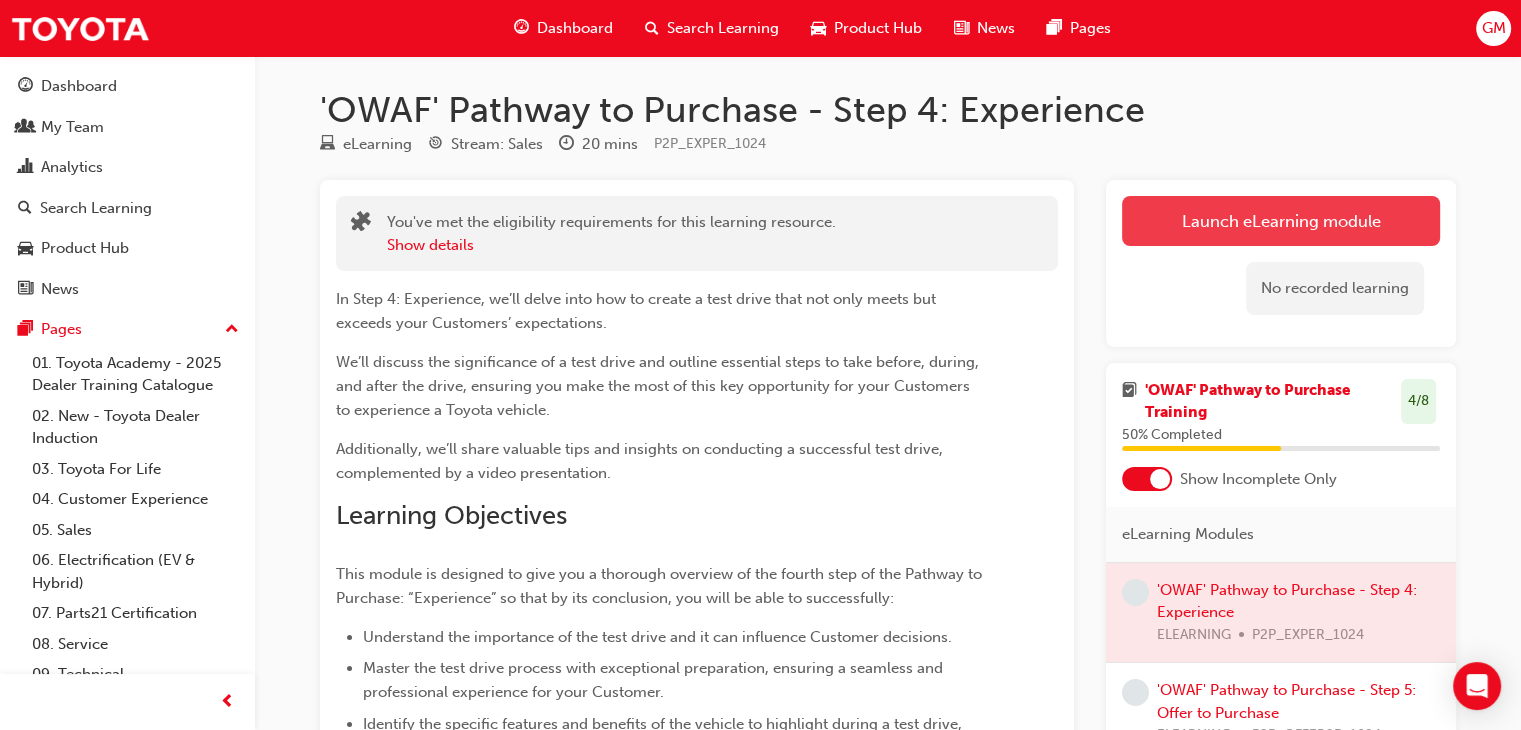click on "Launch eLearning module" at bounding box center [1281, 221] 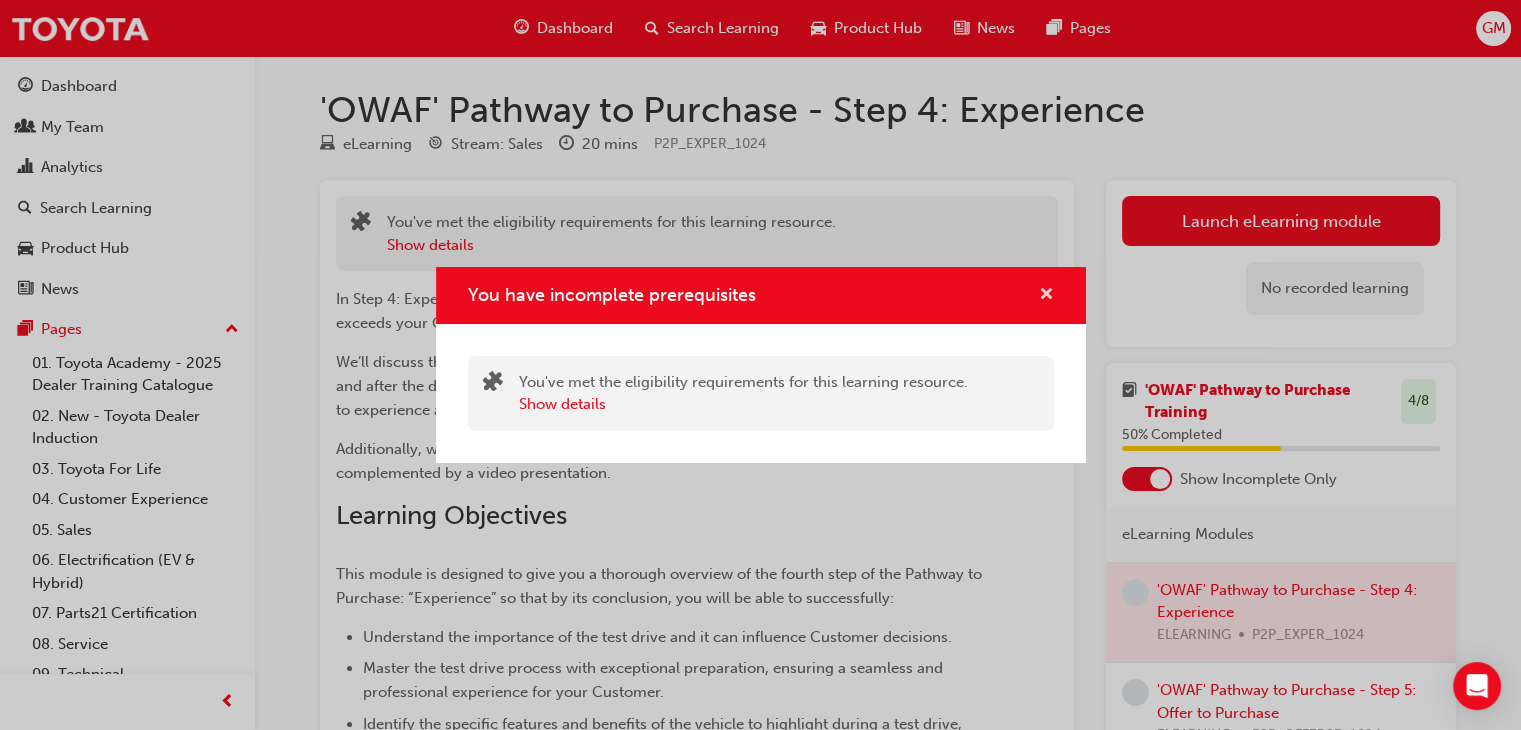 click at bounding box center [1046, 296] 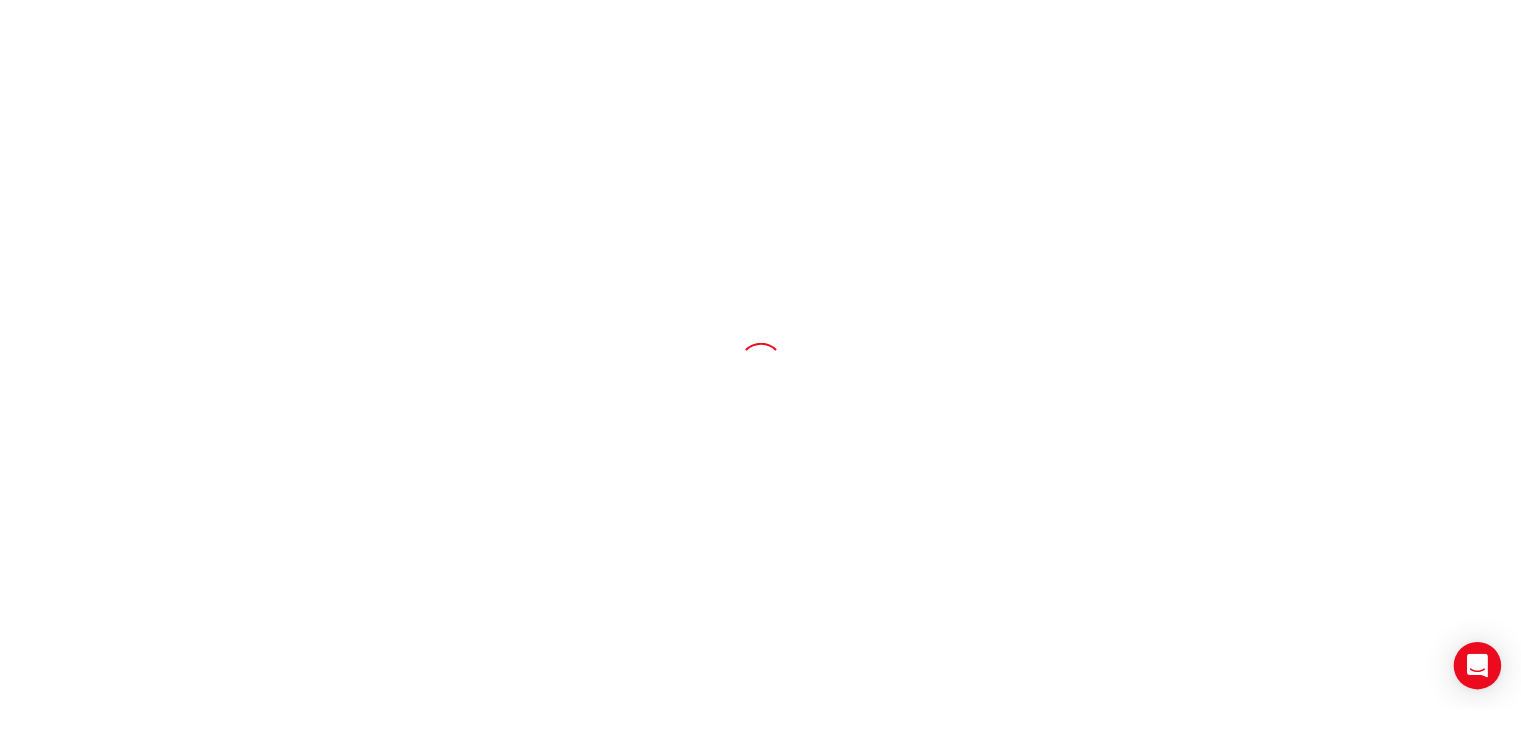 scroll, scrollTop: 0, scrollLeft: 0, axis: both 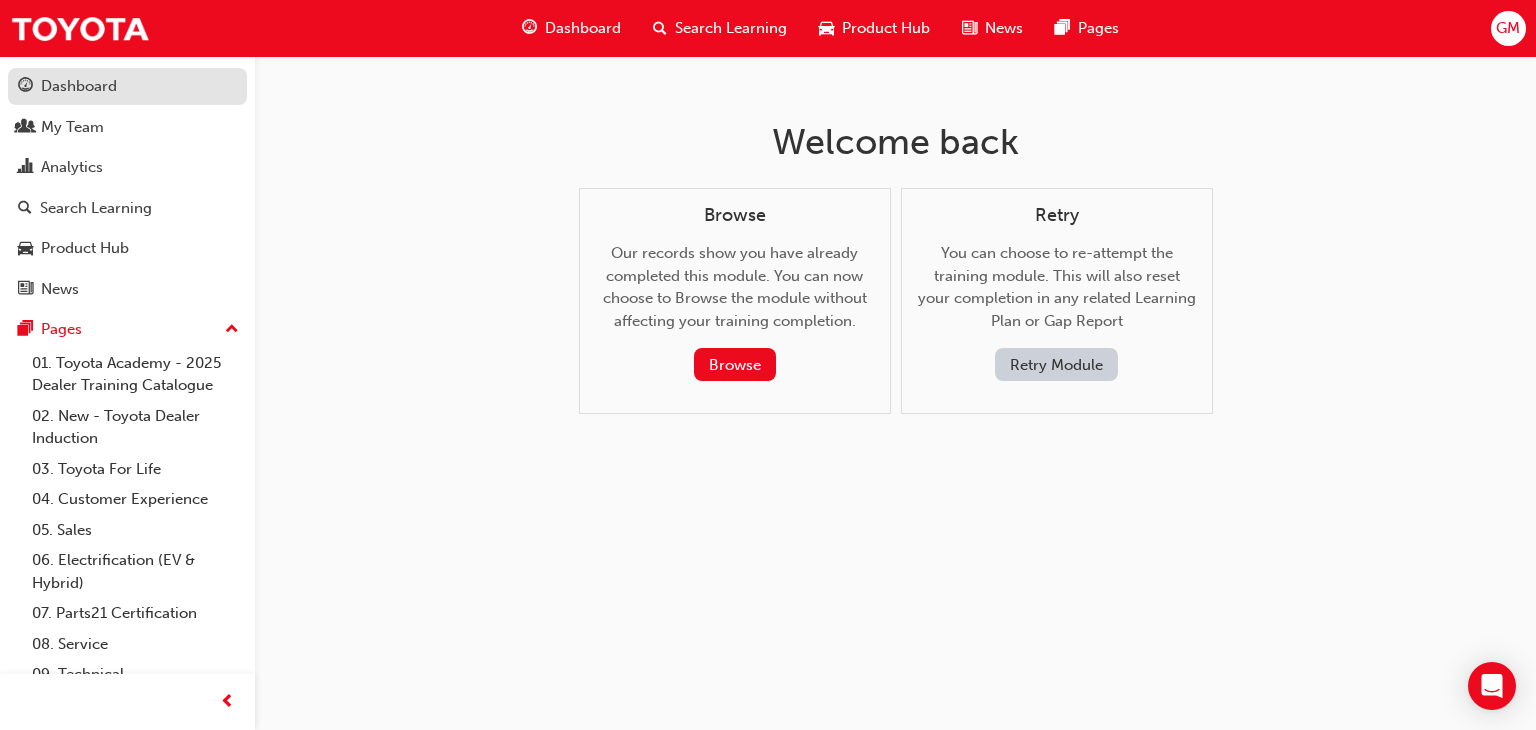 click on "Dashboard" at bounding box center (79, 86) 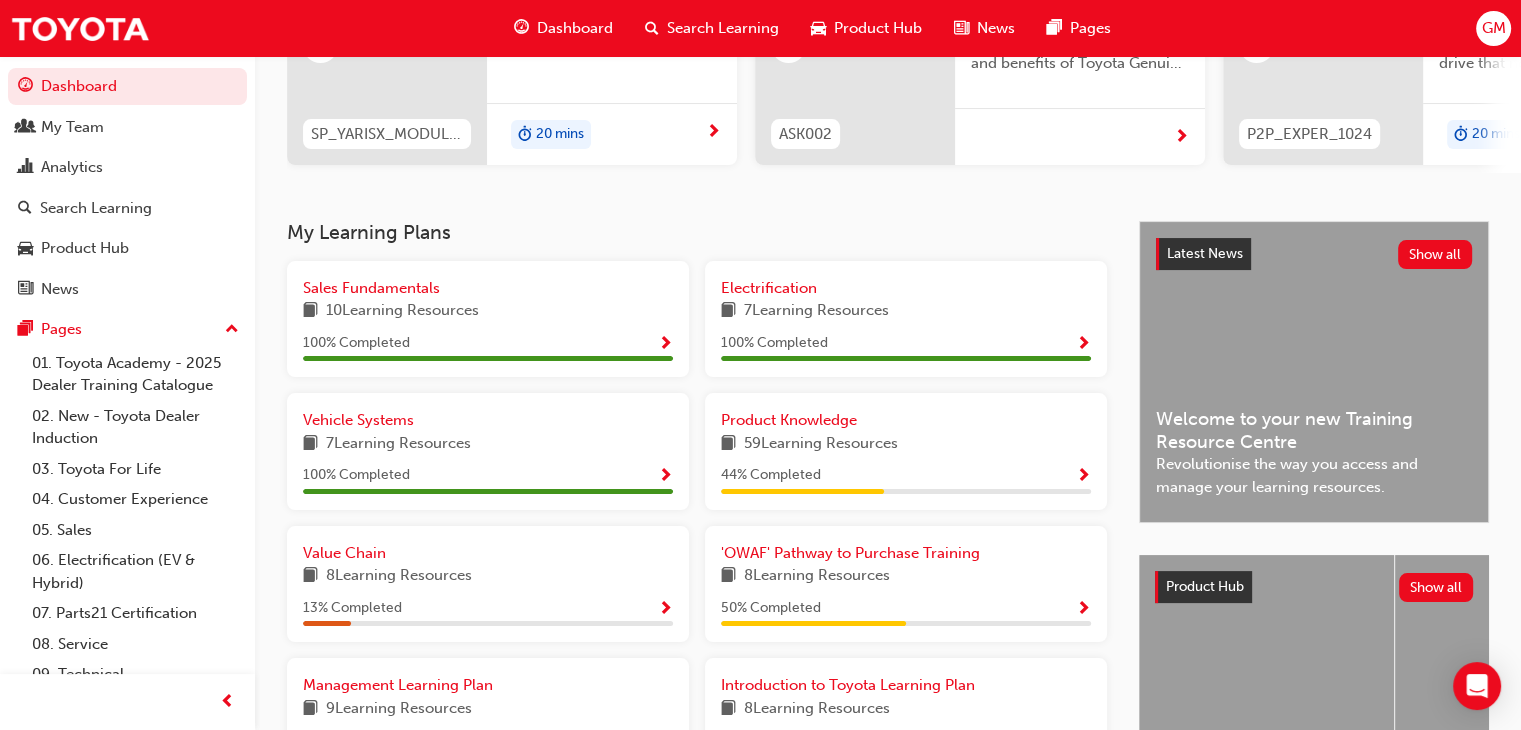 scroll, scrollTop: 400, scrollLeft: 0, axis: vertical 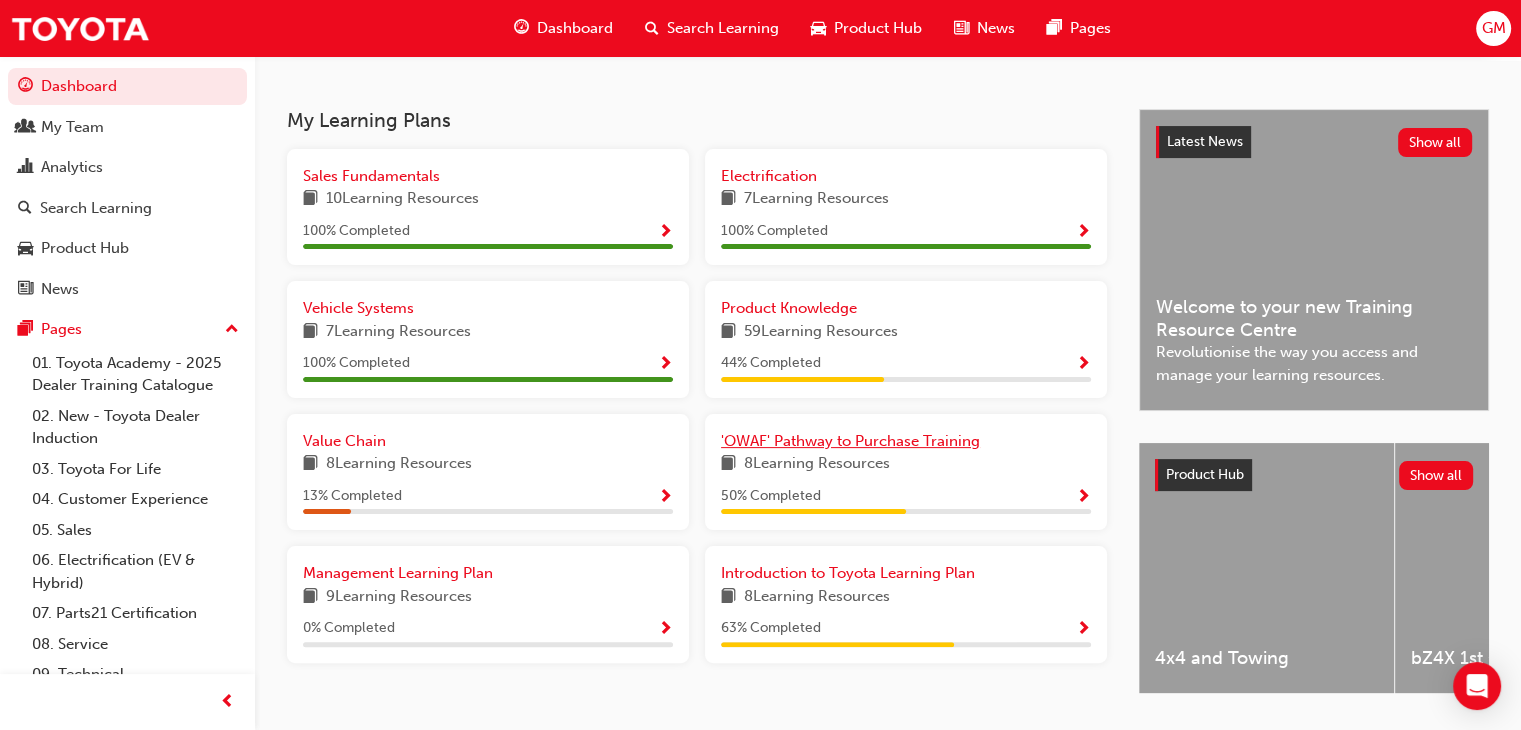 click on "'OWAF' Pathway to Purchase Training" at bounding box center (850, 441) 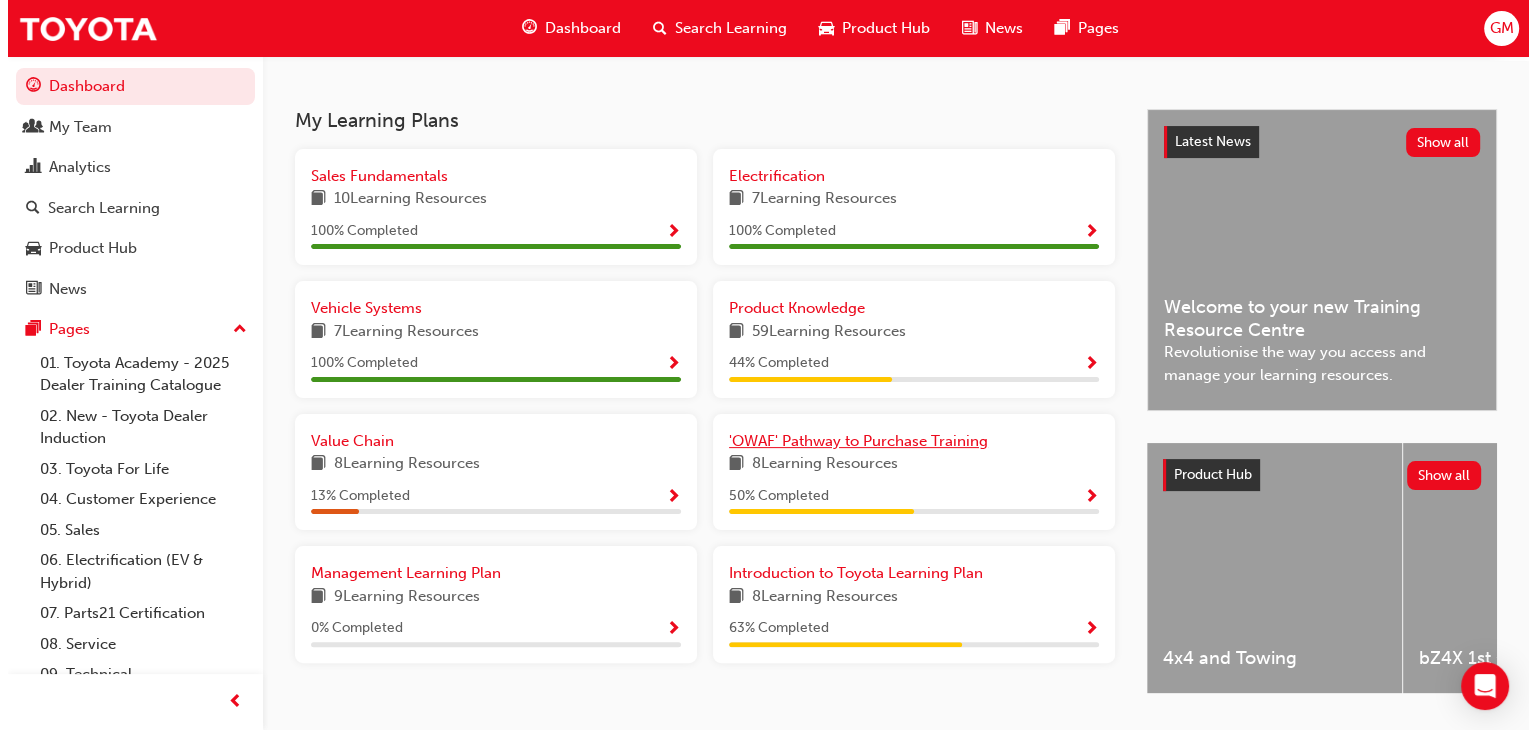 scroll, scrollTop: 0, scrollLeft: 0, axis: both 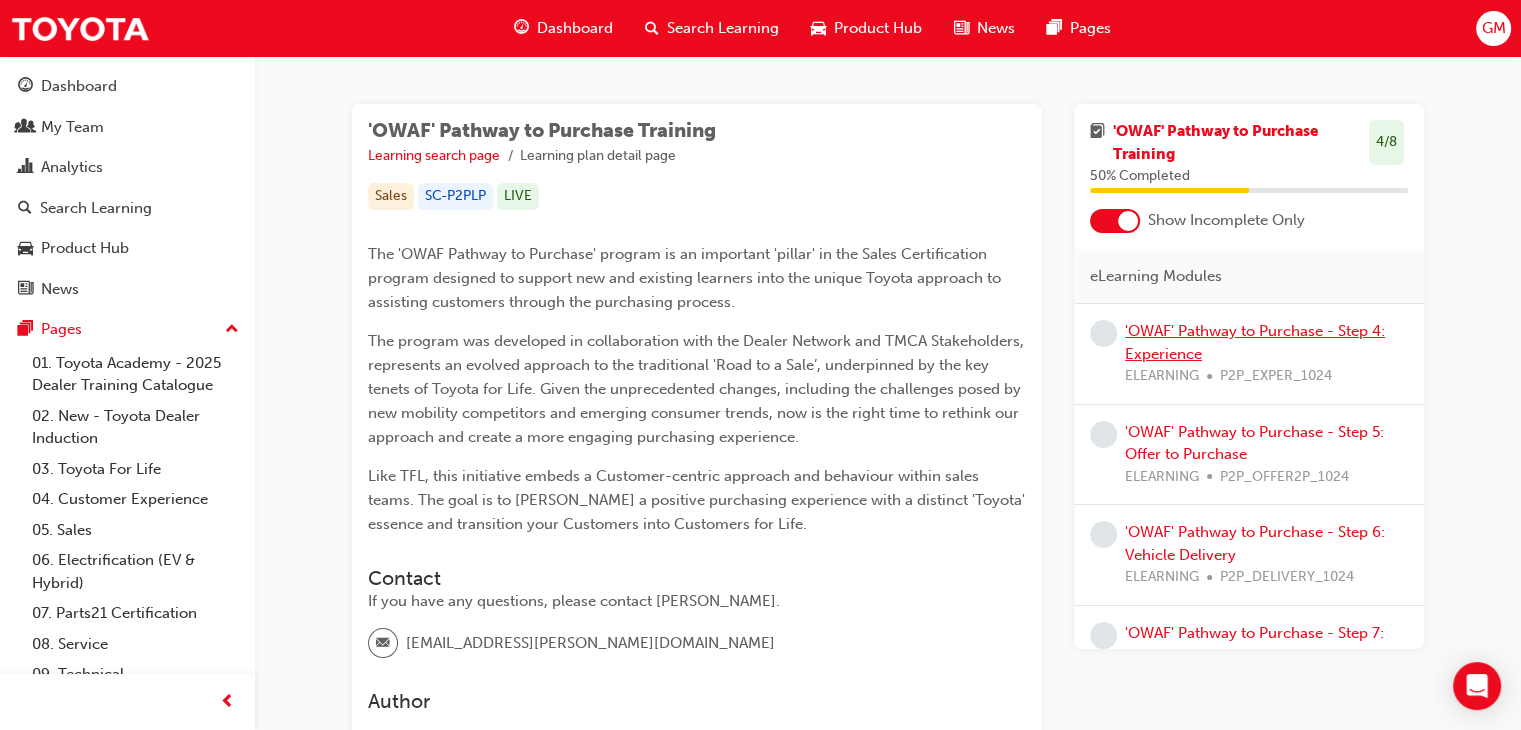 click on "'OWAF' Pathway to Purchase - Step 4: Experience" at bounding box center [1255, 342] 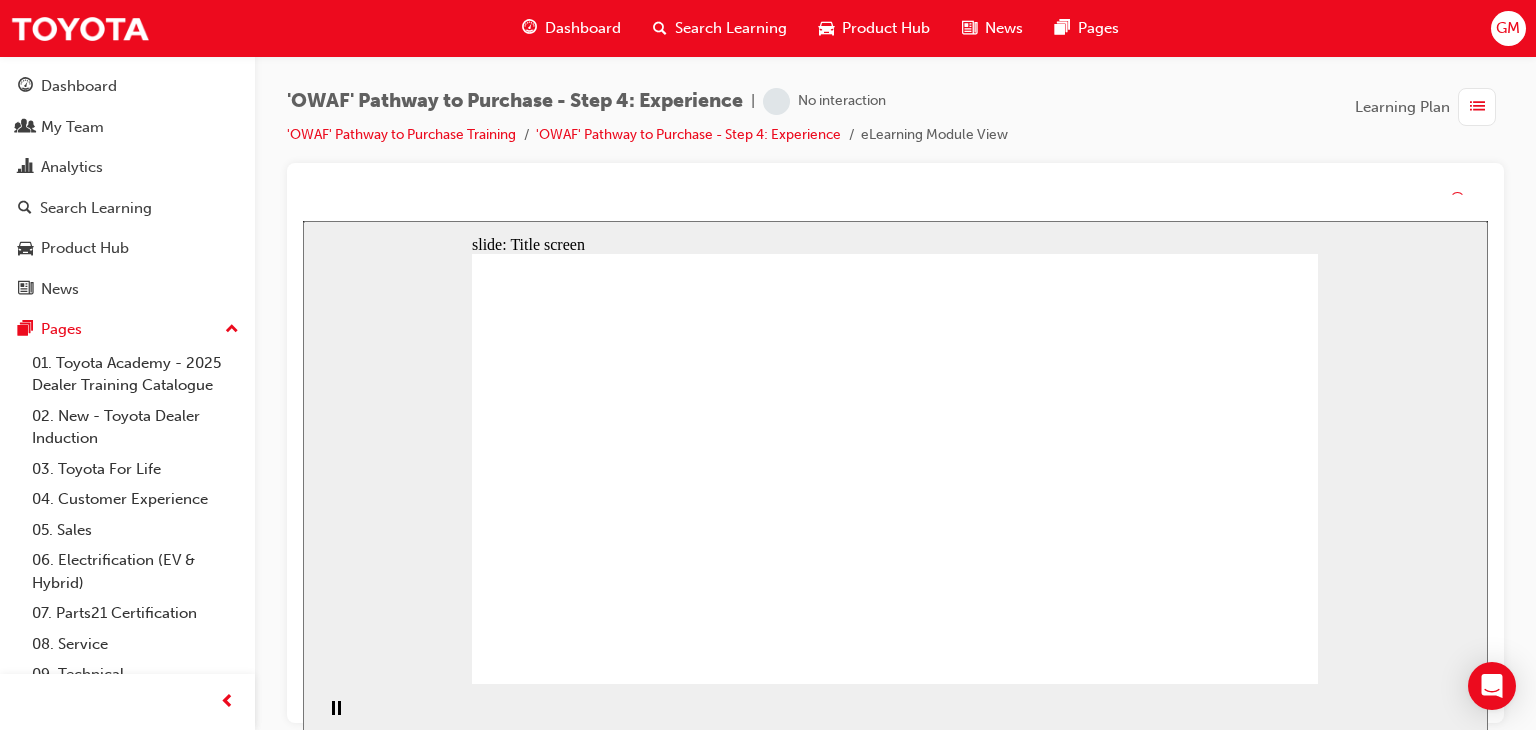 scroll, scrollTop: 0, scrollLeft: 0, axis: both 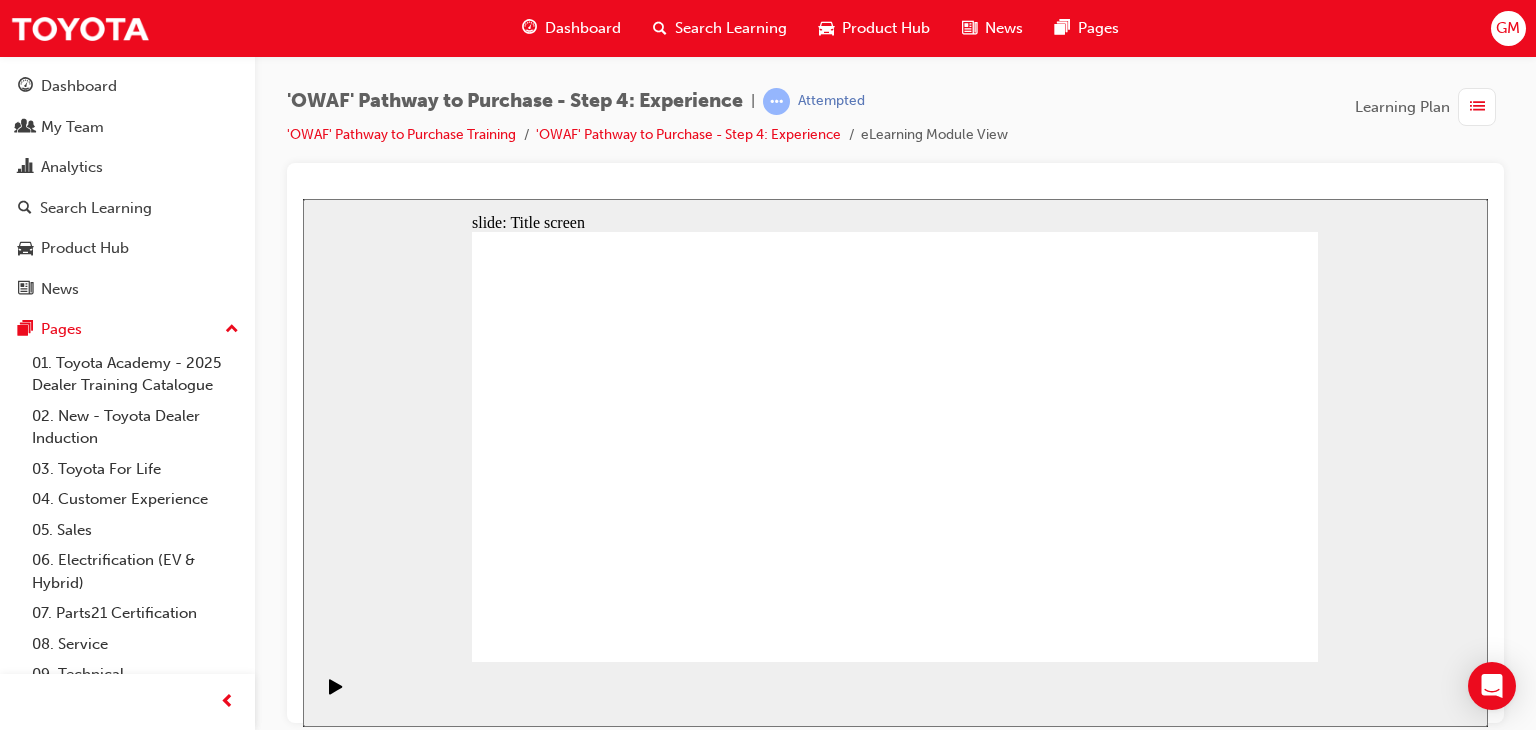 click 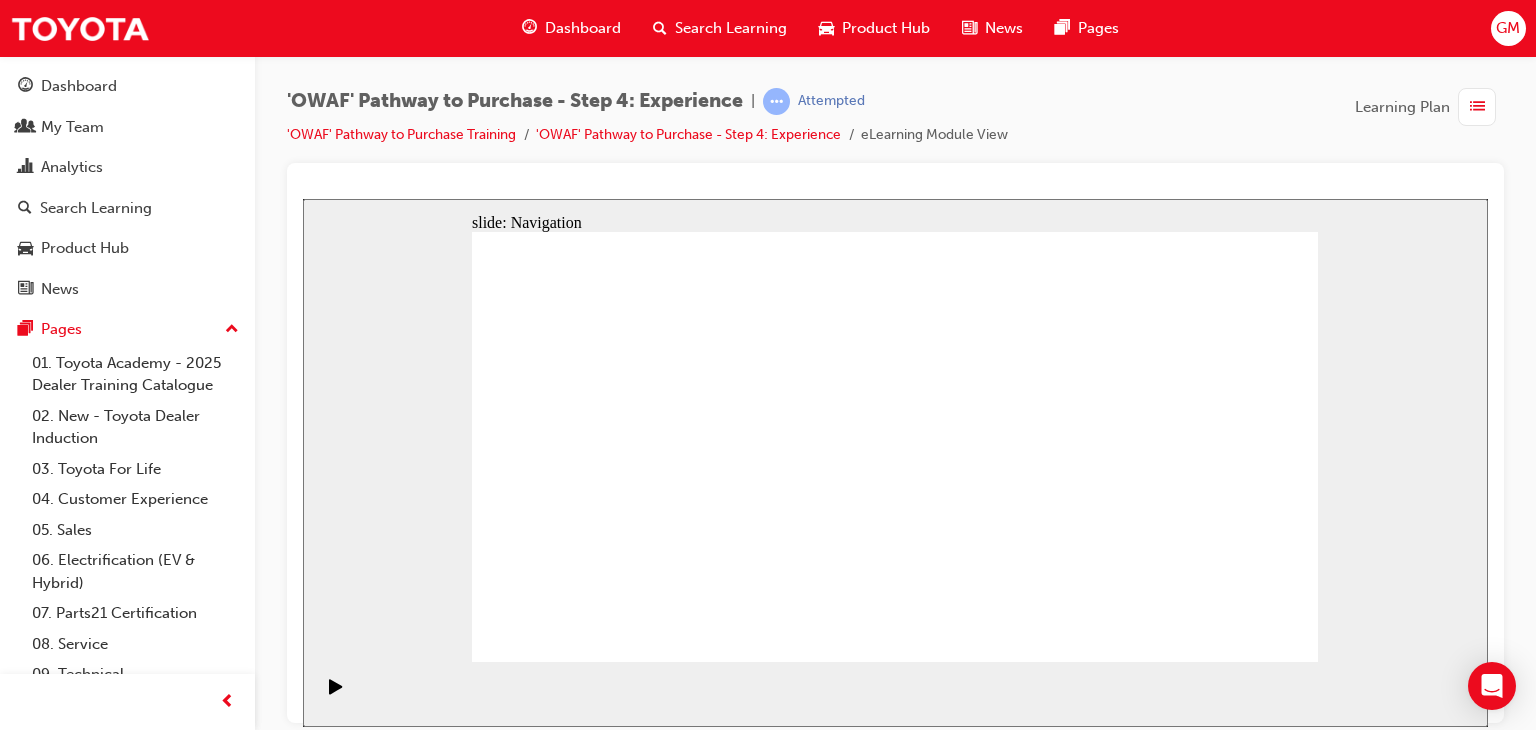 click 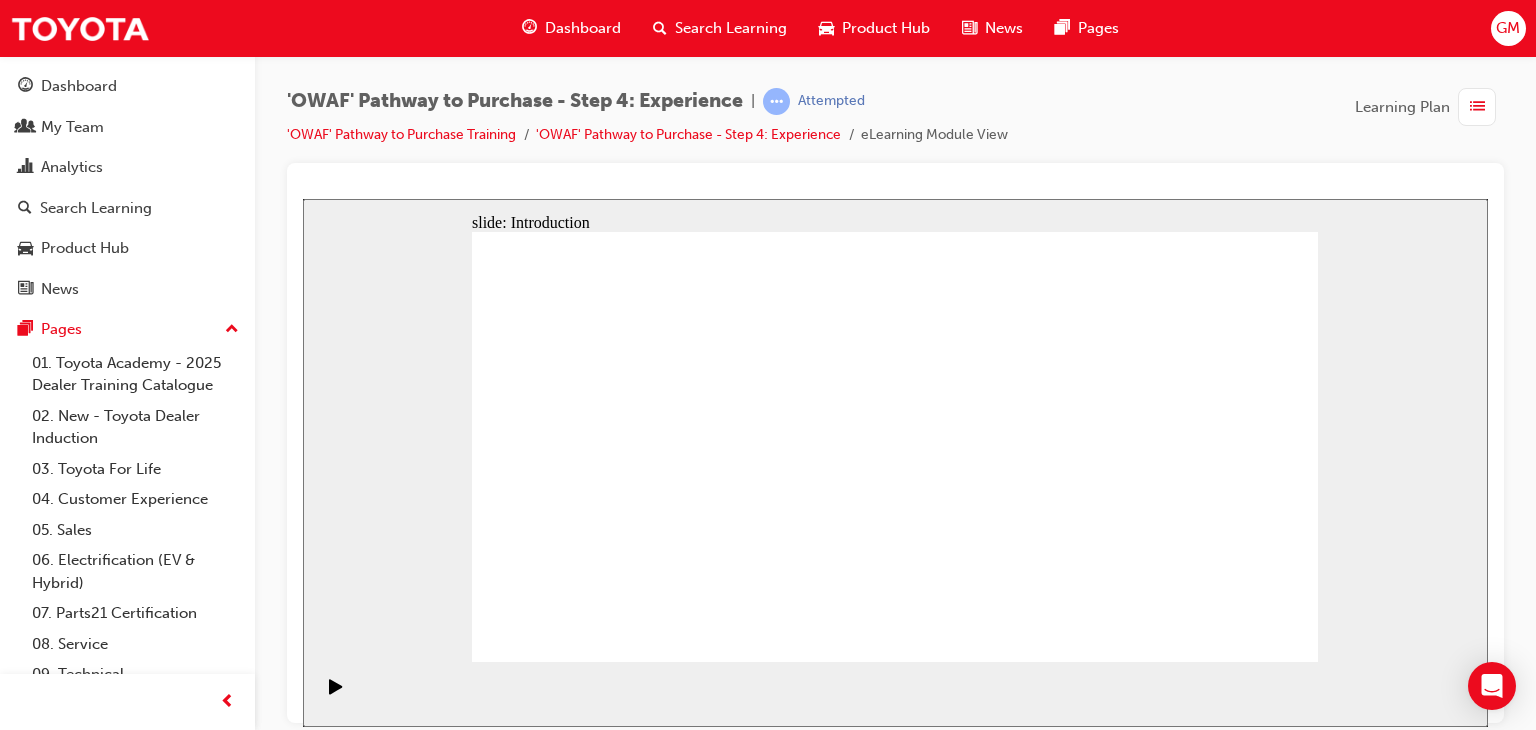 drag, startPoint x: 1276, startPoint y: 635, endPoint x: 1290, endPoint y: 655, distance: 24.41311 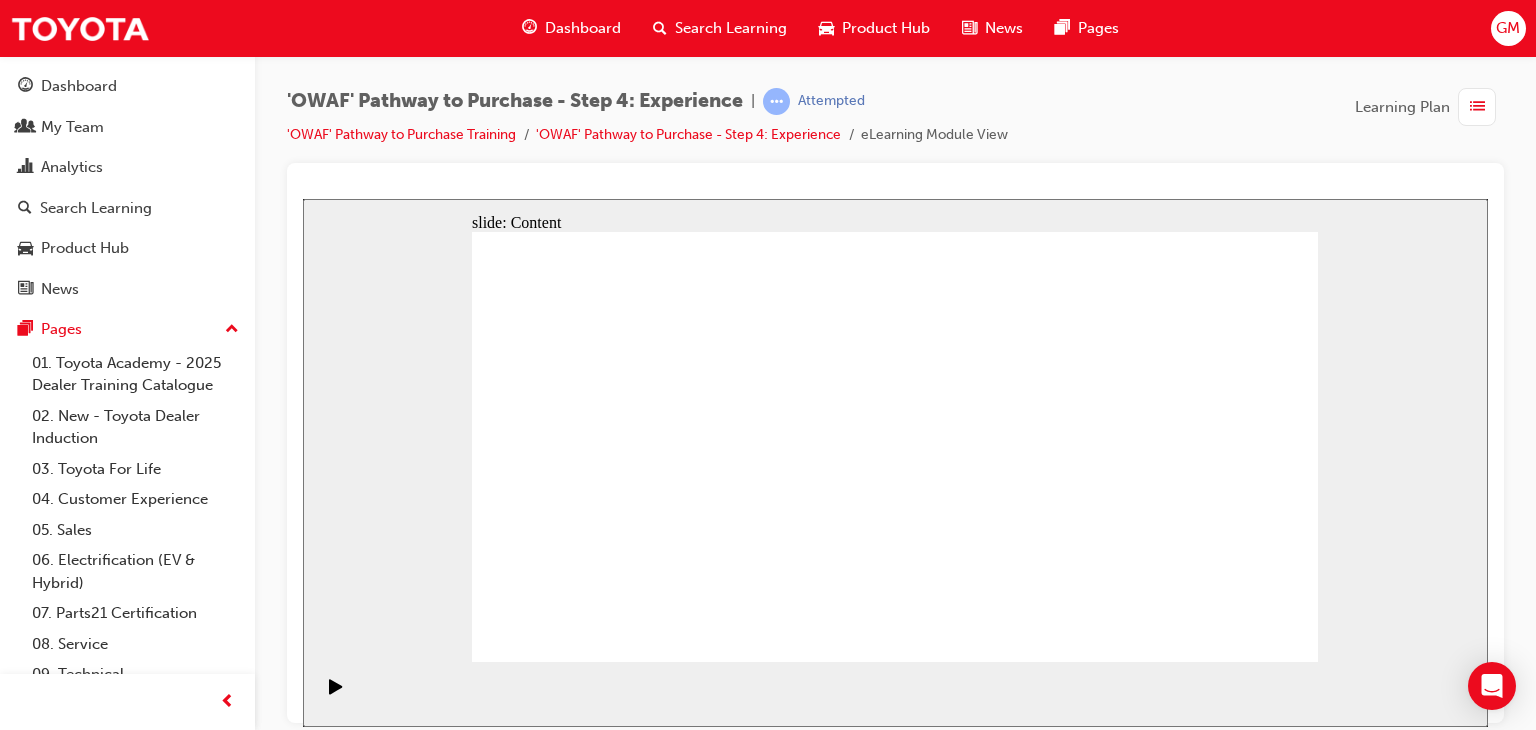 click 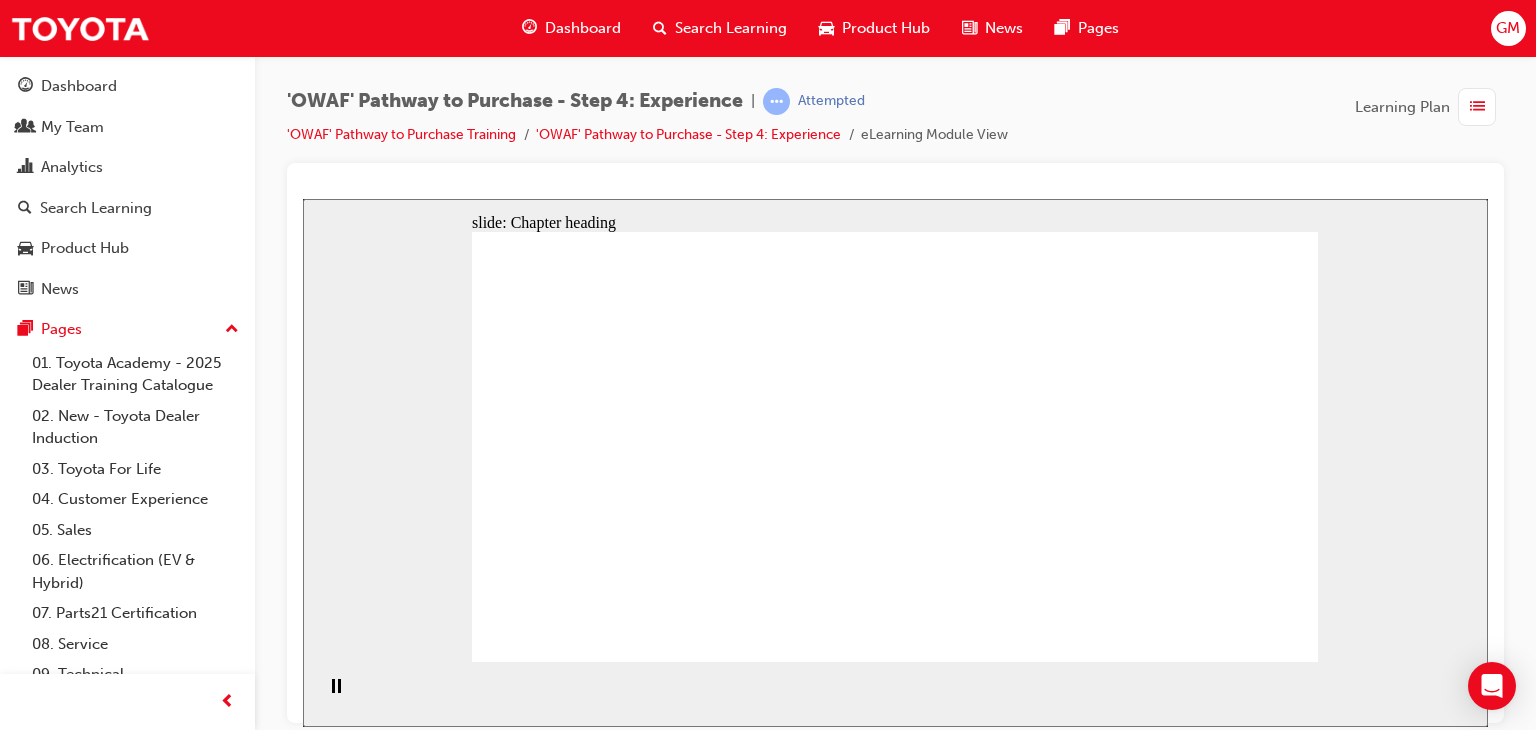 click 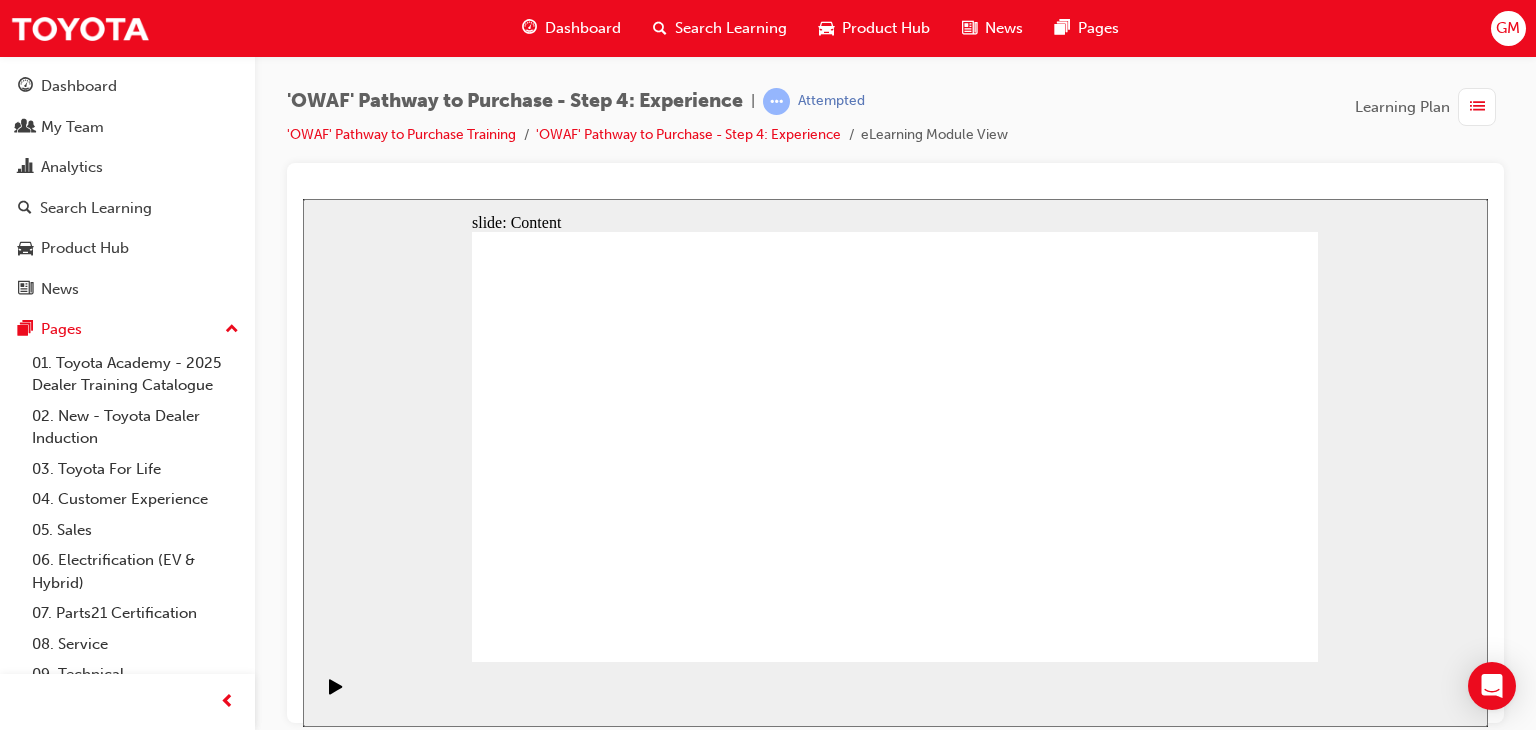 click 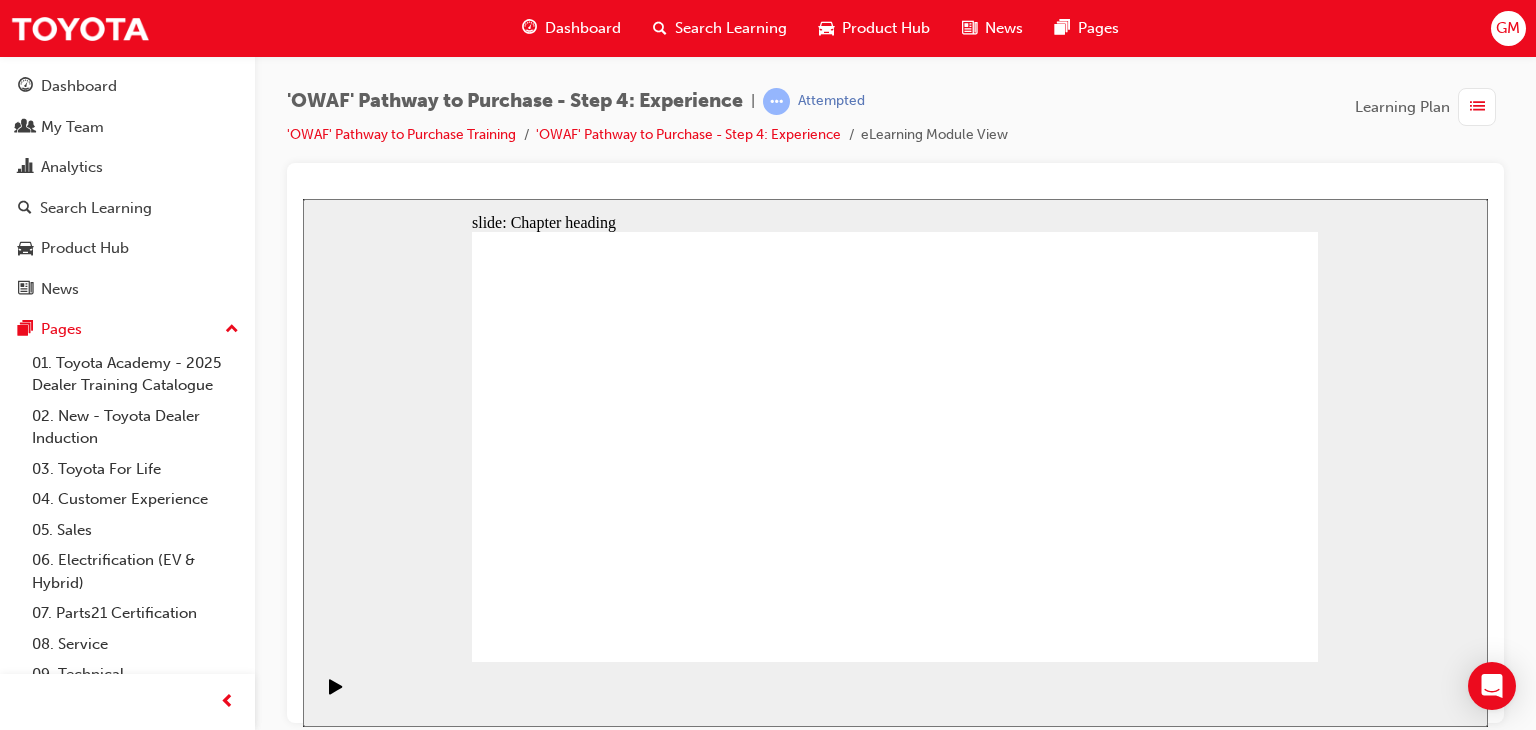 click 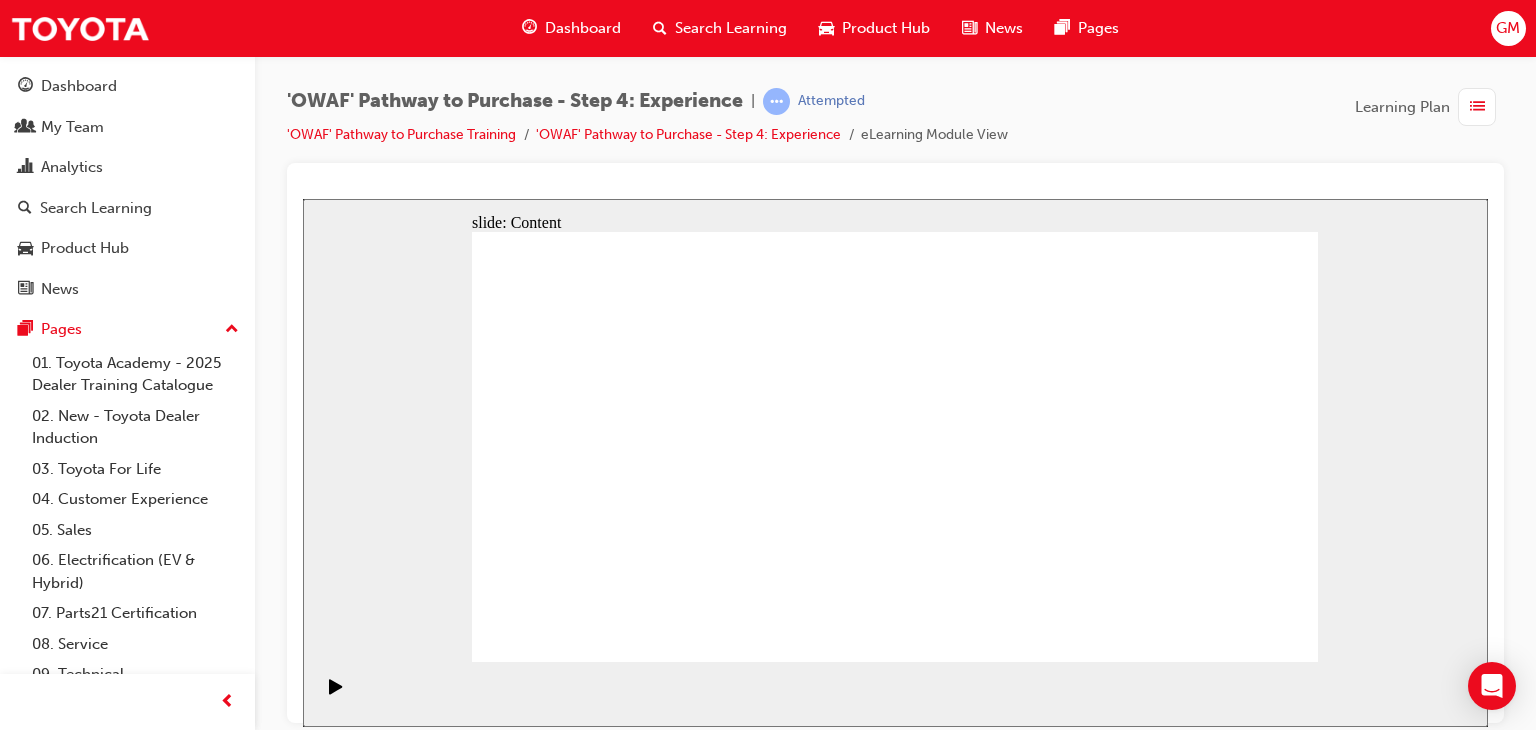 click 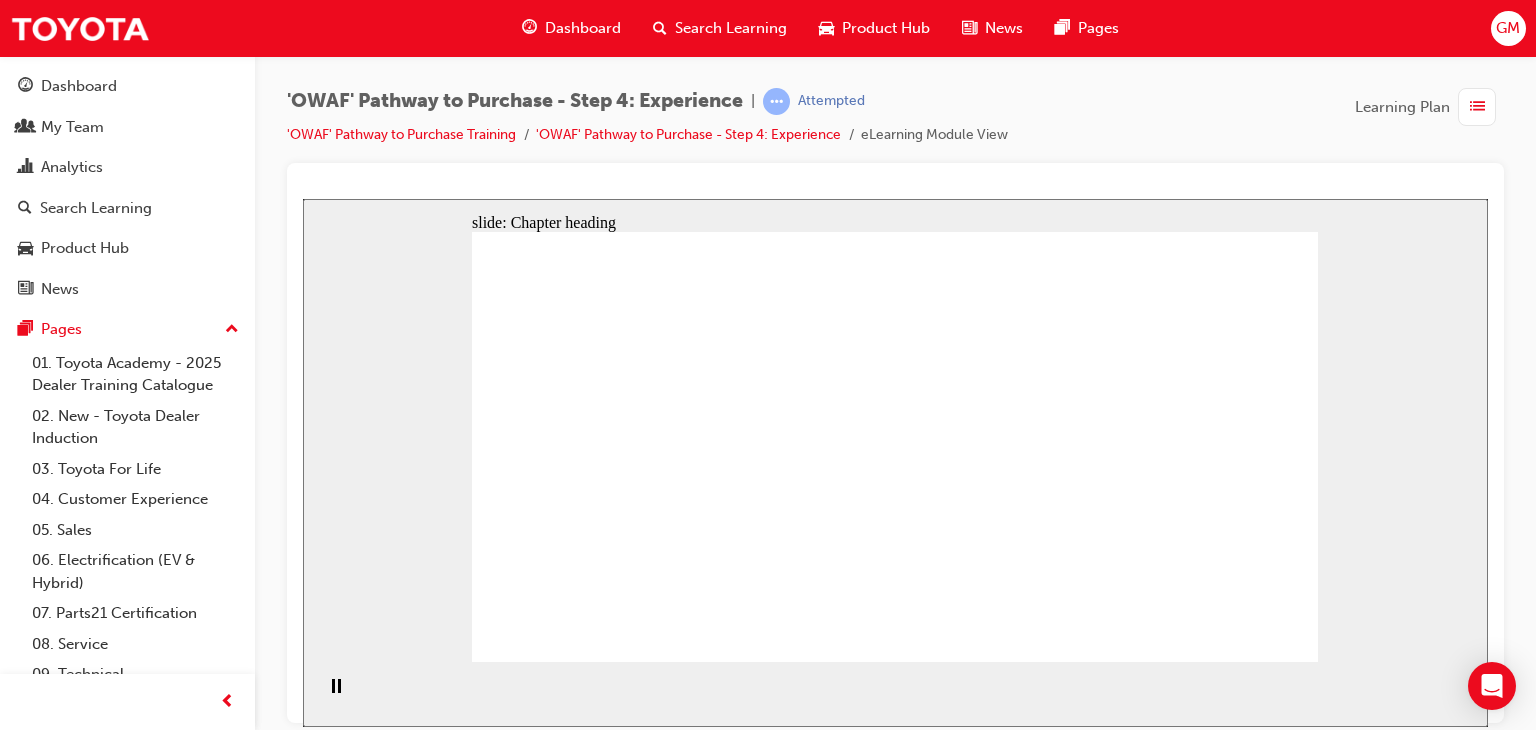 click 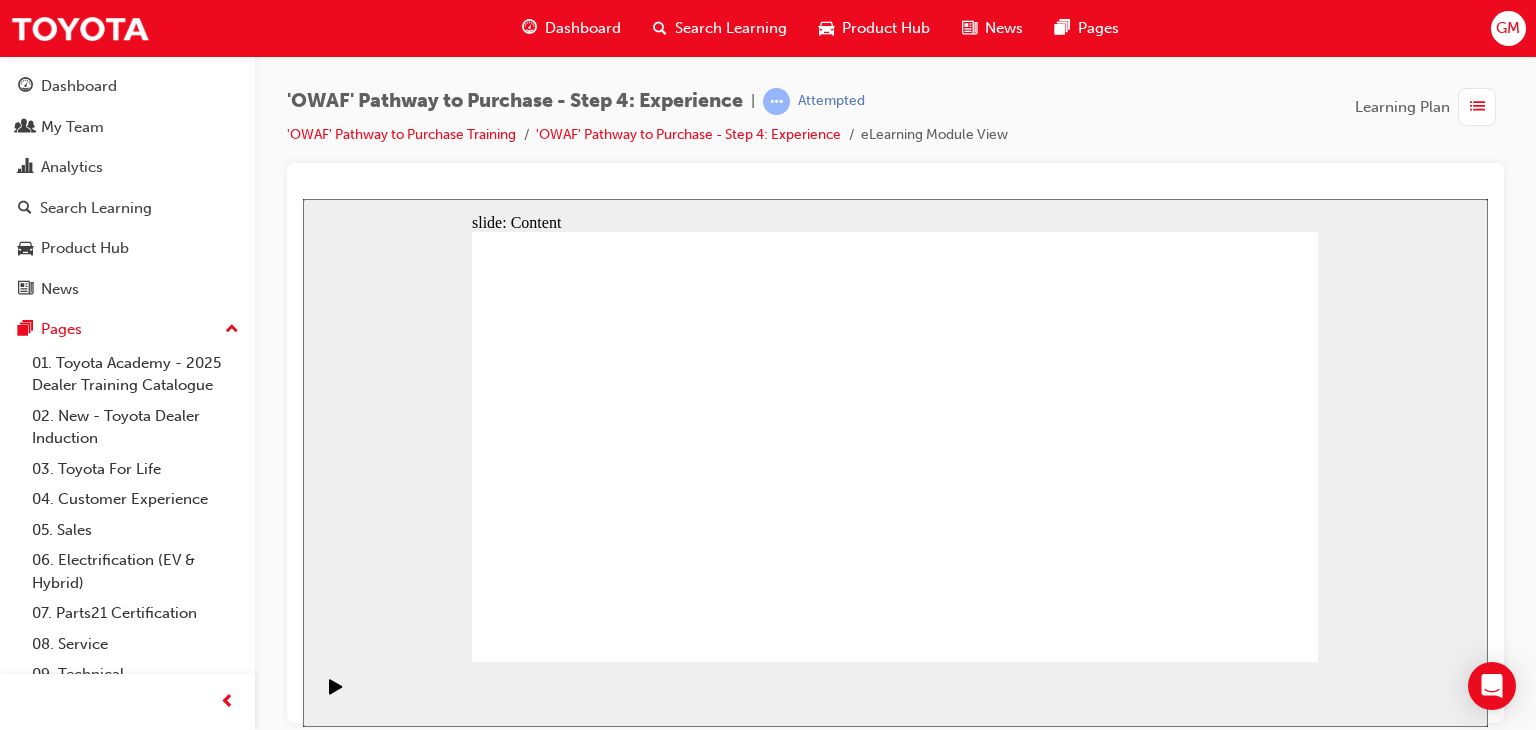 click 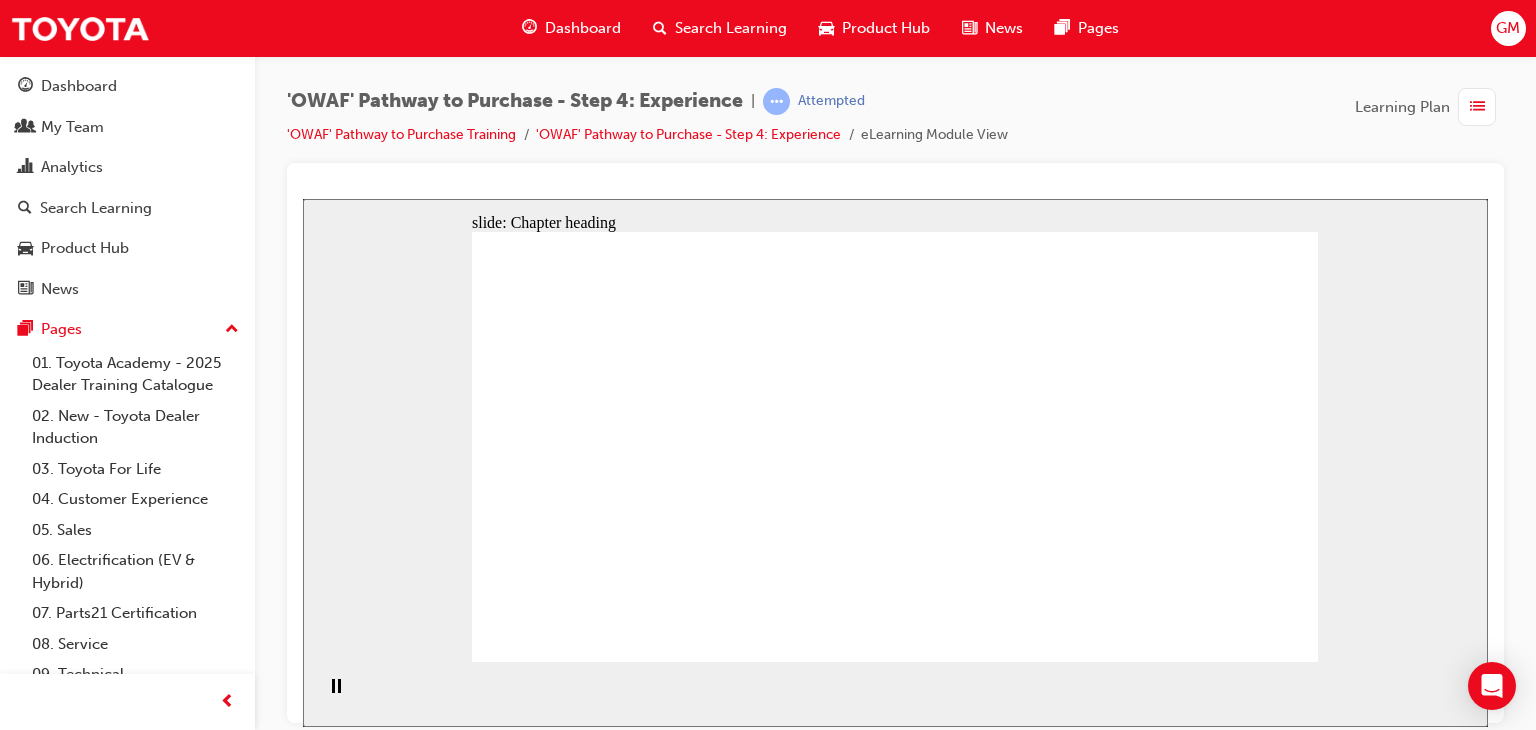 click 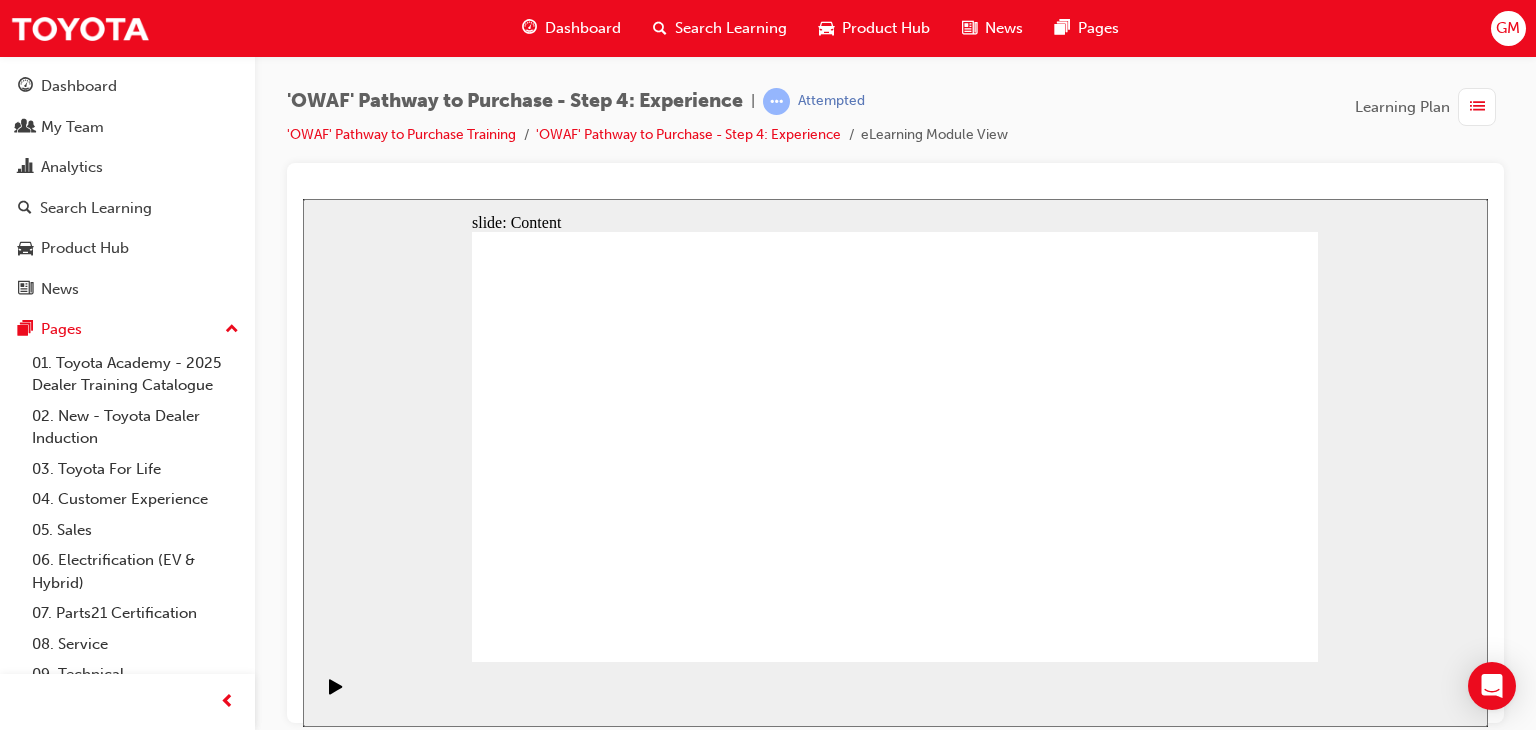 click 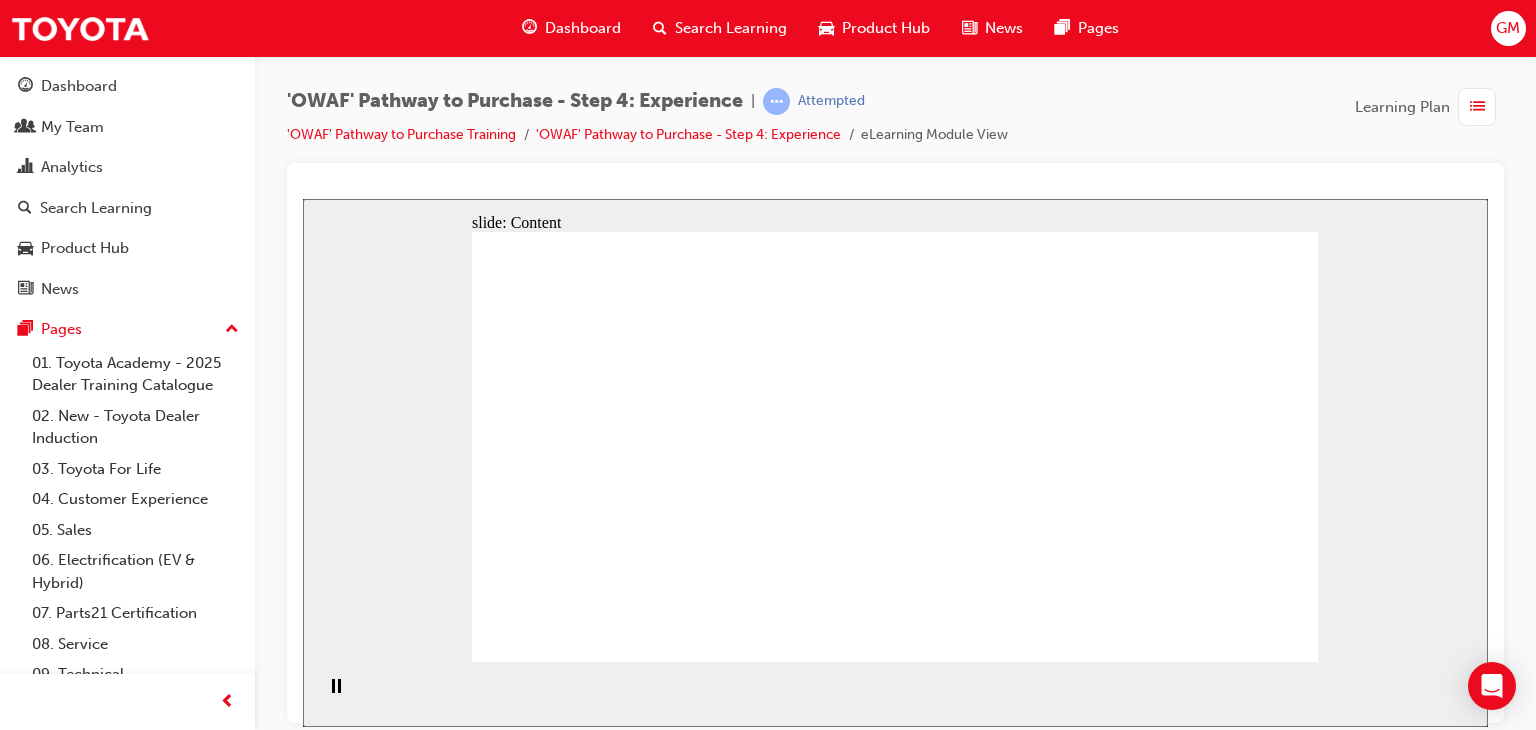 click 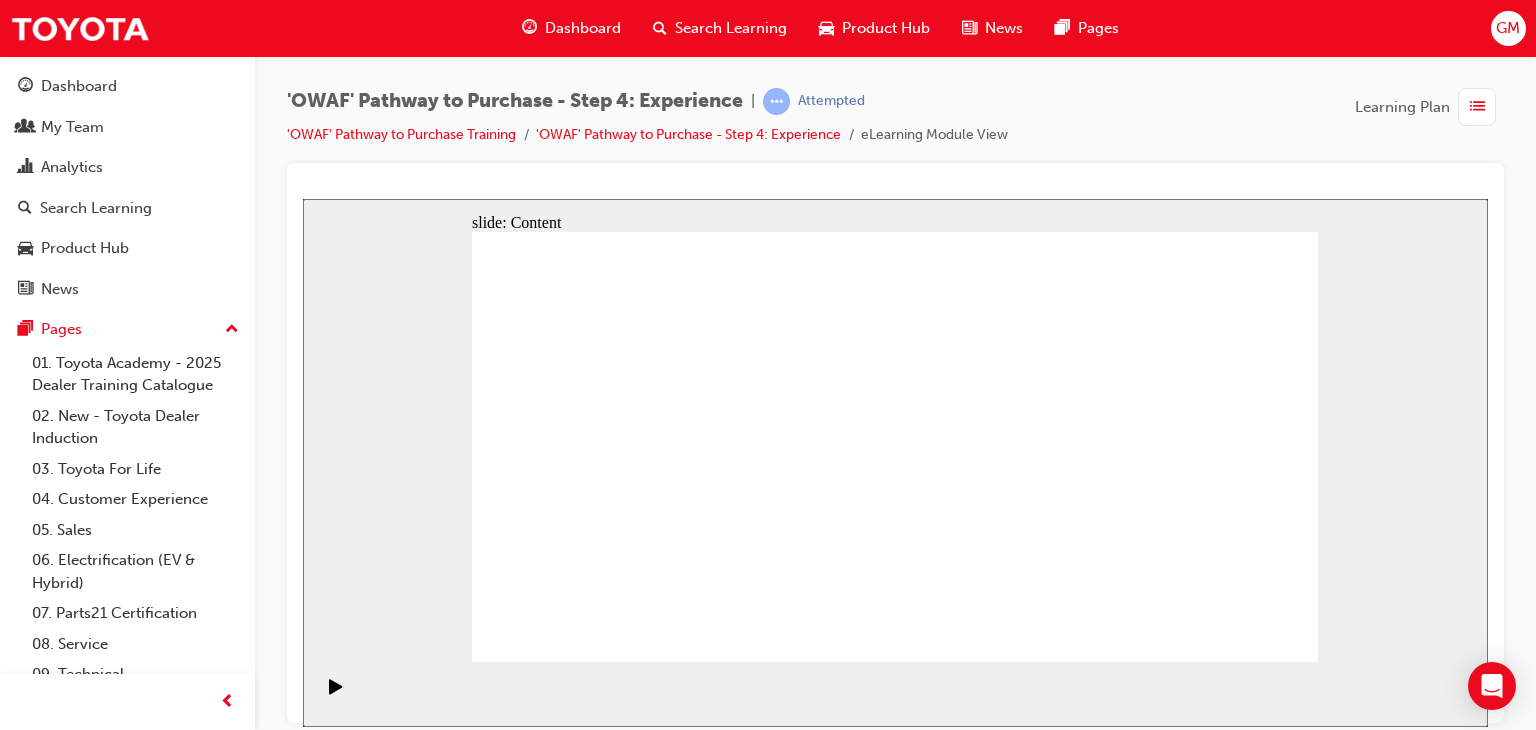 click 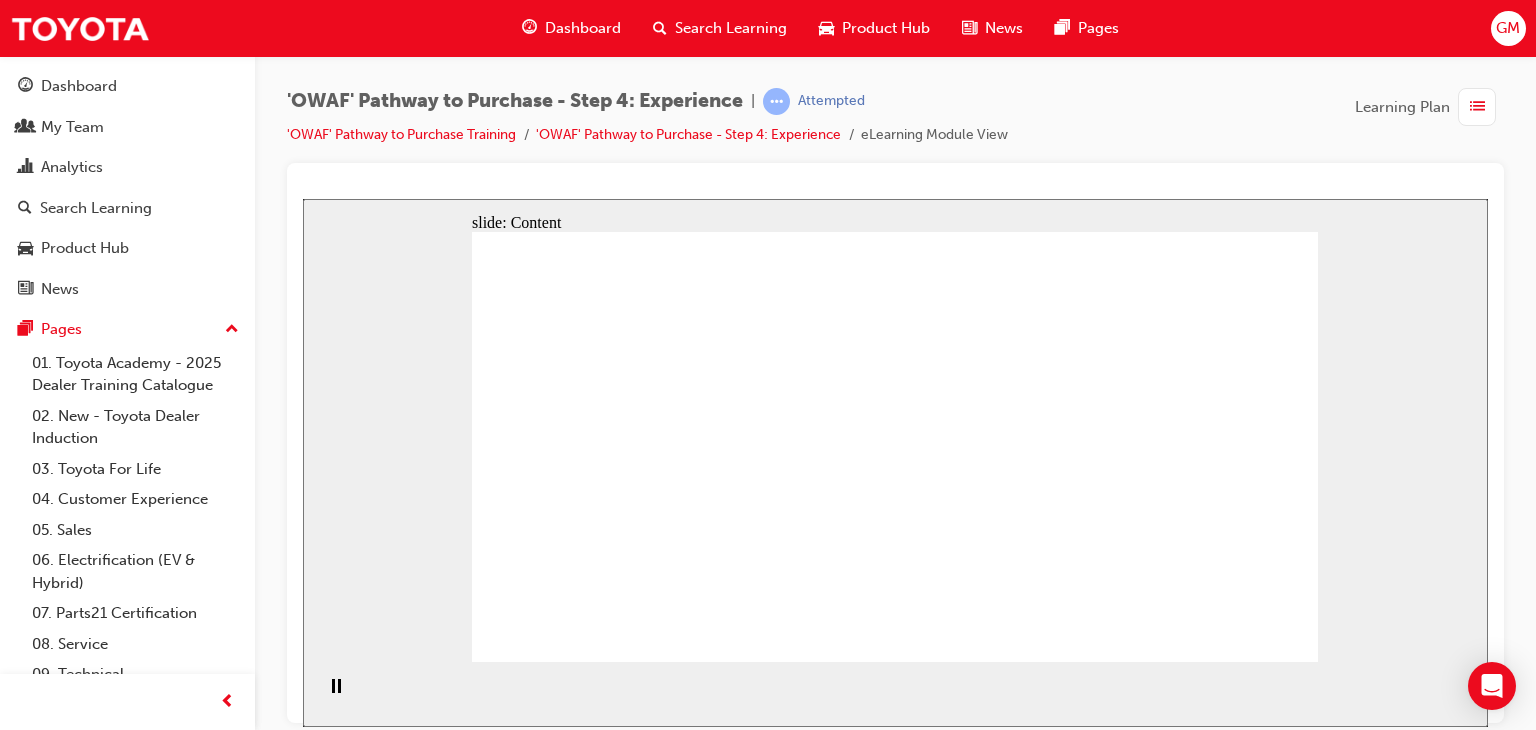 click 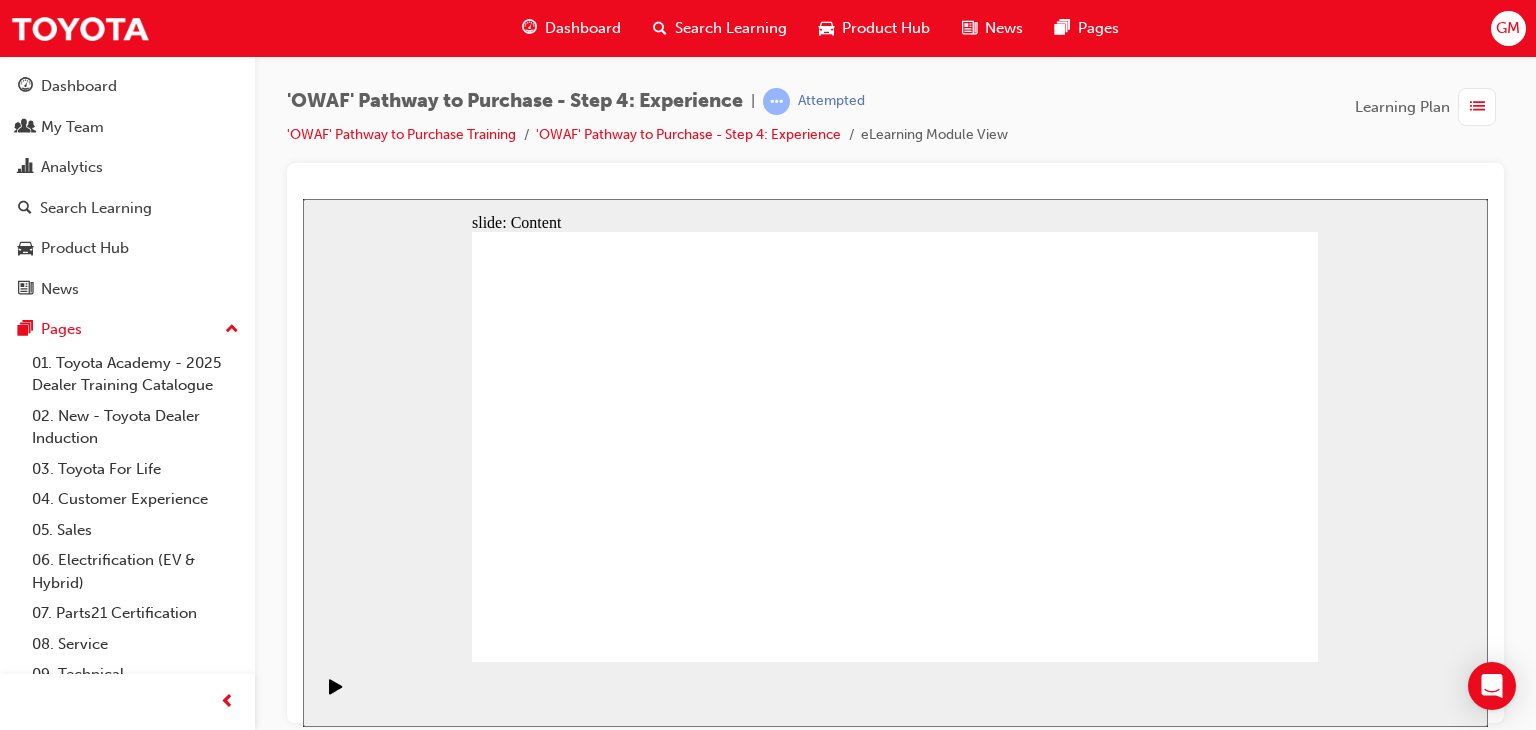 click 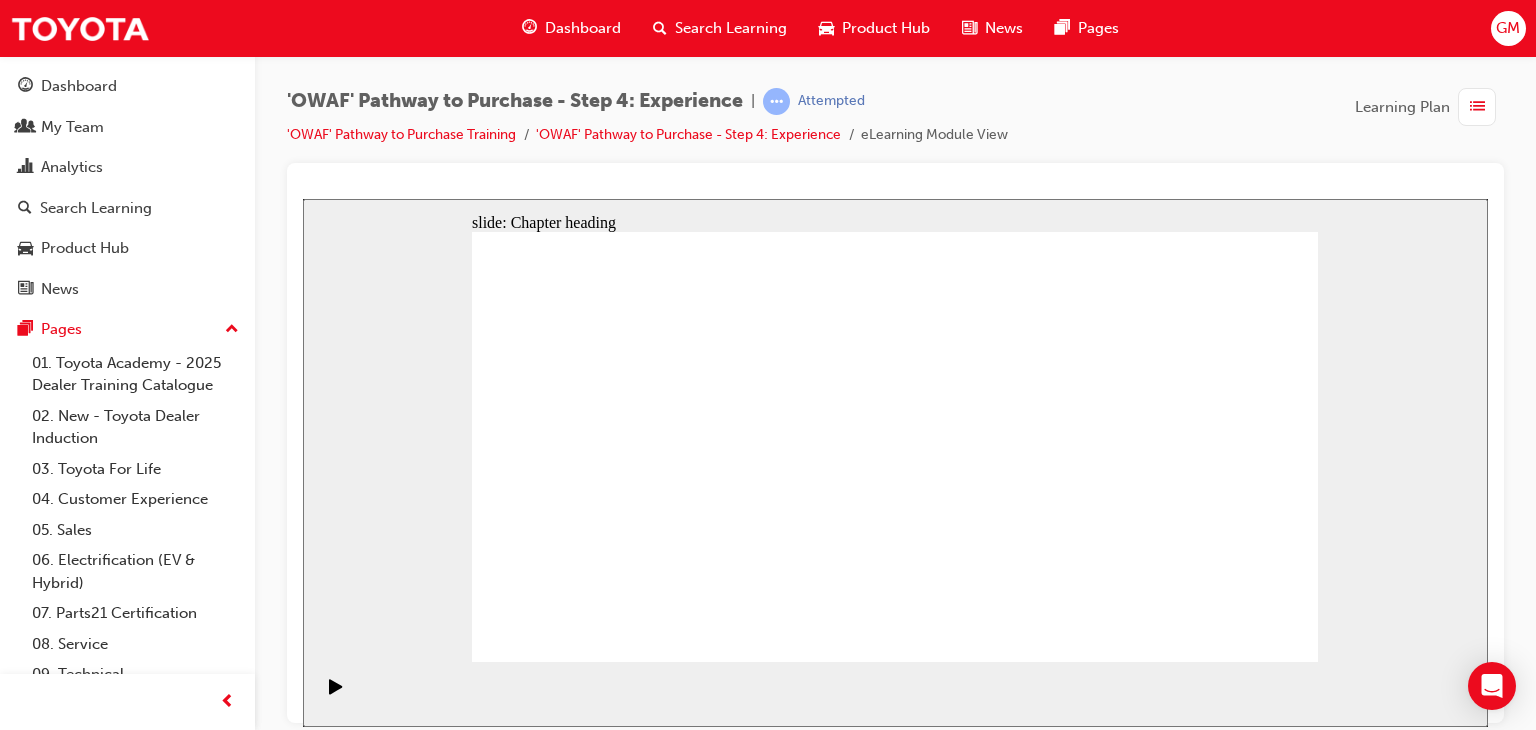 click 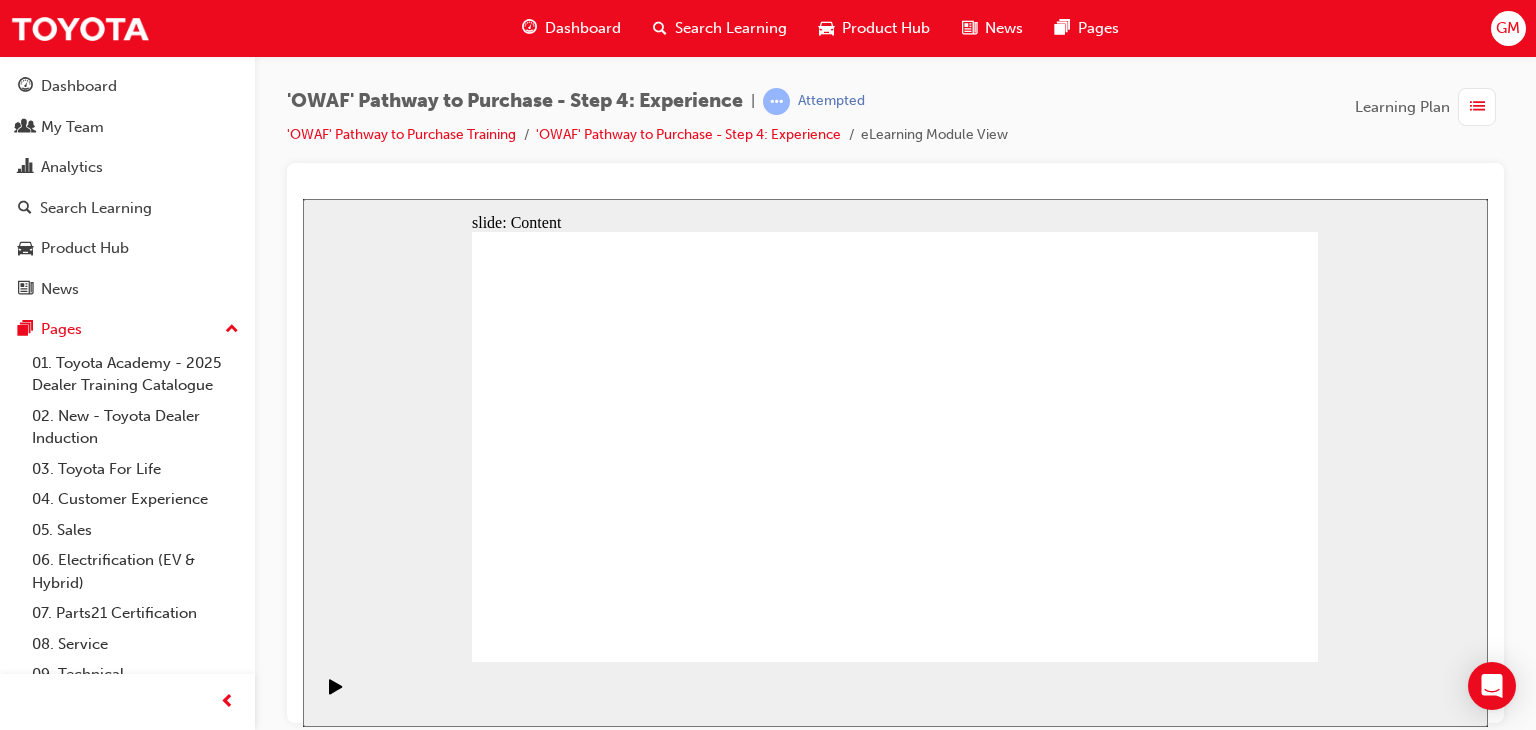 click 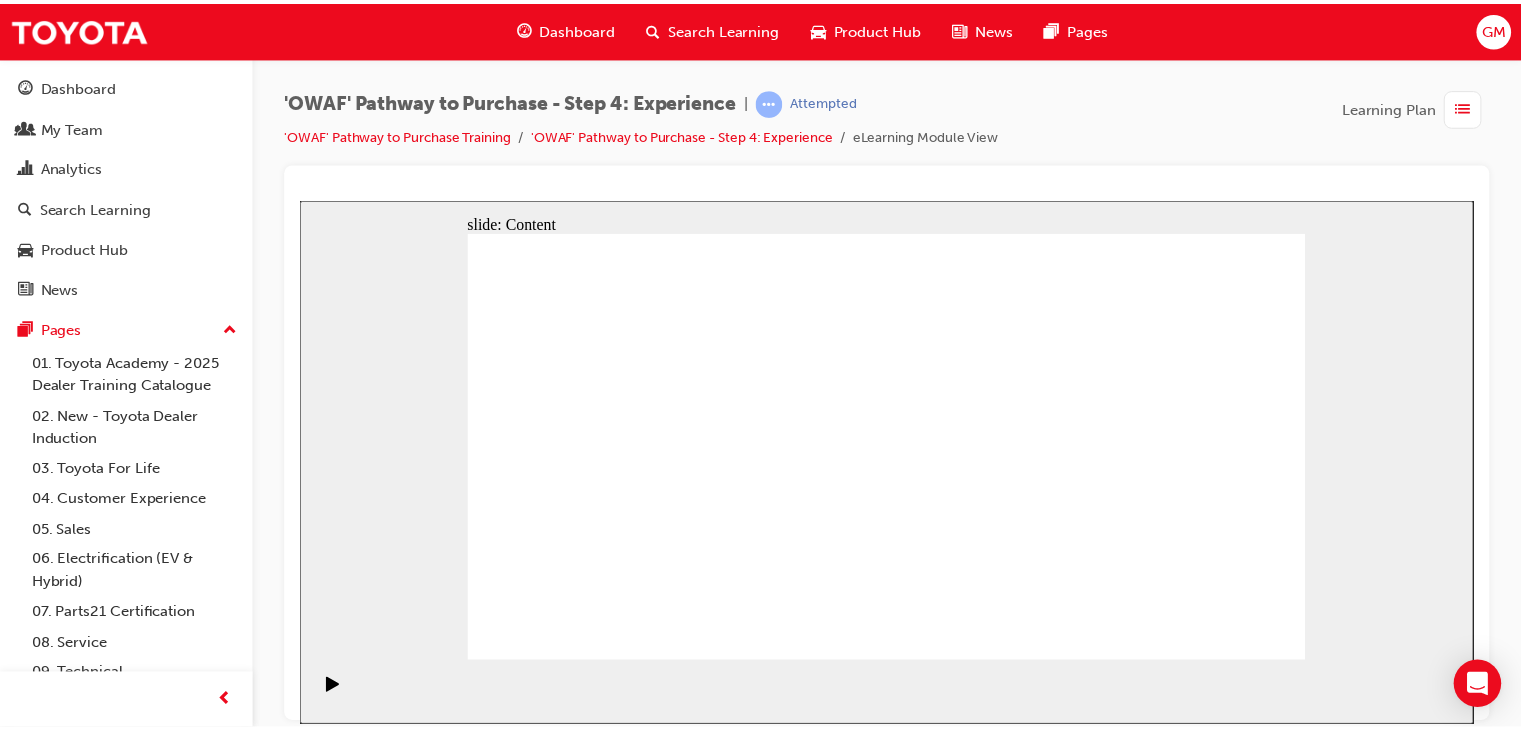 scroll, scrollTop: 0, scrollLeft: 0, axis: both 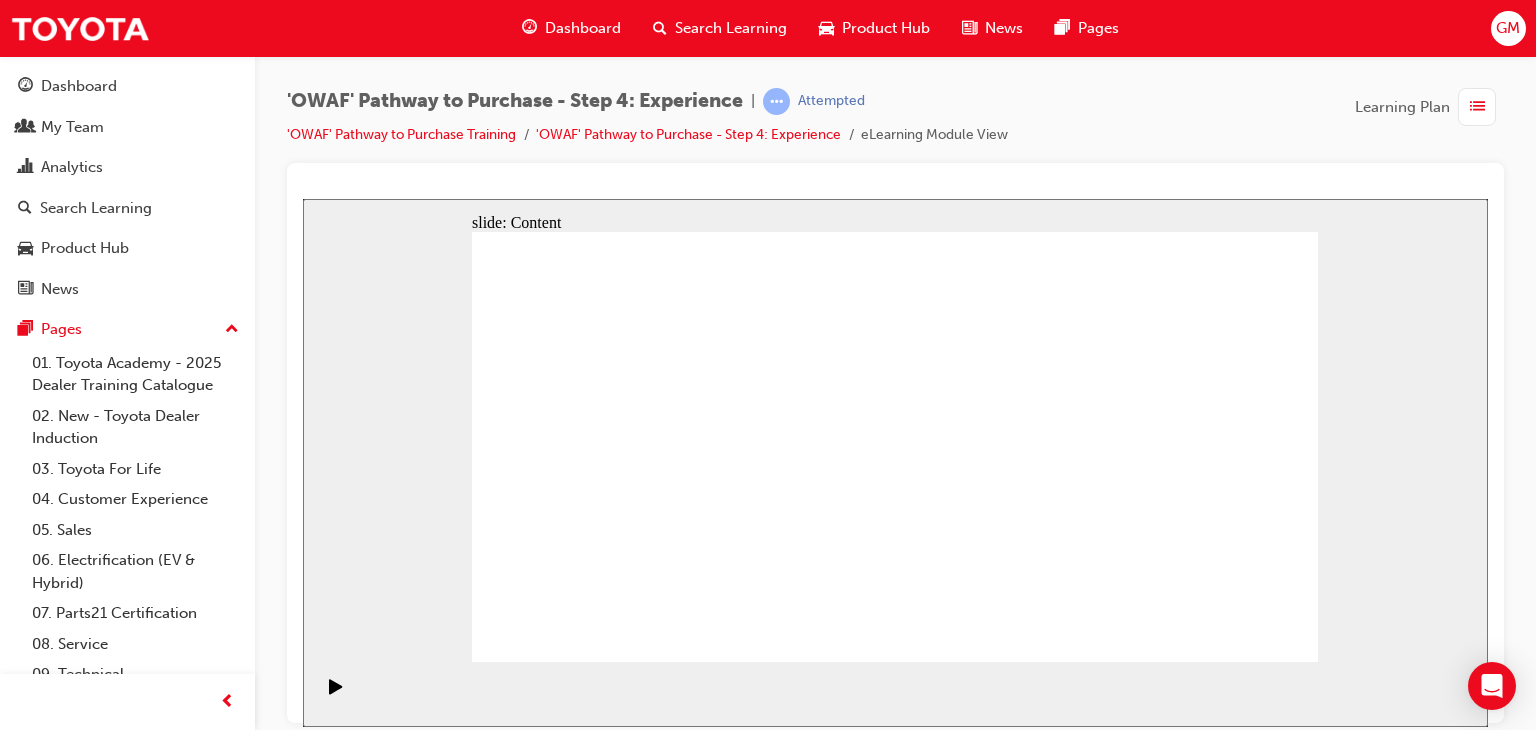 click 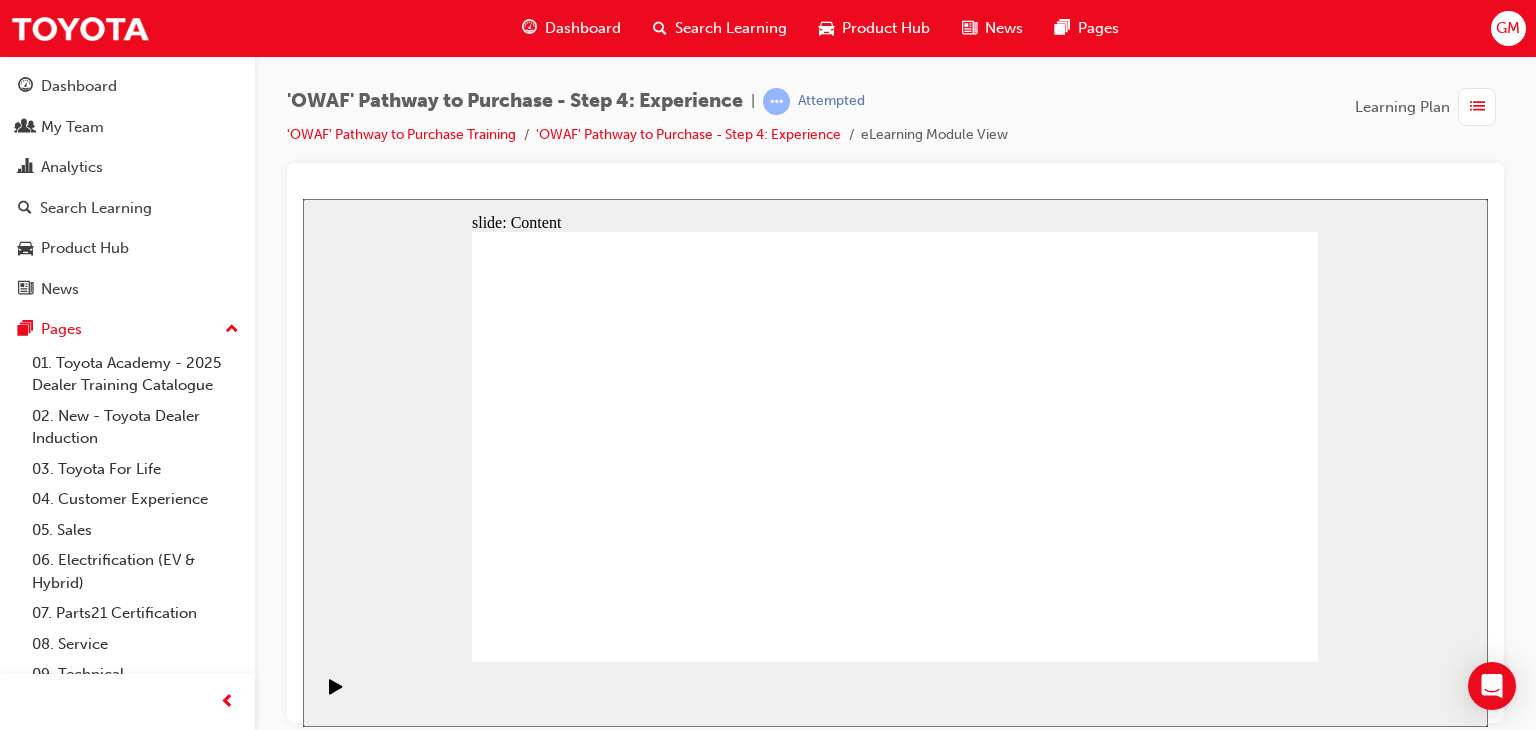 click 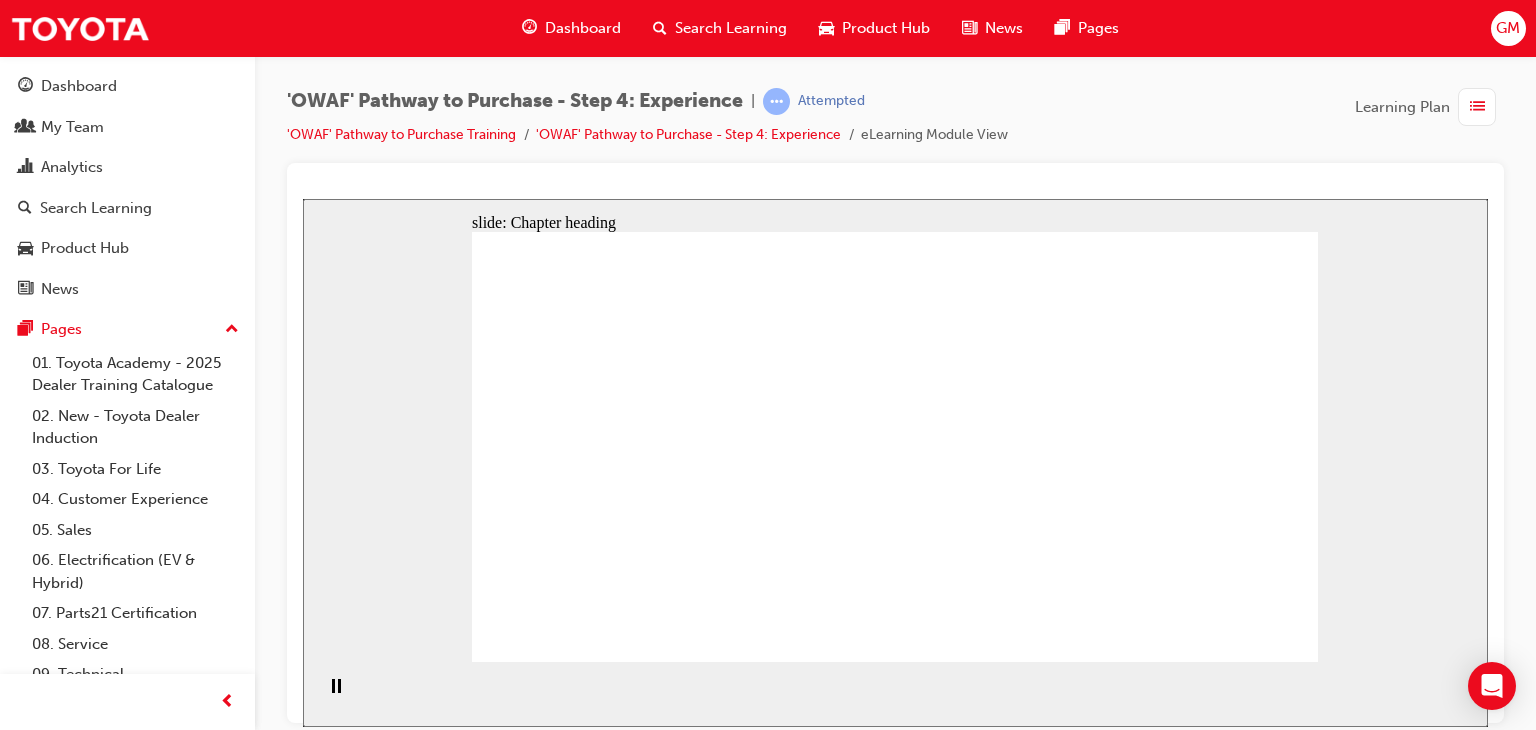 click 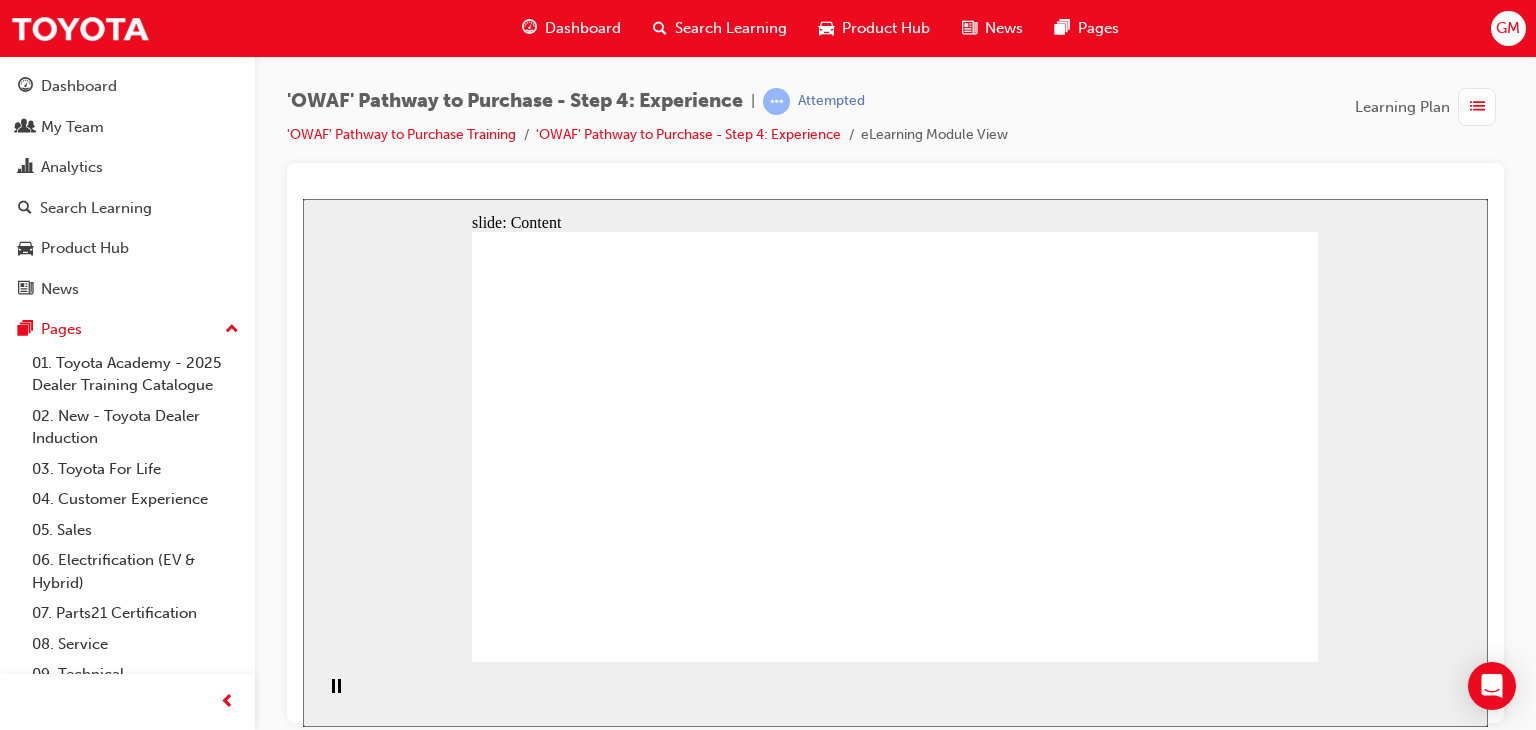 click 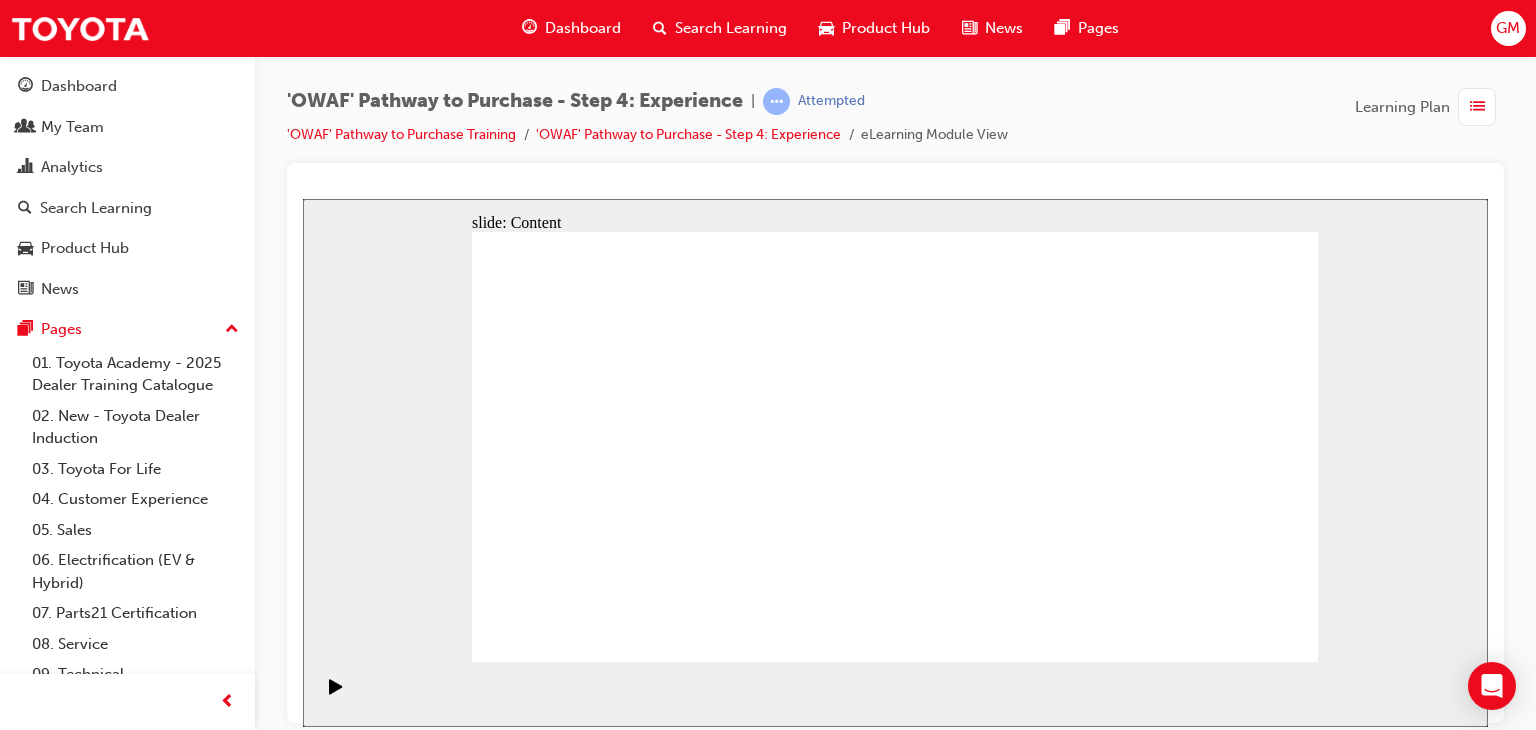 click 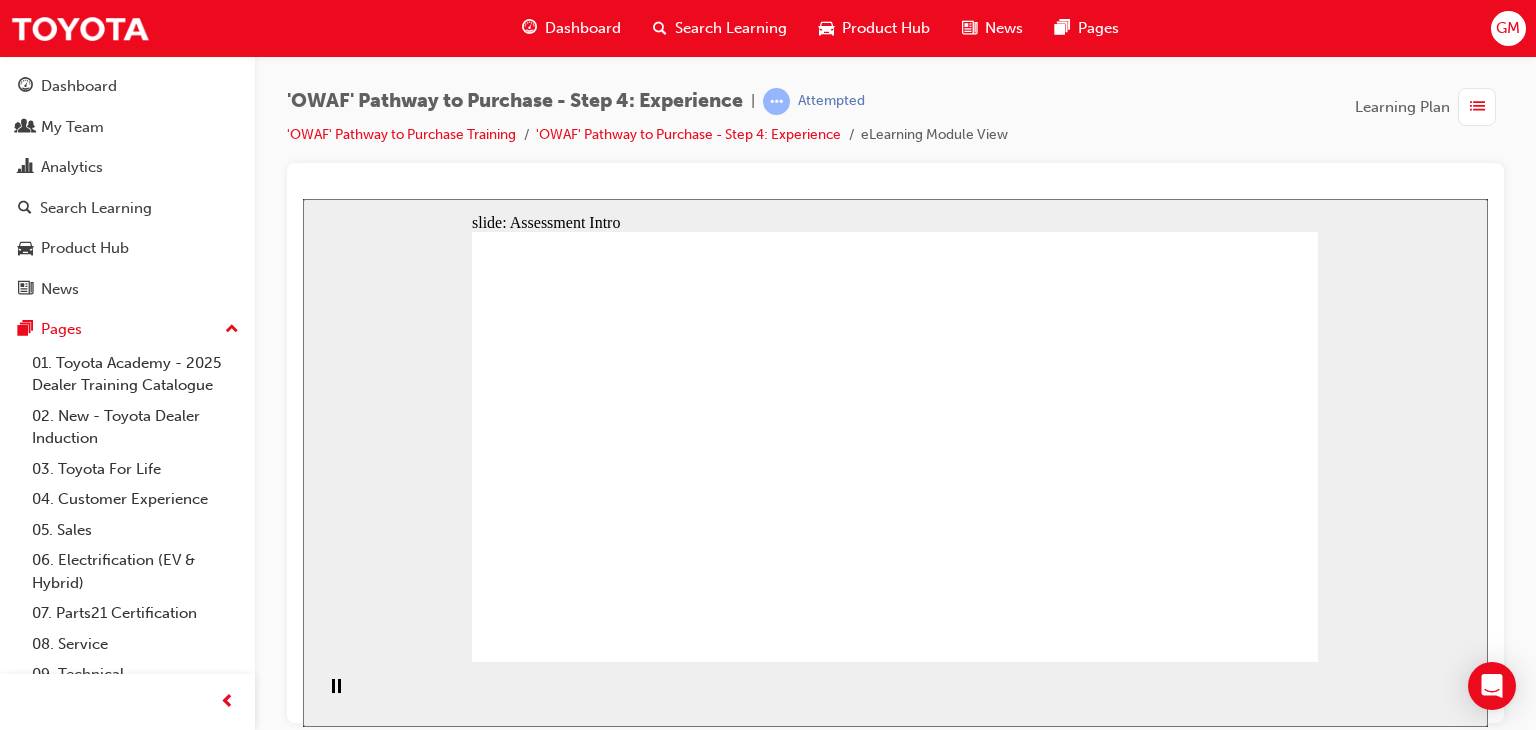 click 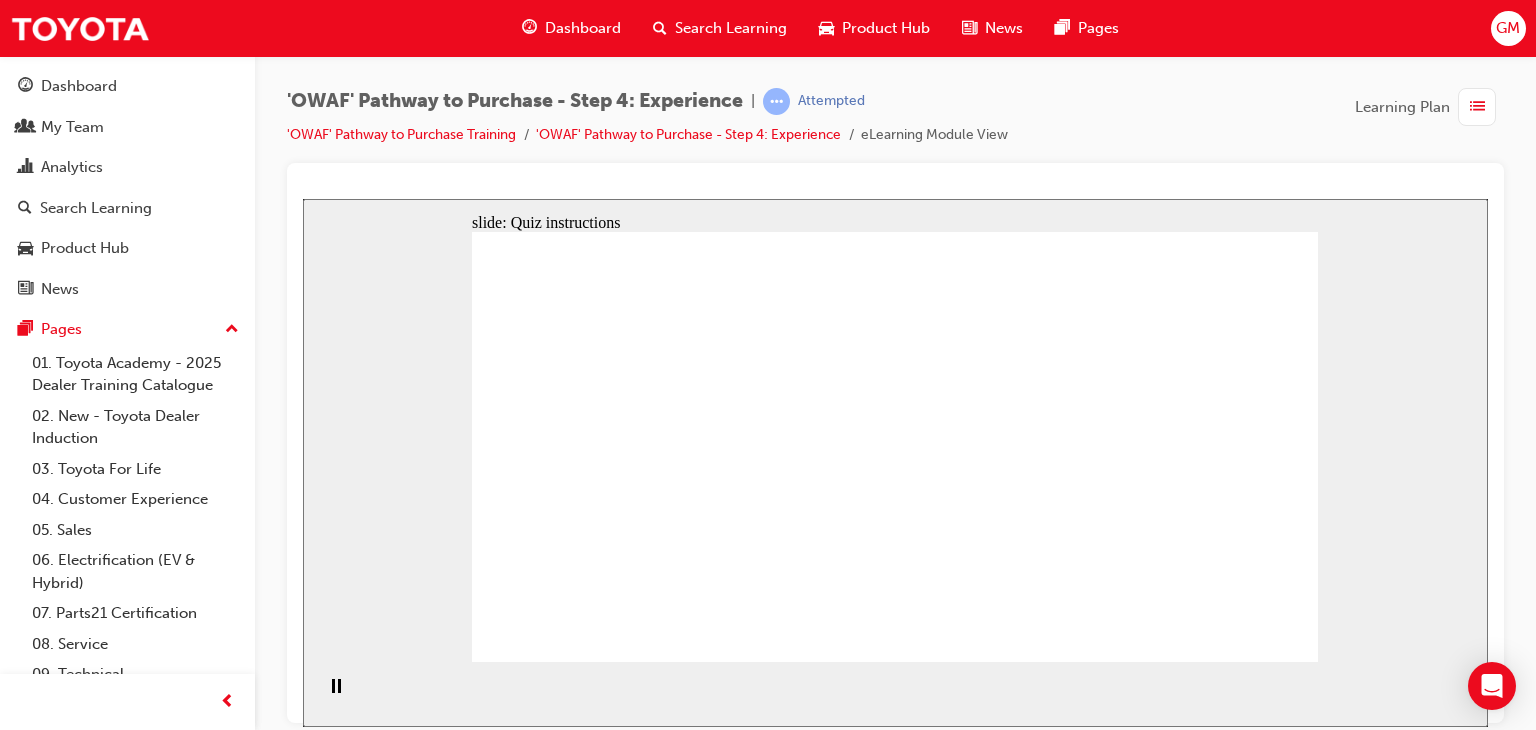 click 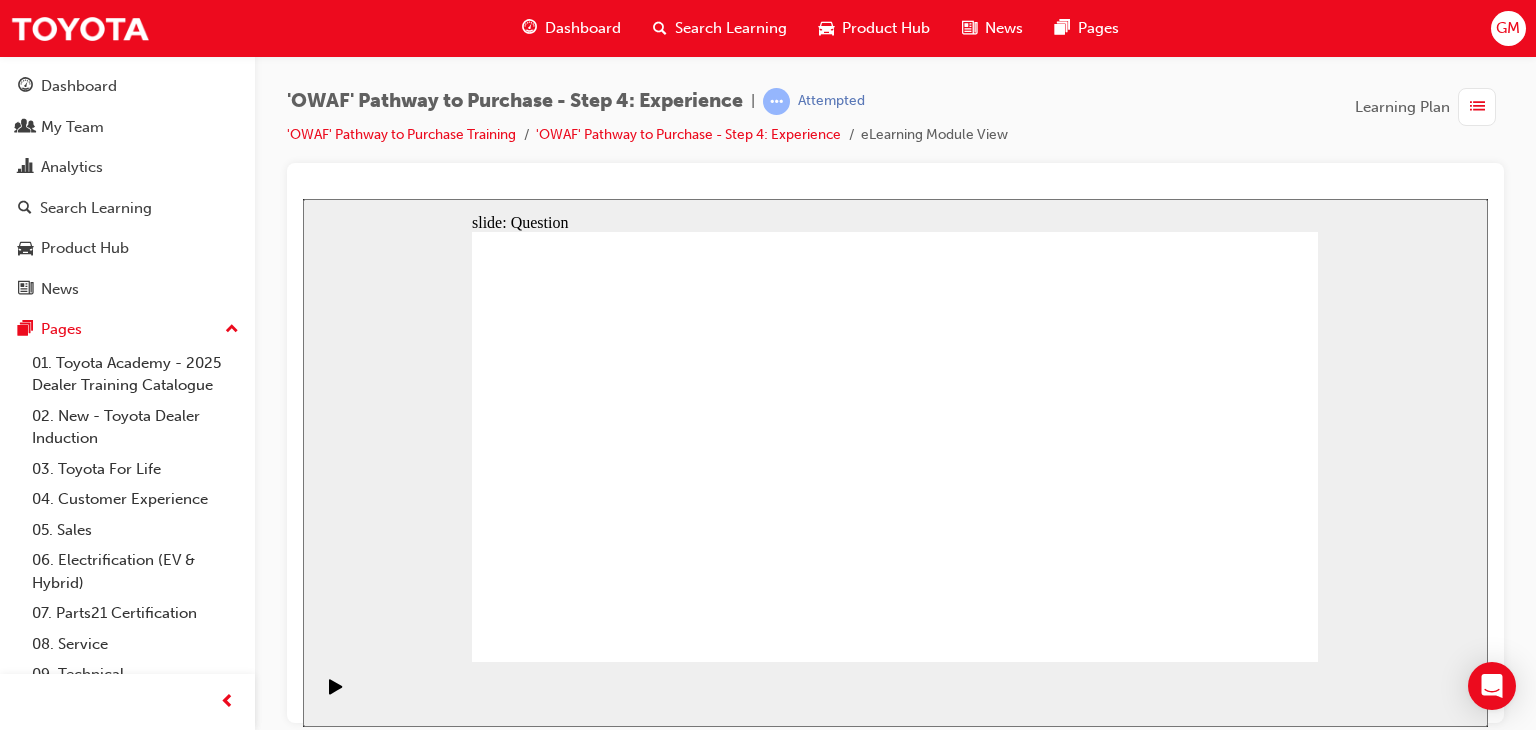 click 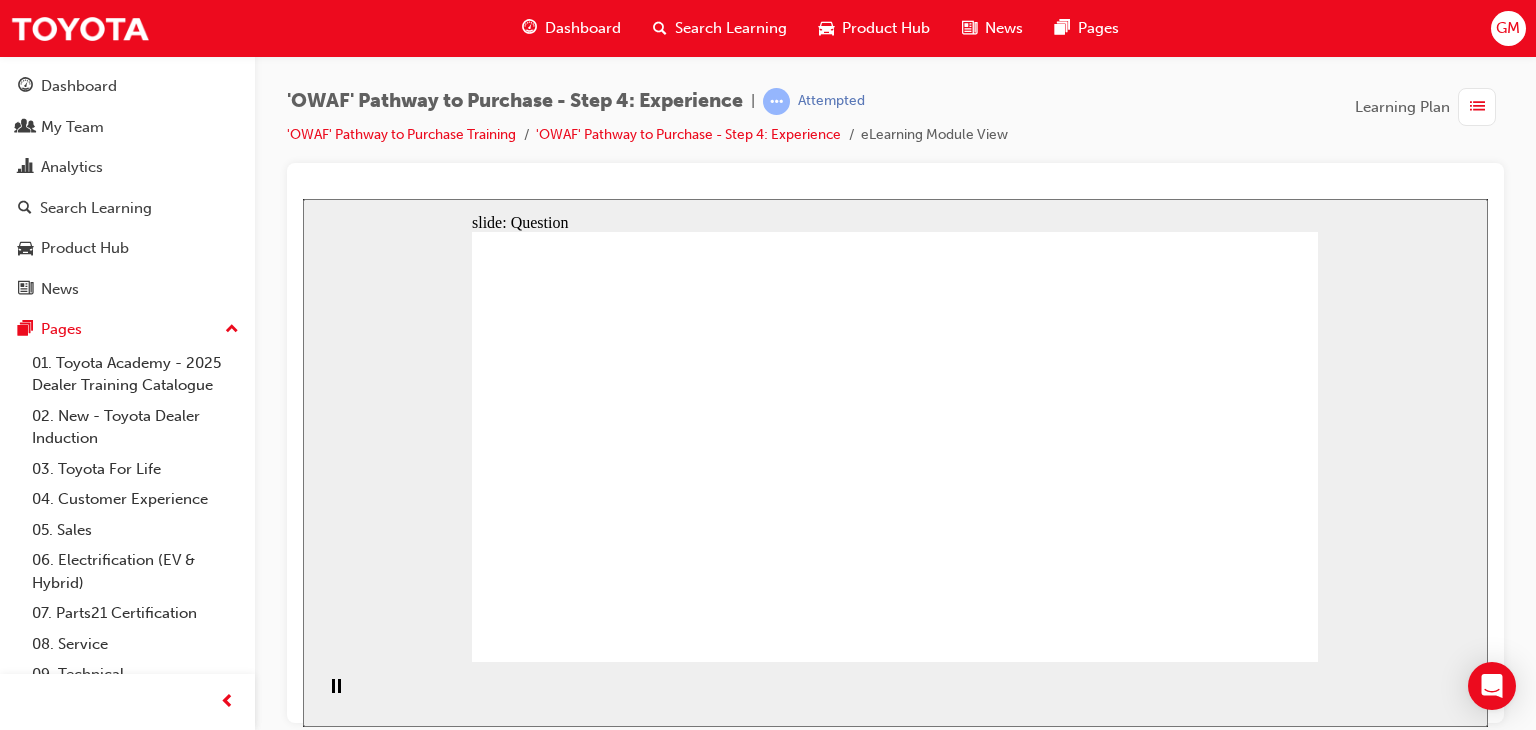 drag, startPoint x: 1212, startPoint y: 506, endPoint x: 673, endPoint y: 547, distance: 540.5571 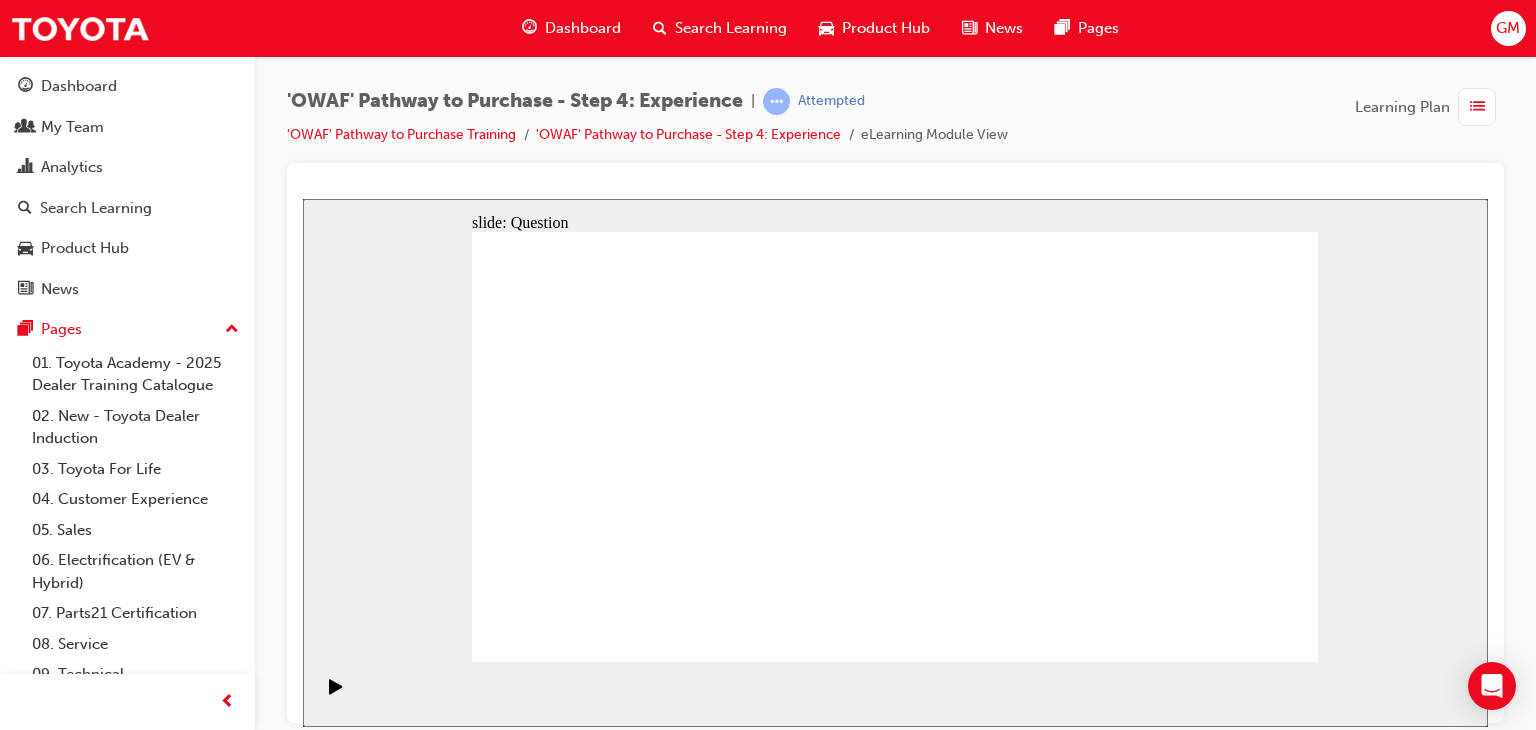 drag, startPoint x: 1203, startPoint y: 512, endPoint x: 664, endPoint y: 535, distance: 539.4905 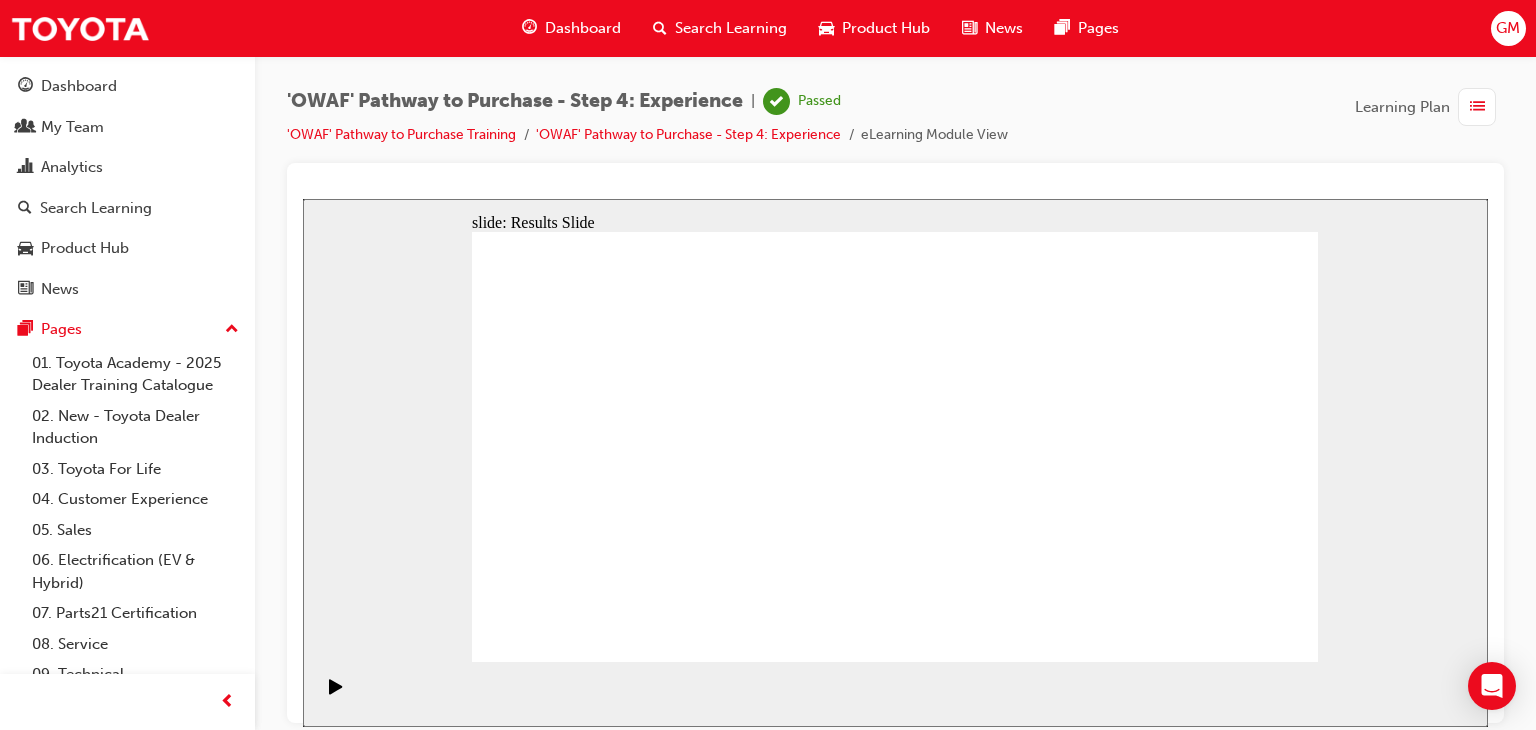 click 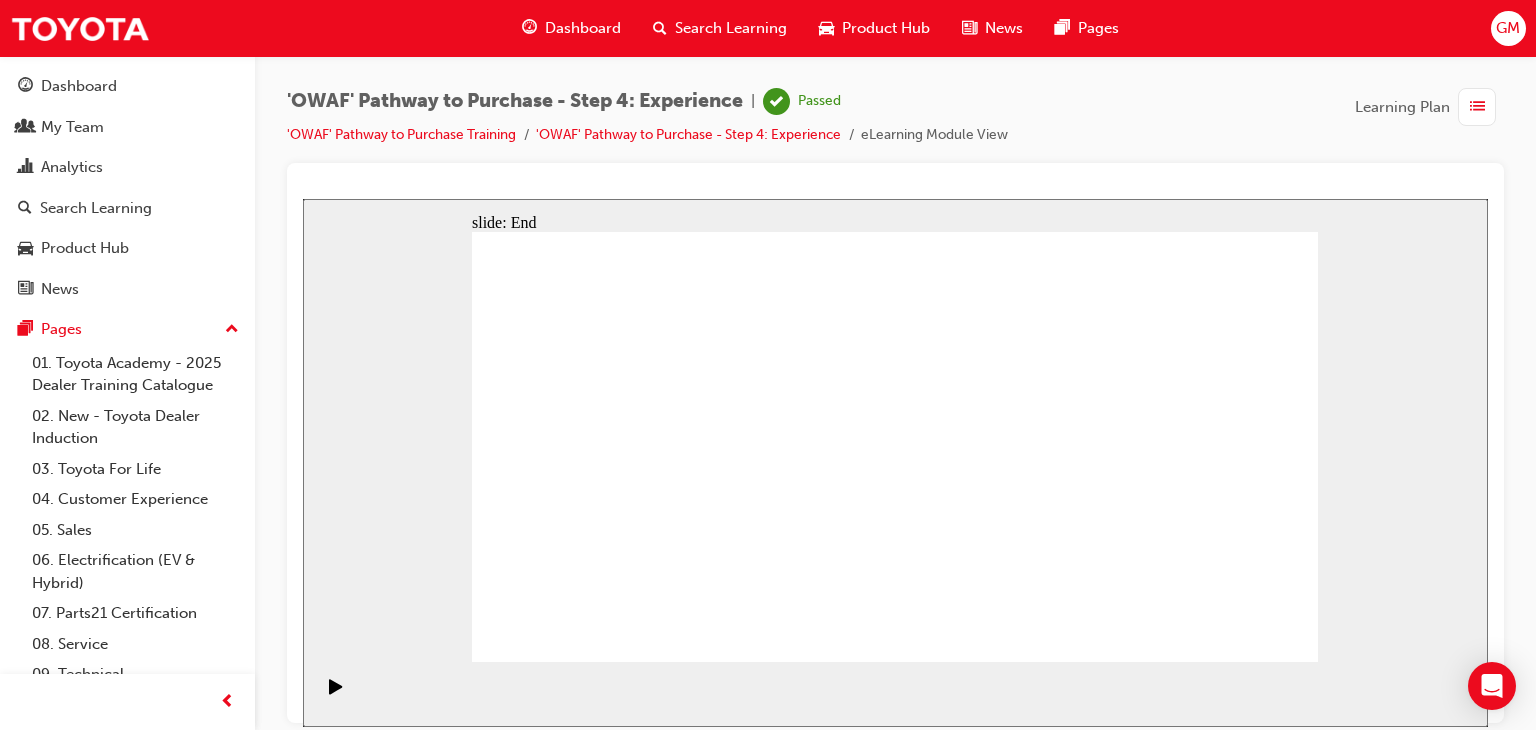 click 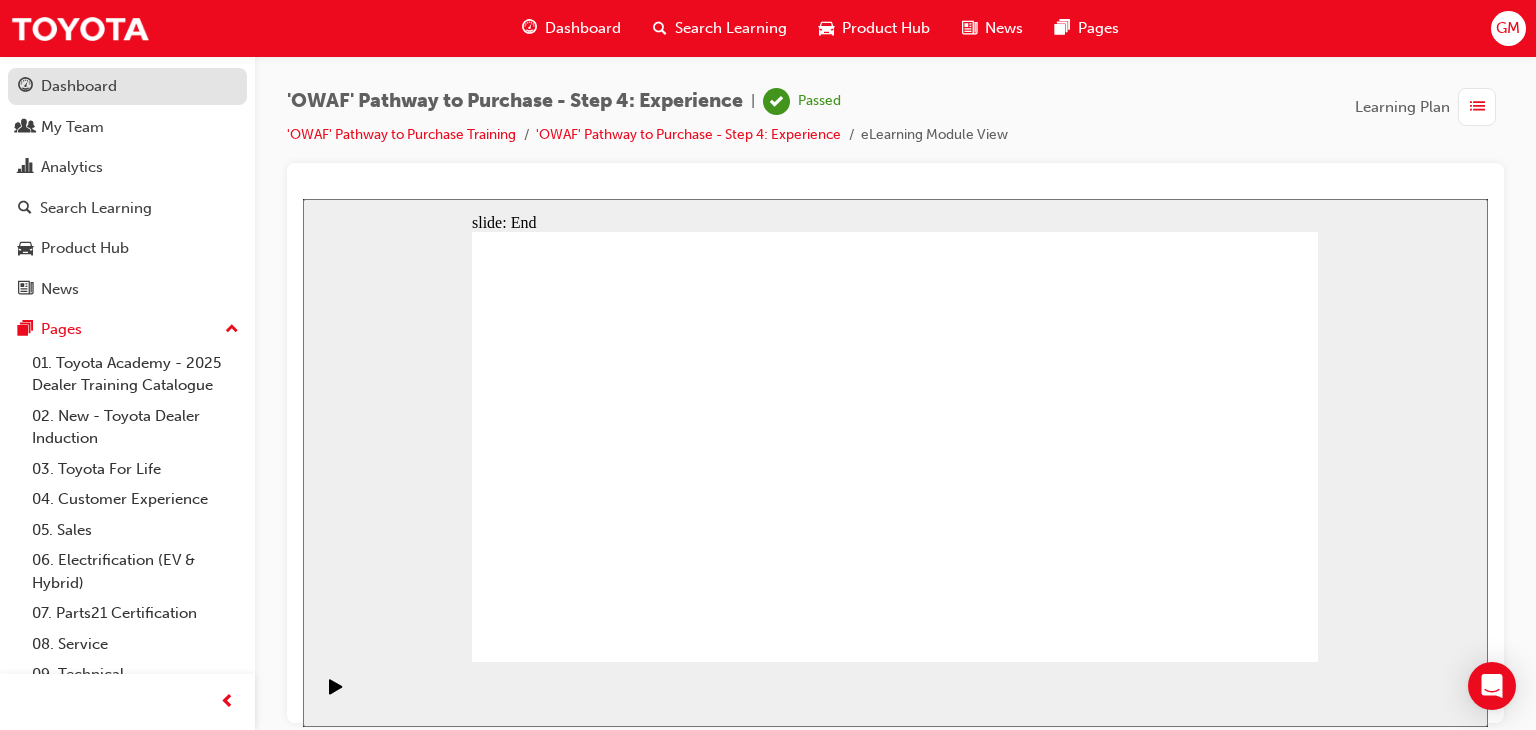 click on "Dashboard" at bounding box center (79, 86) 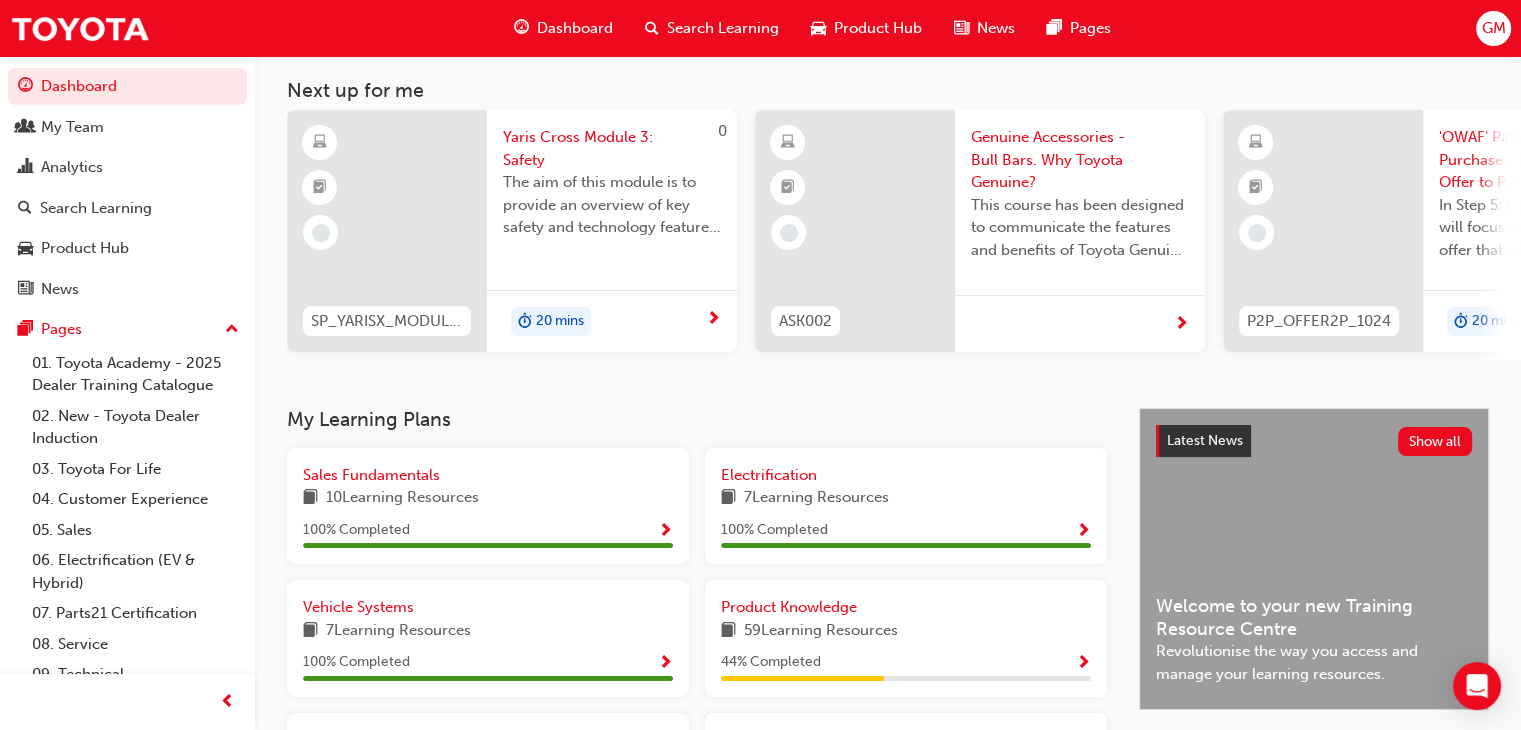 scroll, scrollTop: 0, scrollLeft: 0, axis: both 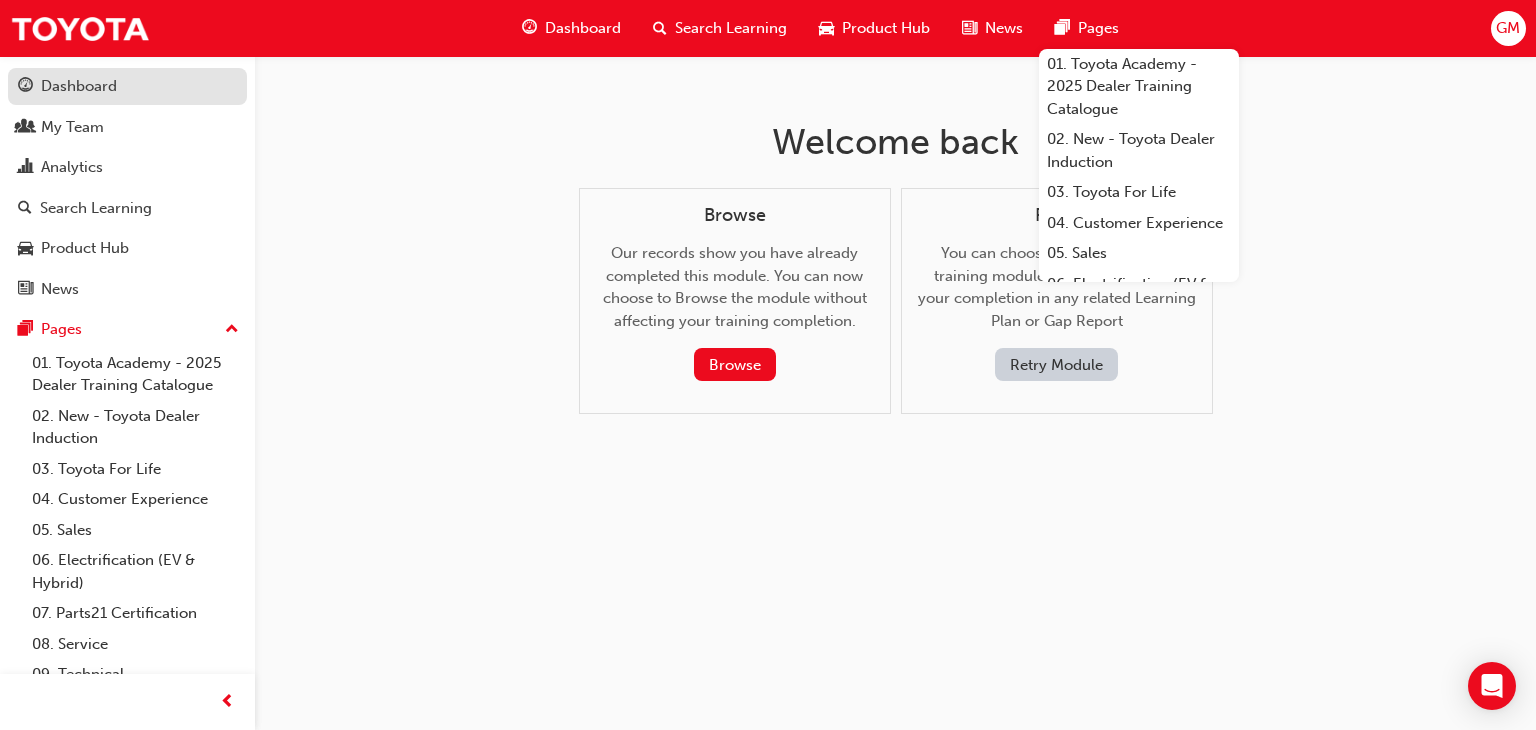 click on "Dashboard" at bounding box center [79, 86] 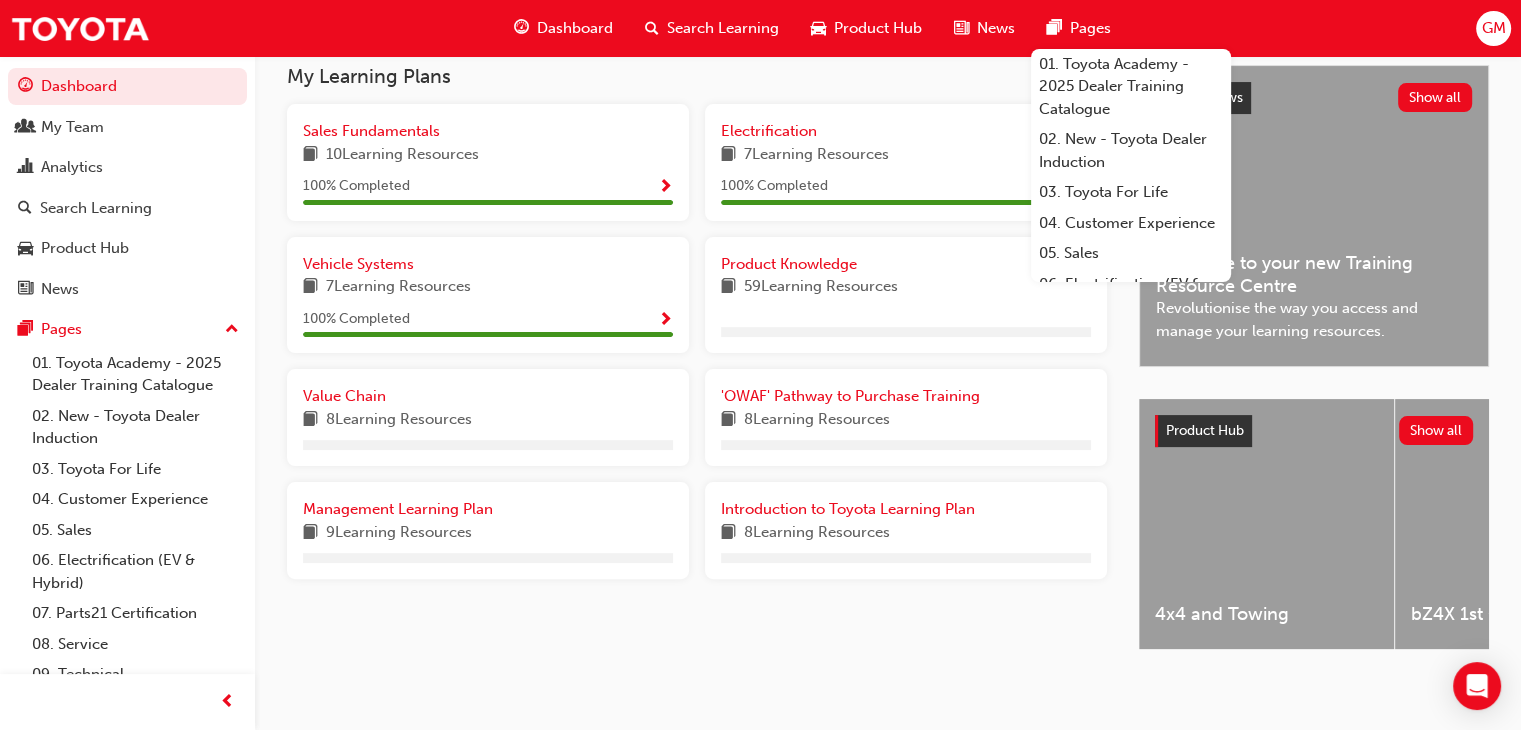 scroll, scrollTop: 386, scrollLeft: 0, axis: vertical 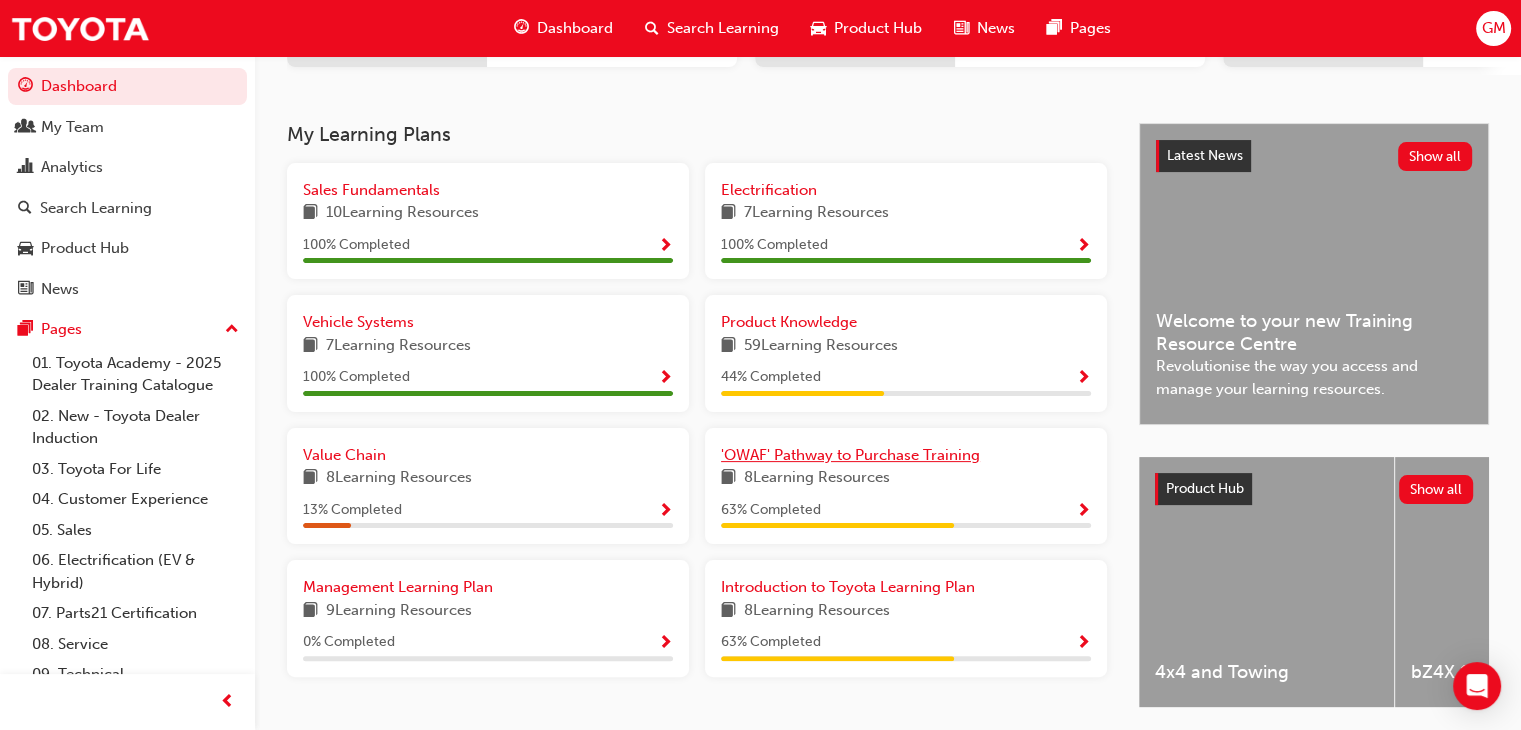 click on "'OWAF' Pathway to Purchase Training" at bounding box center (850, 455) 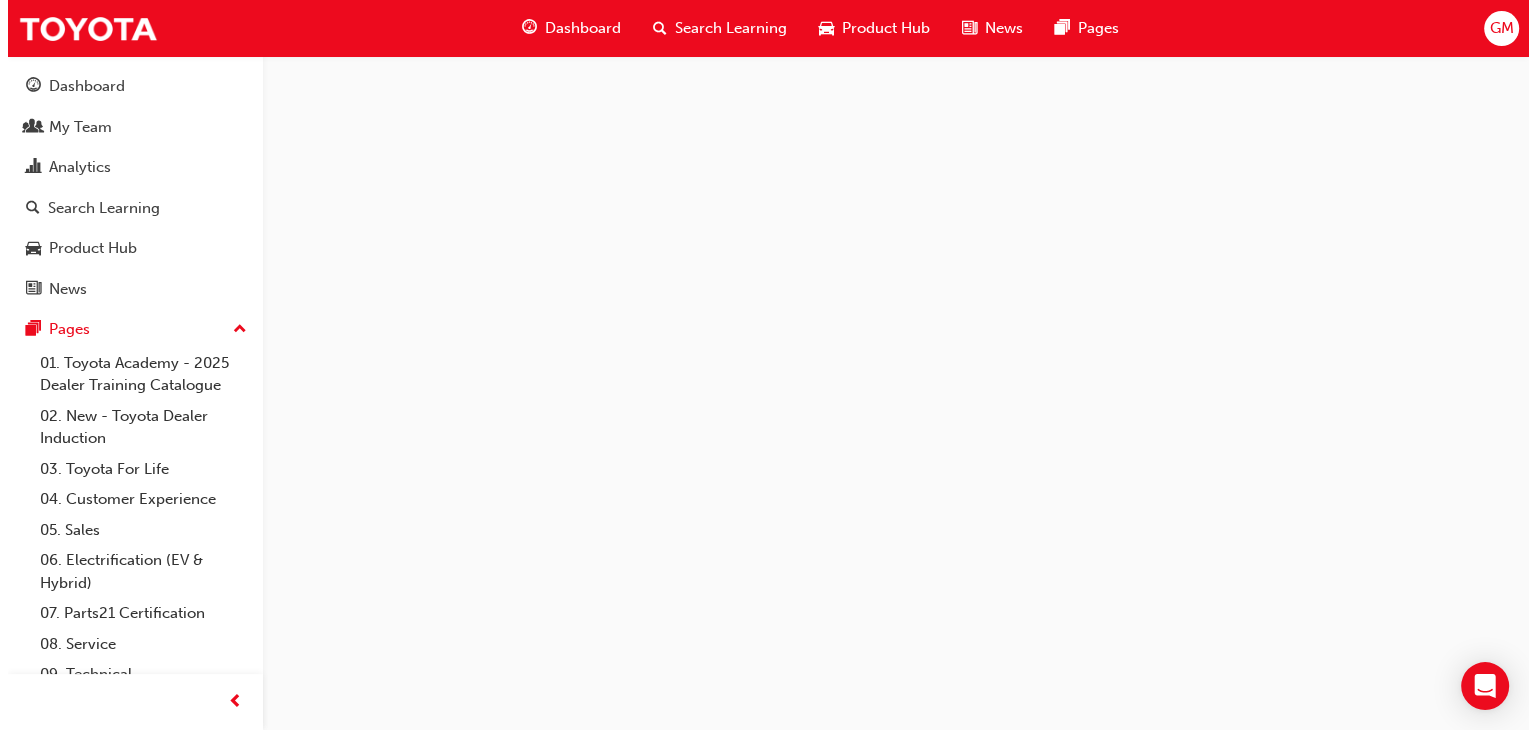 scroll, scrollTop: 0, scrollLeft: 0, axis: both 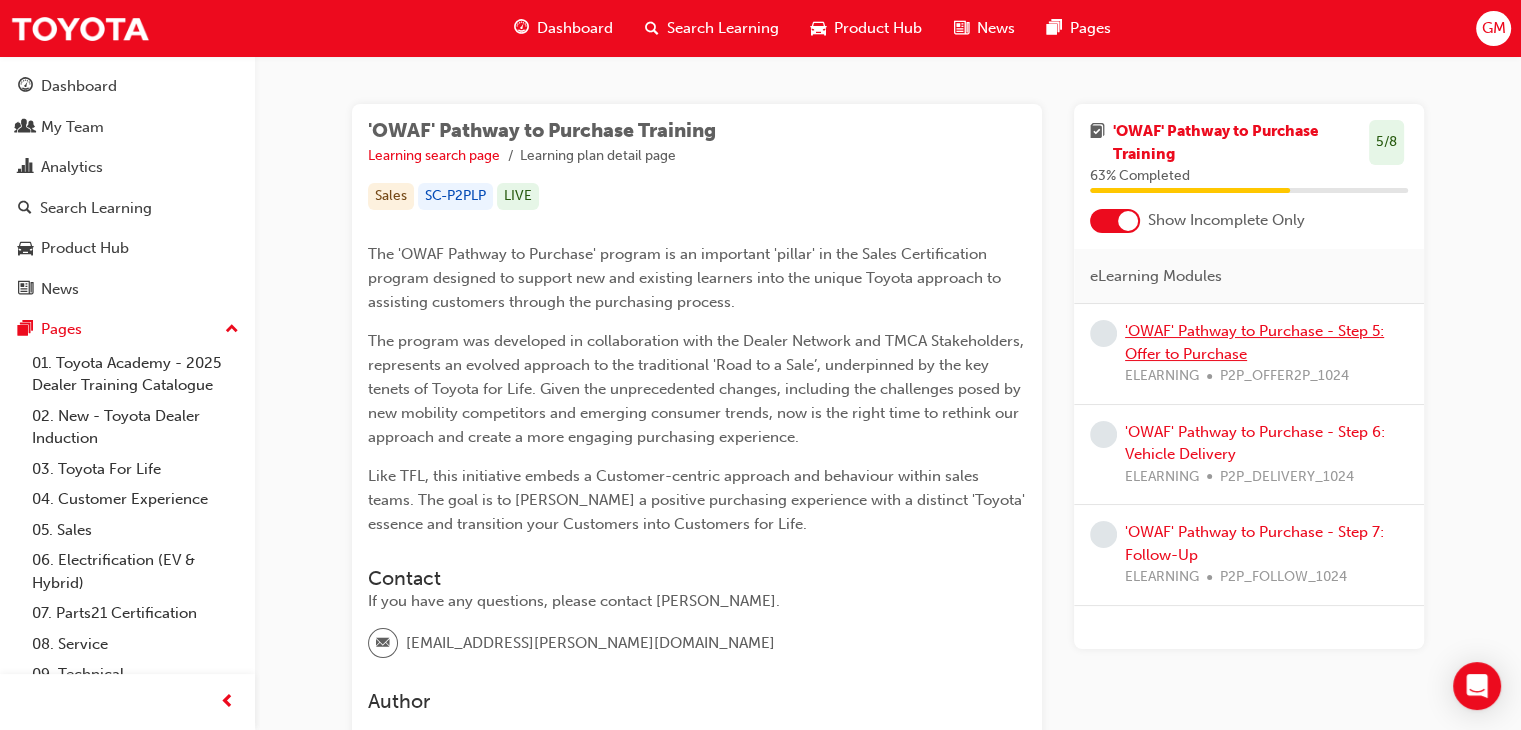 click on "'OWAF' Pathway to Purchase - Step 5: Offer to Purchase" at bounding box center [1254, 342] 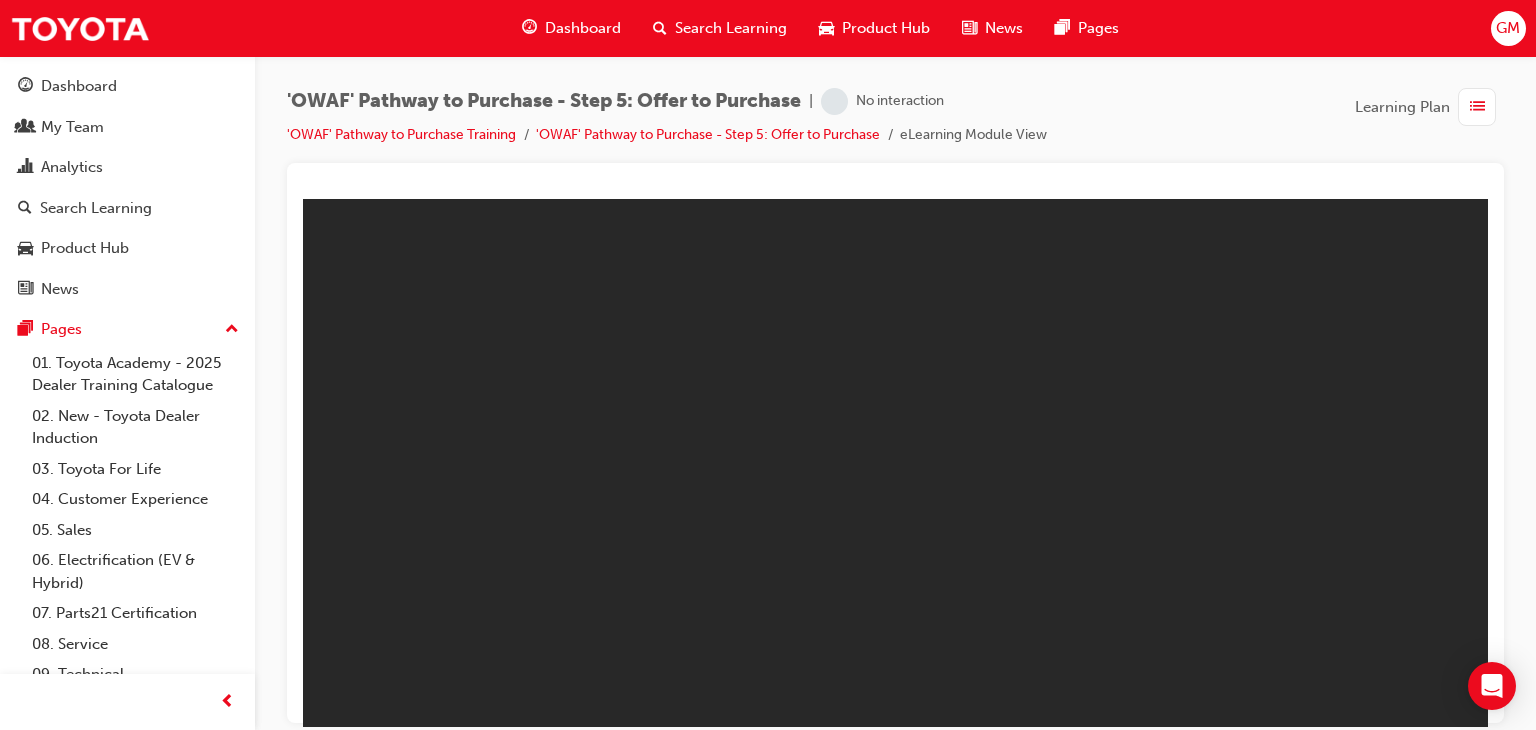 scroll, scrollTop: 0, scrollLeft: 0, axis: both 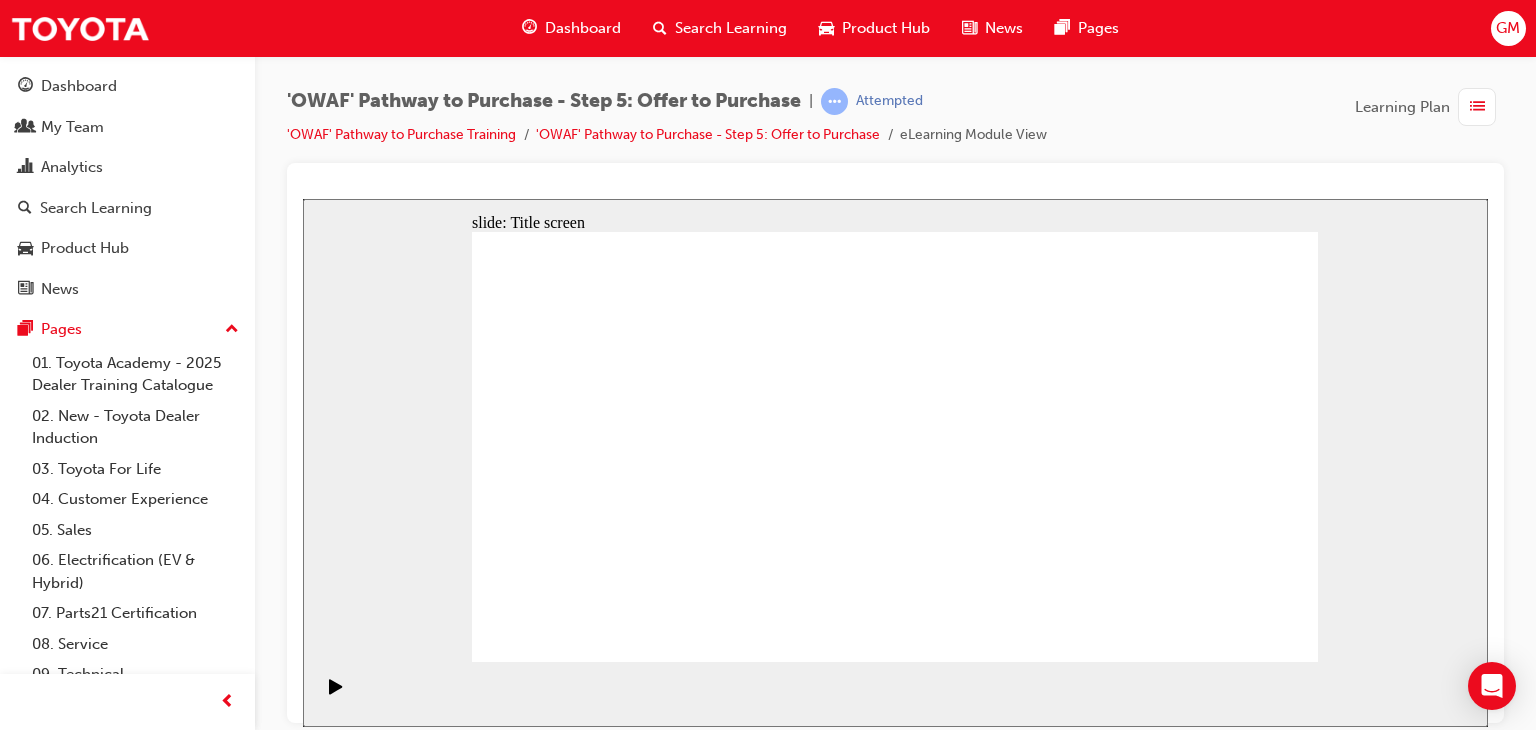 click 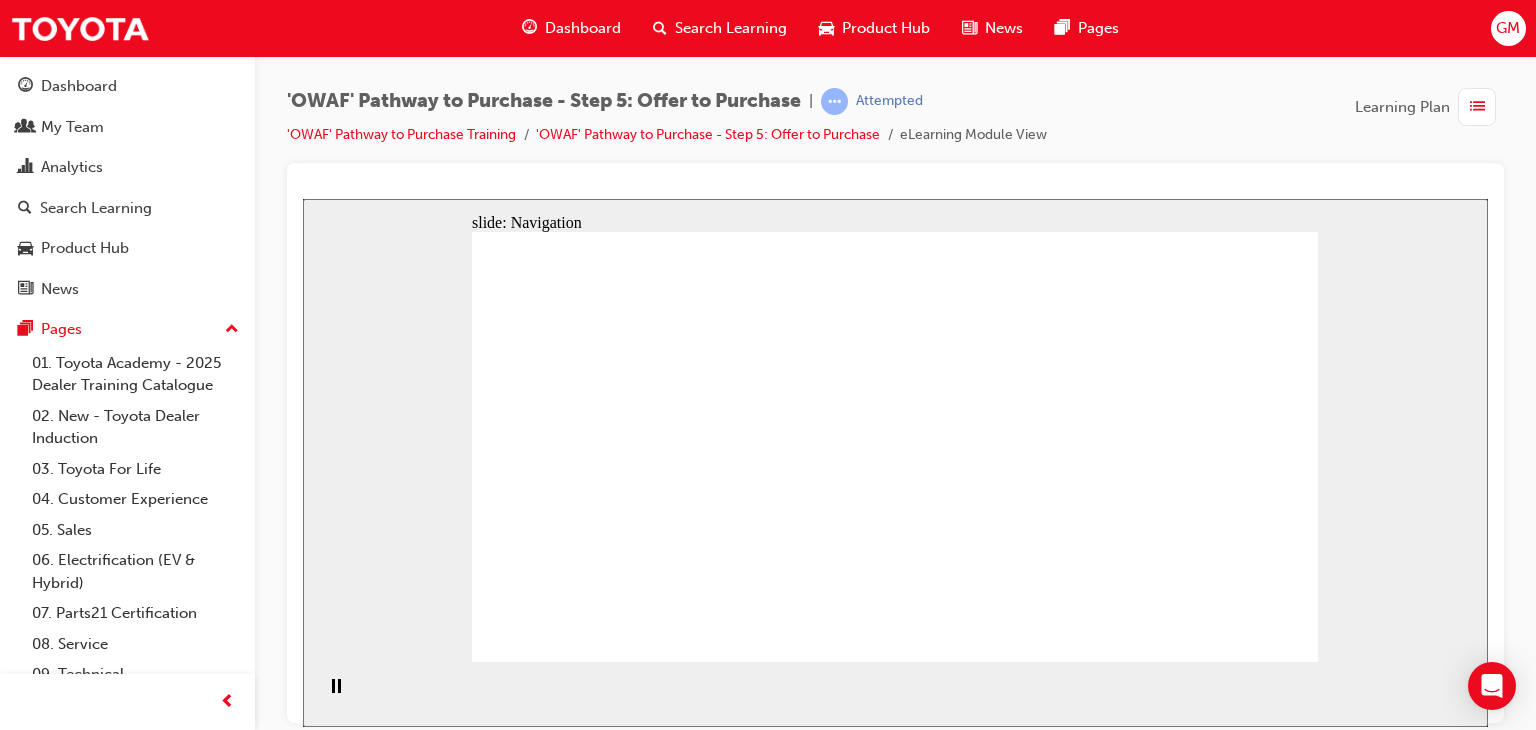 click 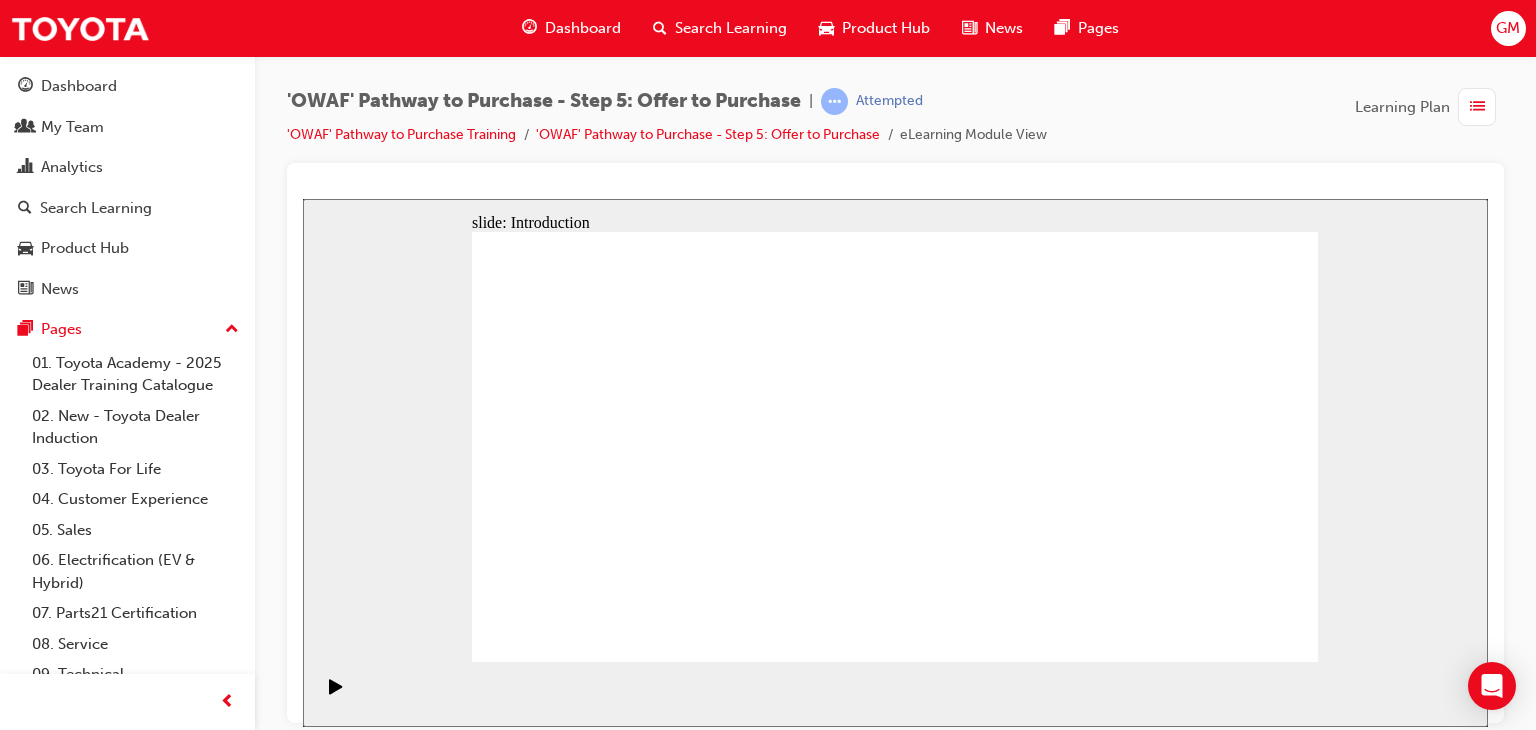 click 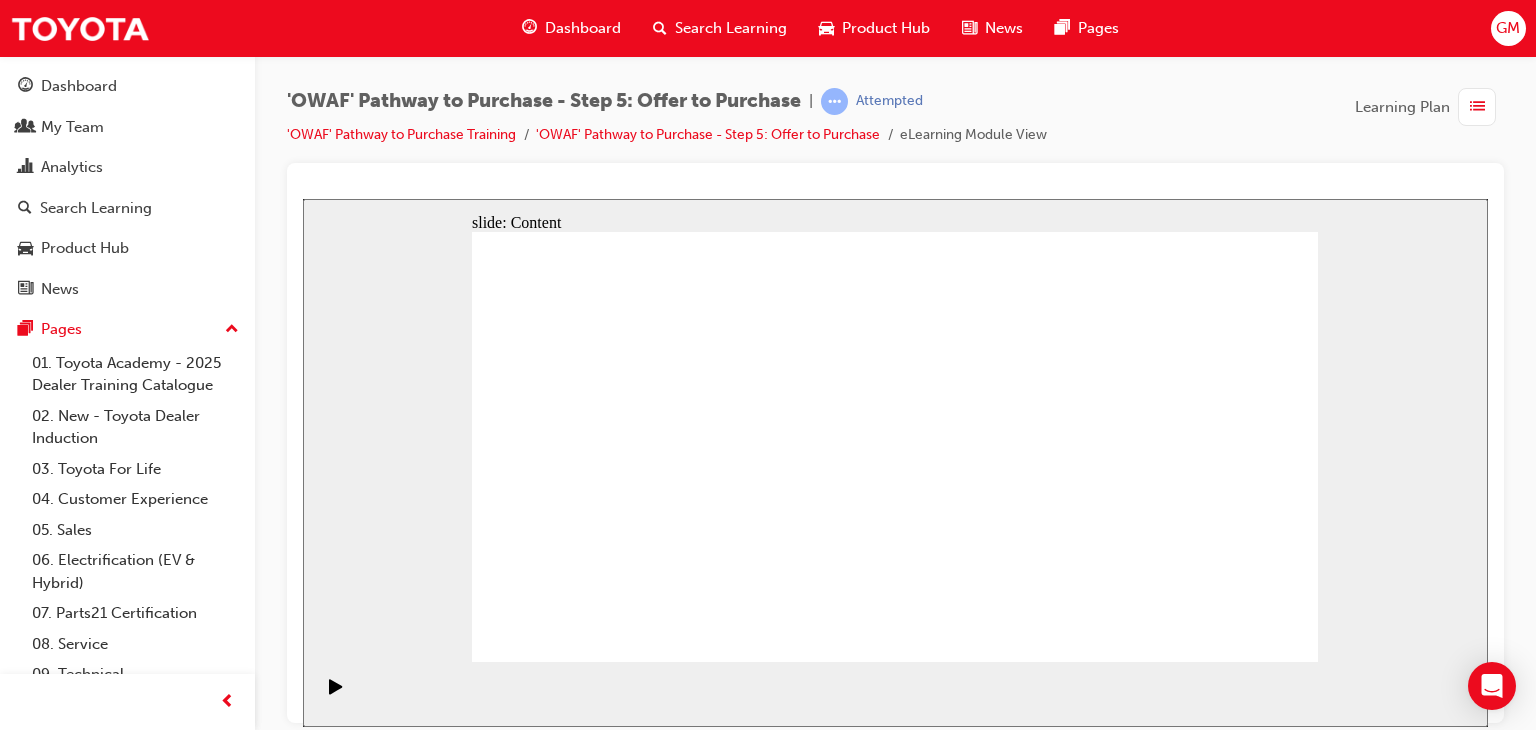 click 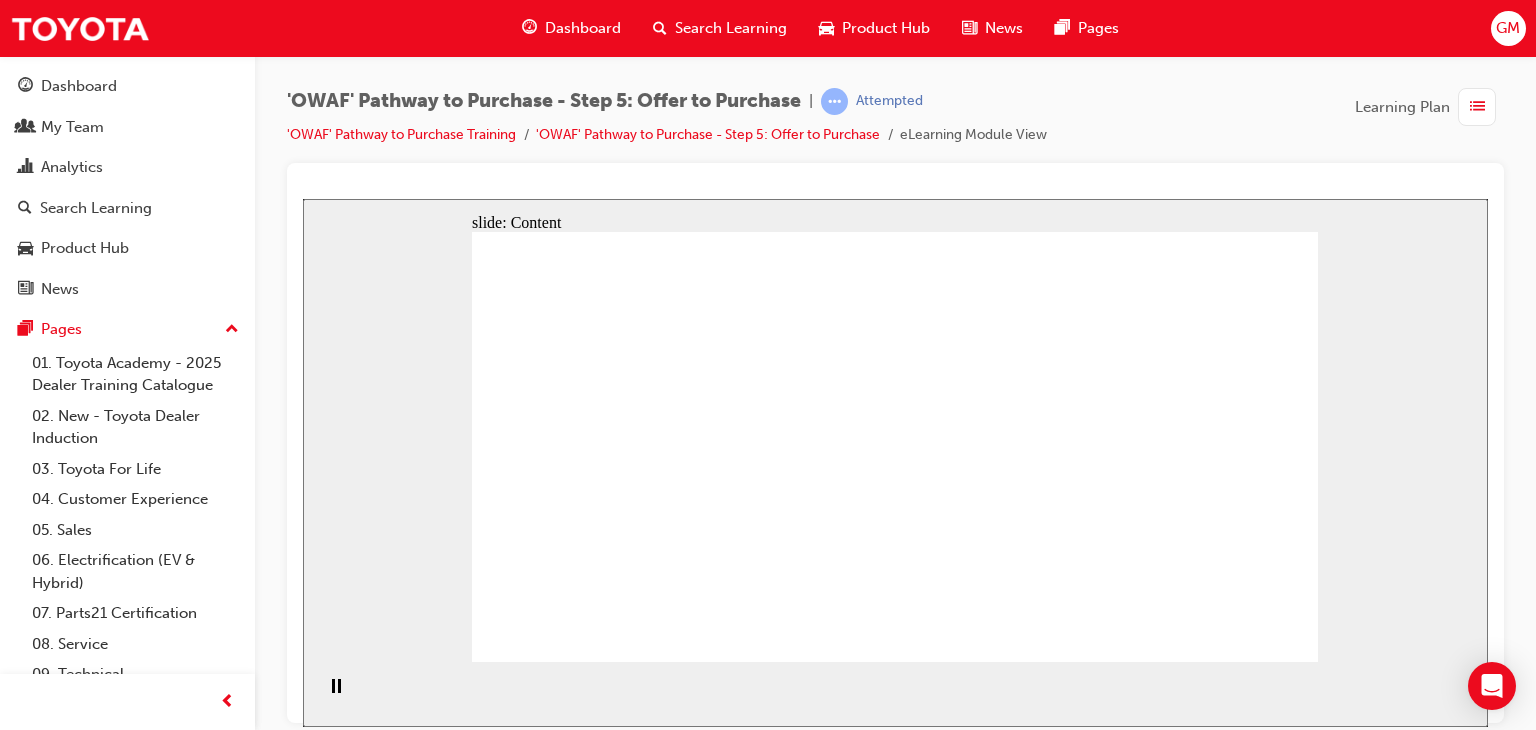 click 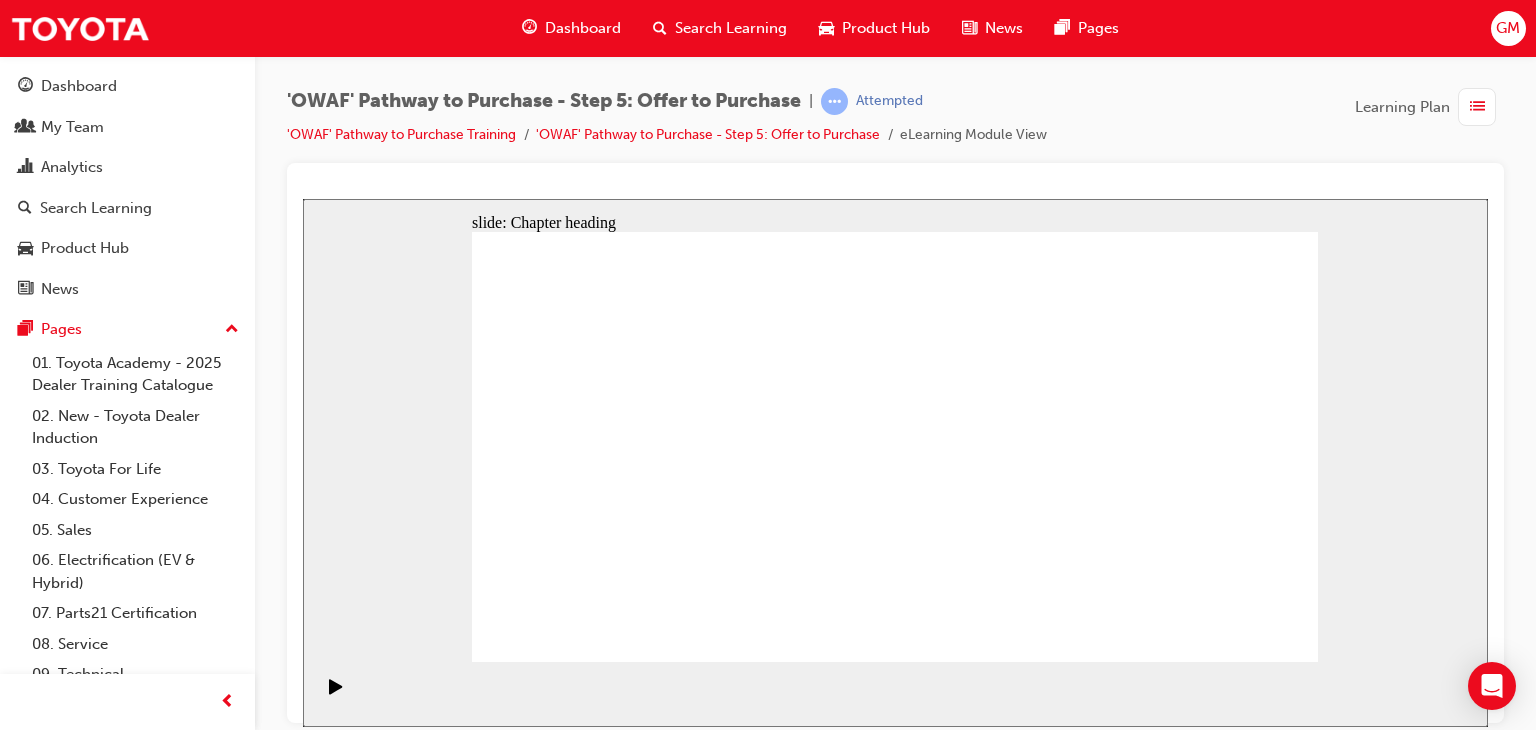 click 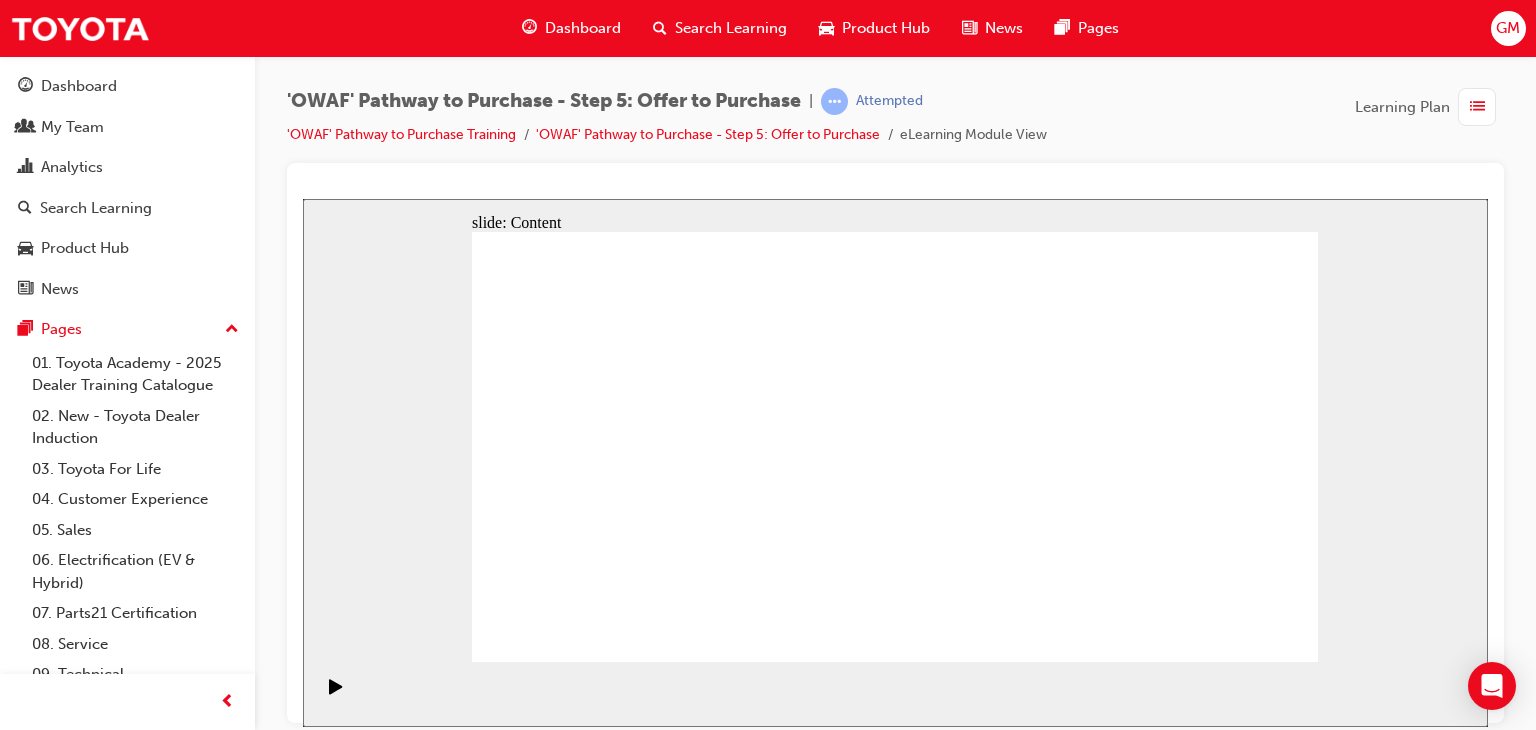 click 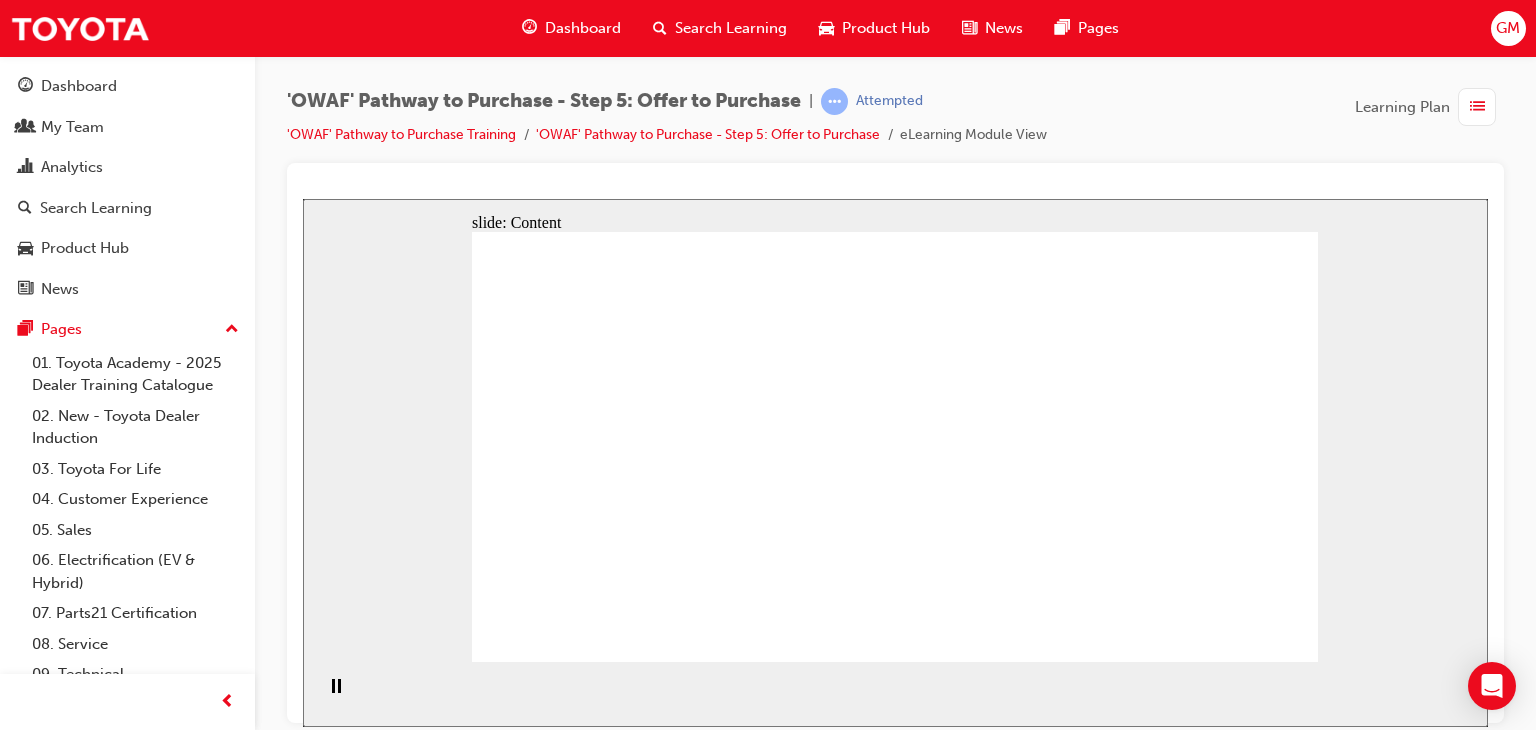 click 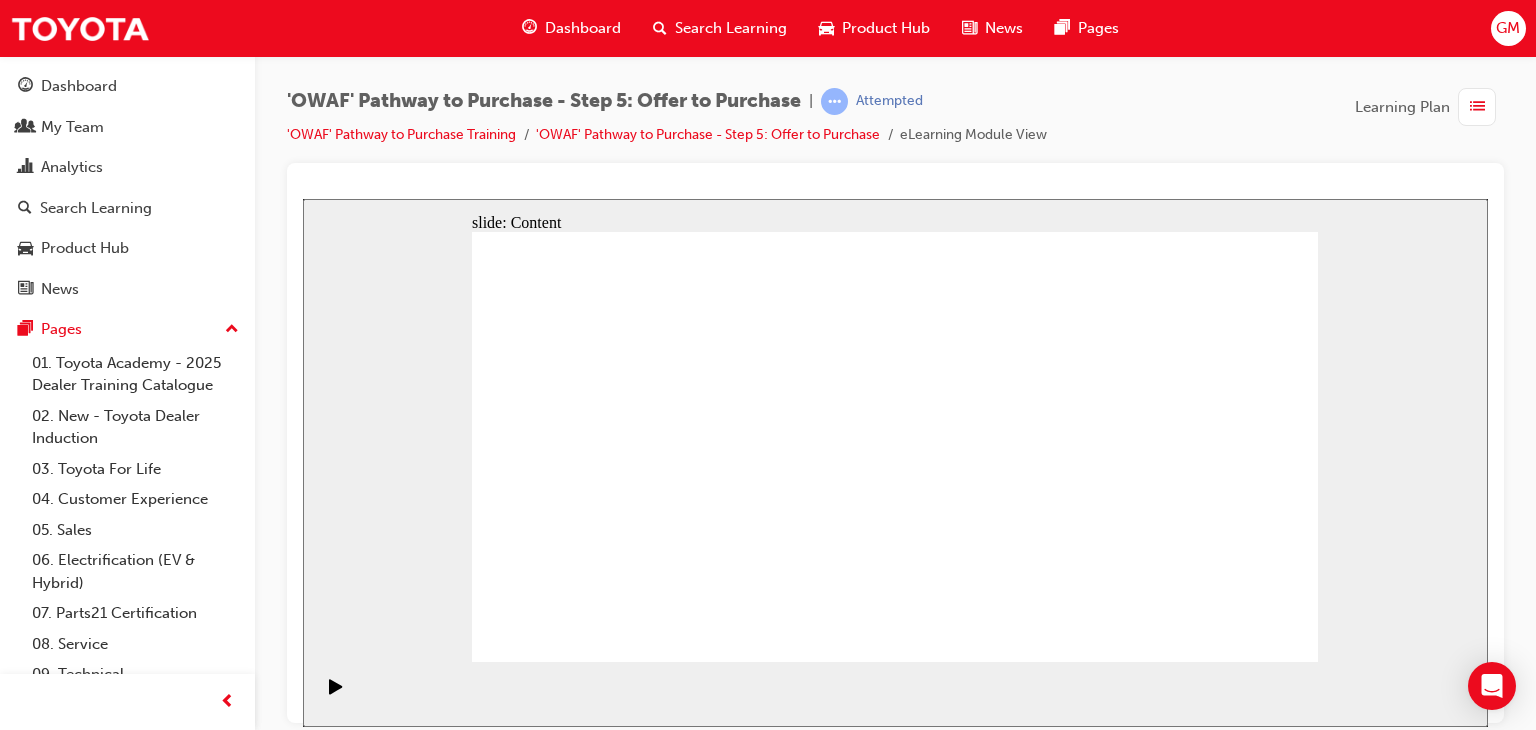 click 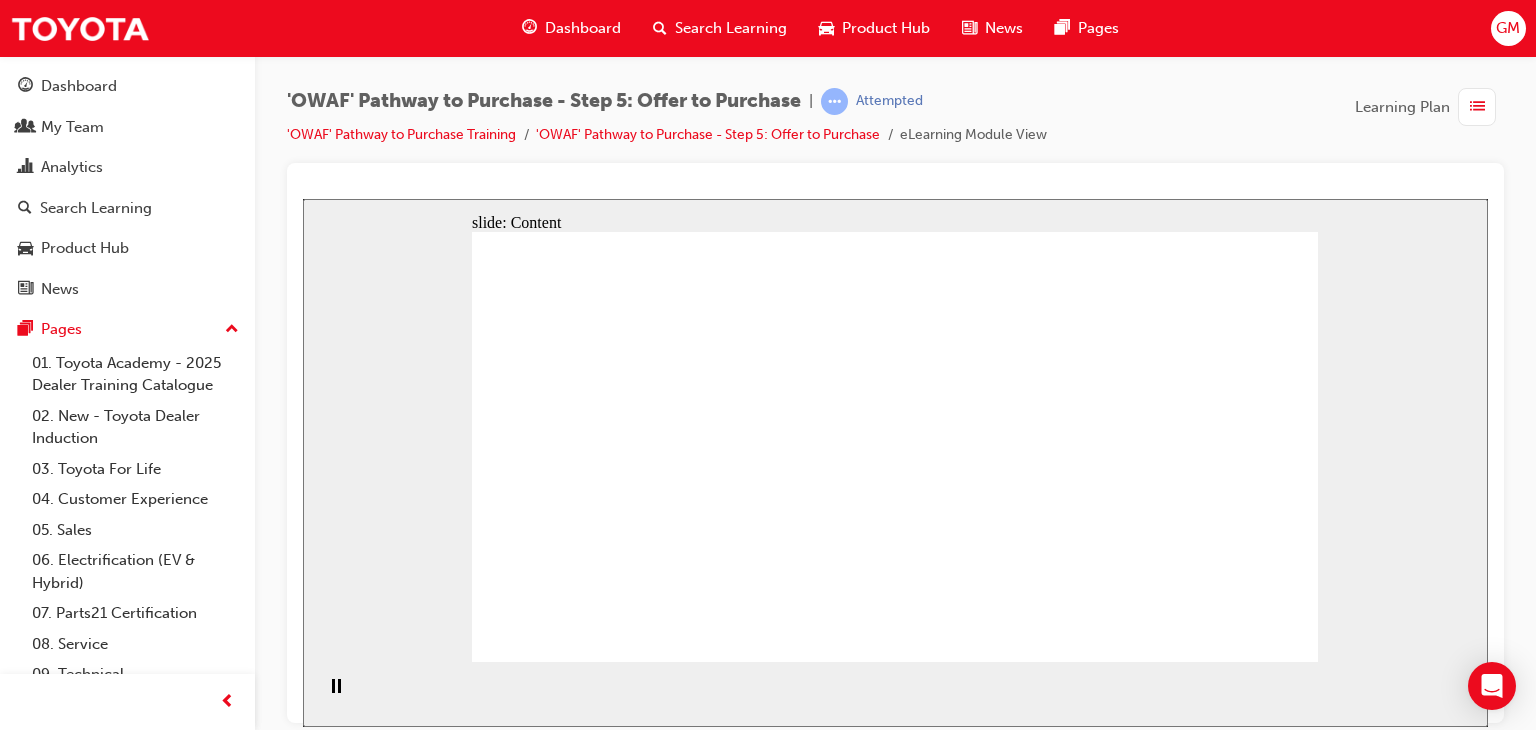 click 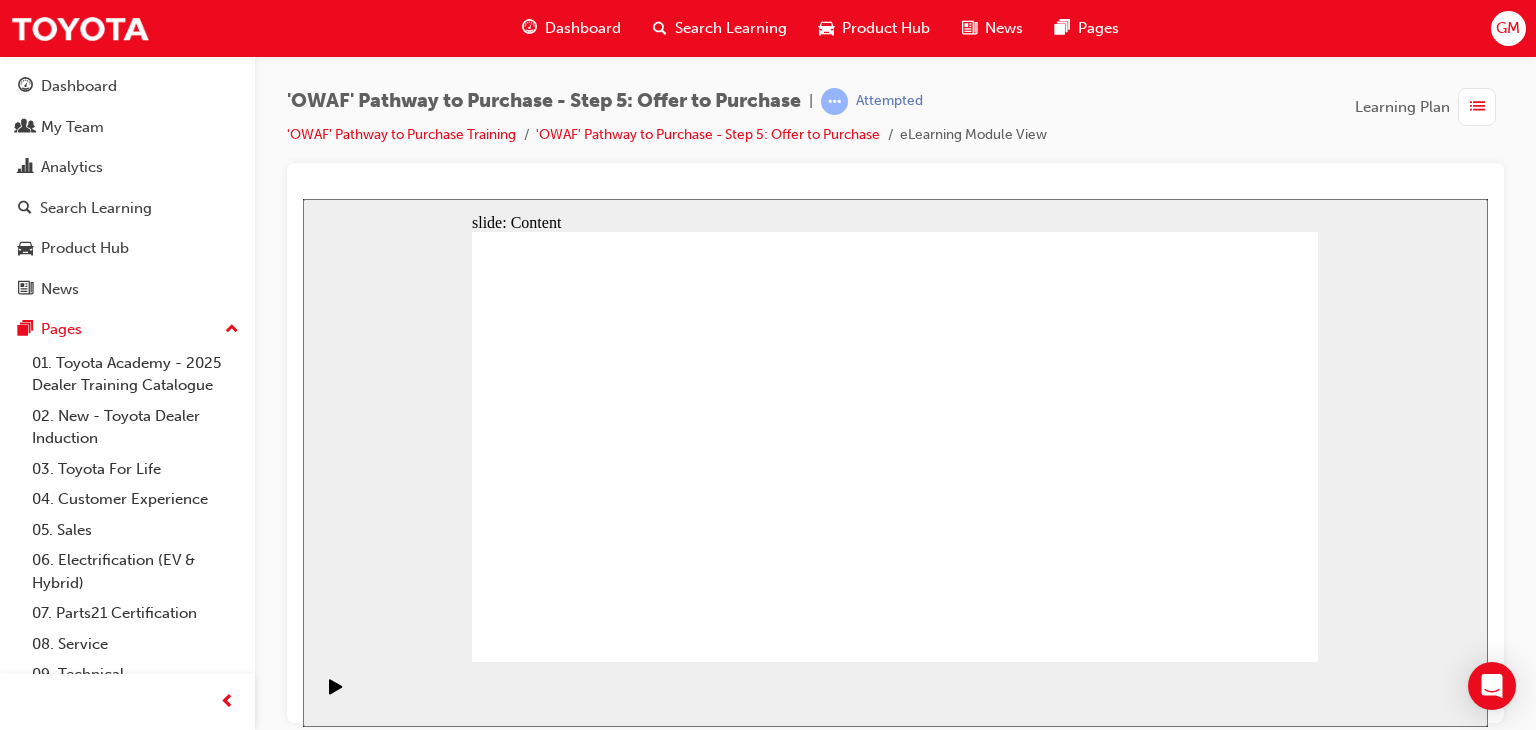 click 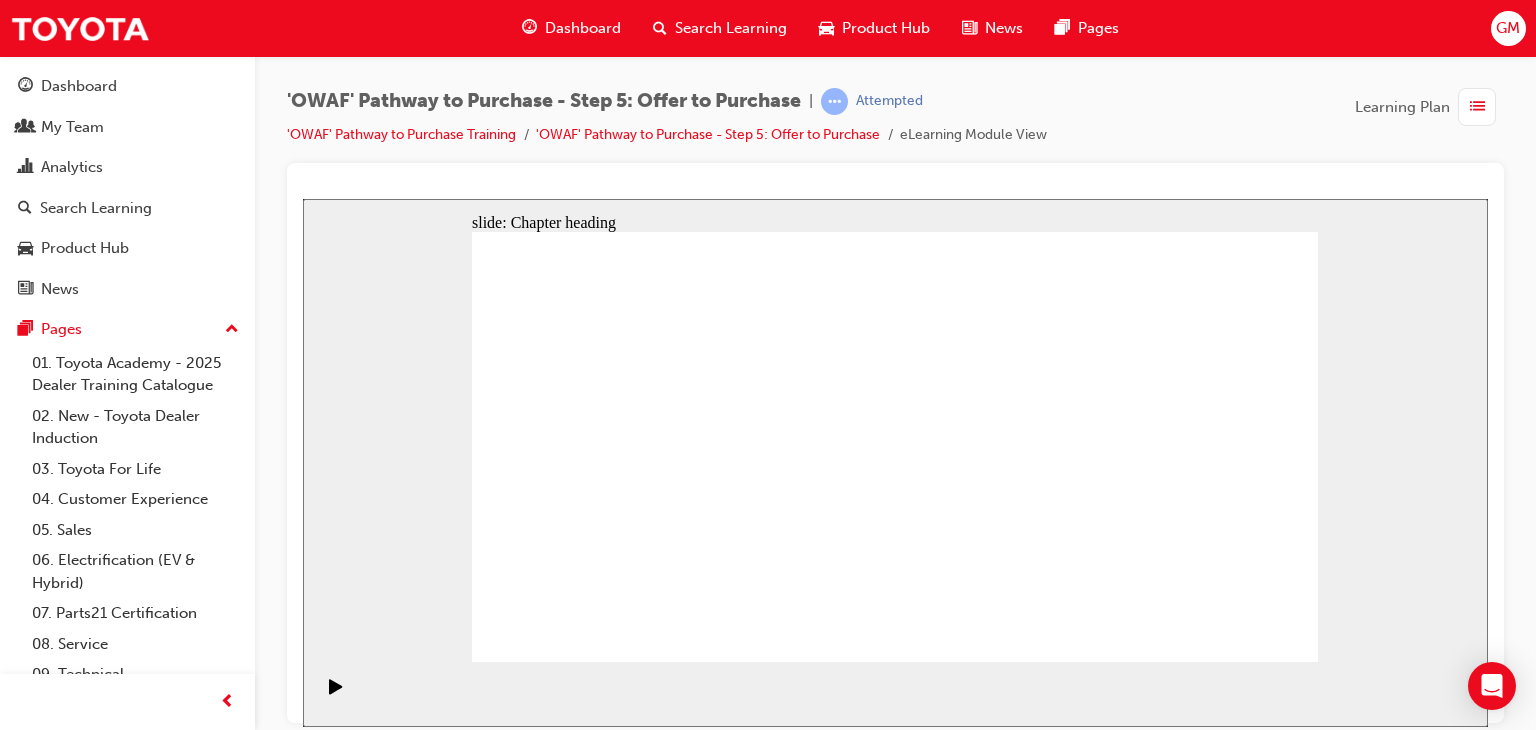 drag, startPoint x: 1204, startPoint y: 627, endPoint x: 1241, endPoint y: 633, distance: 37.48333 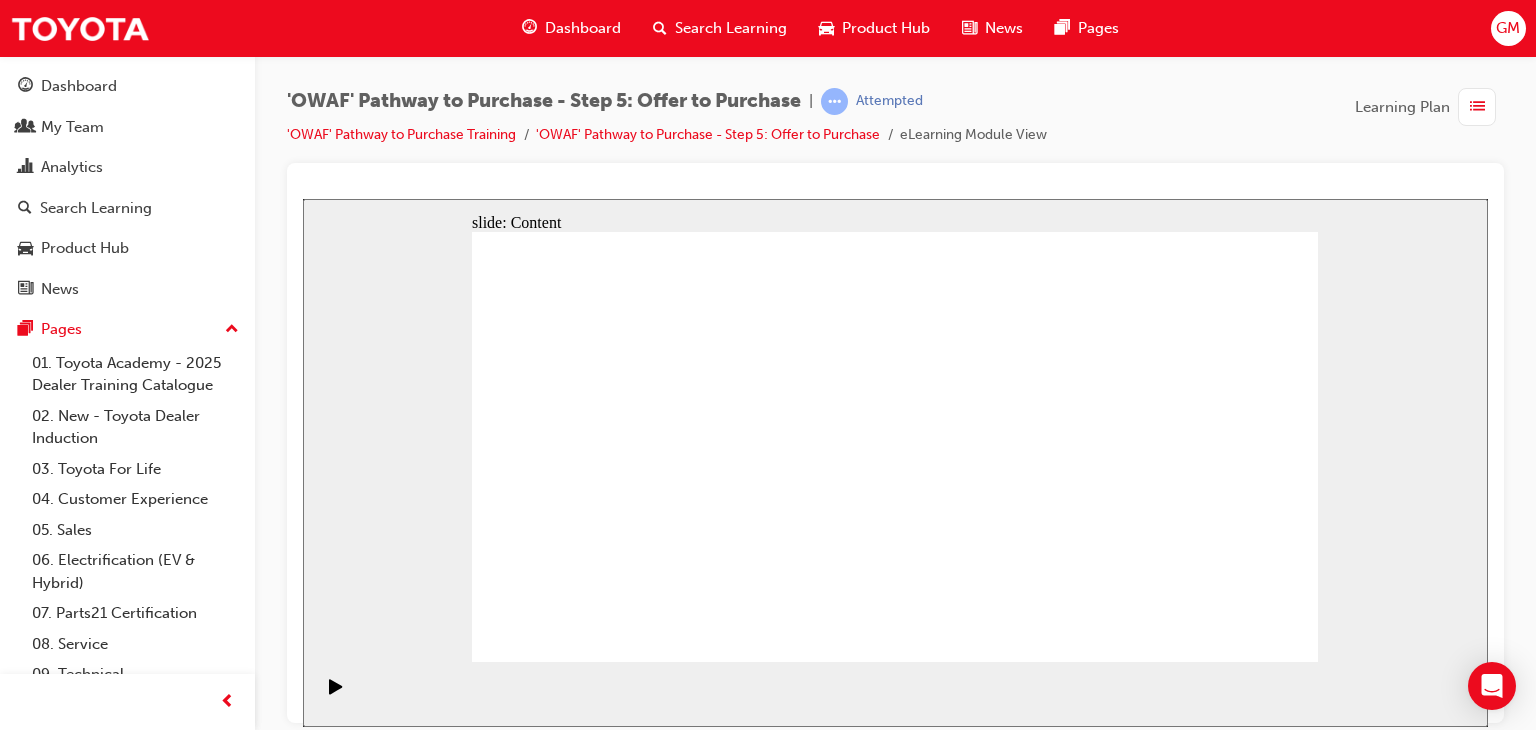 click 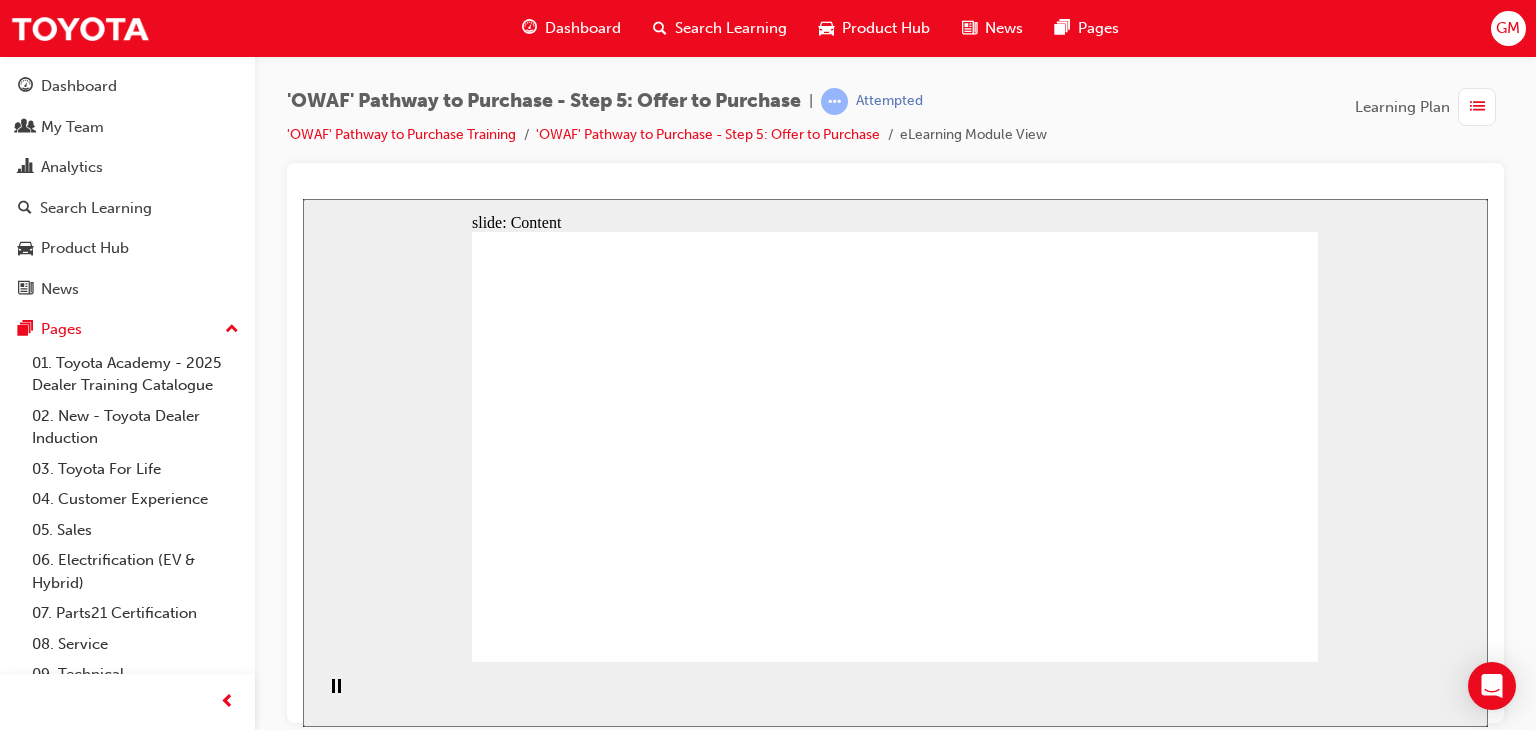 click 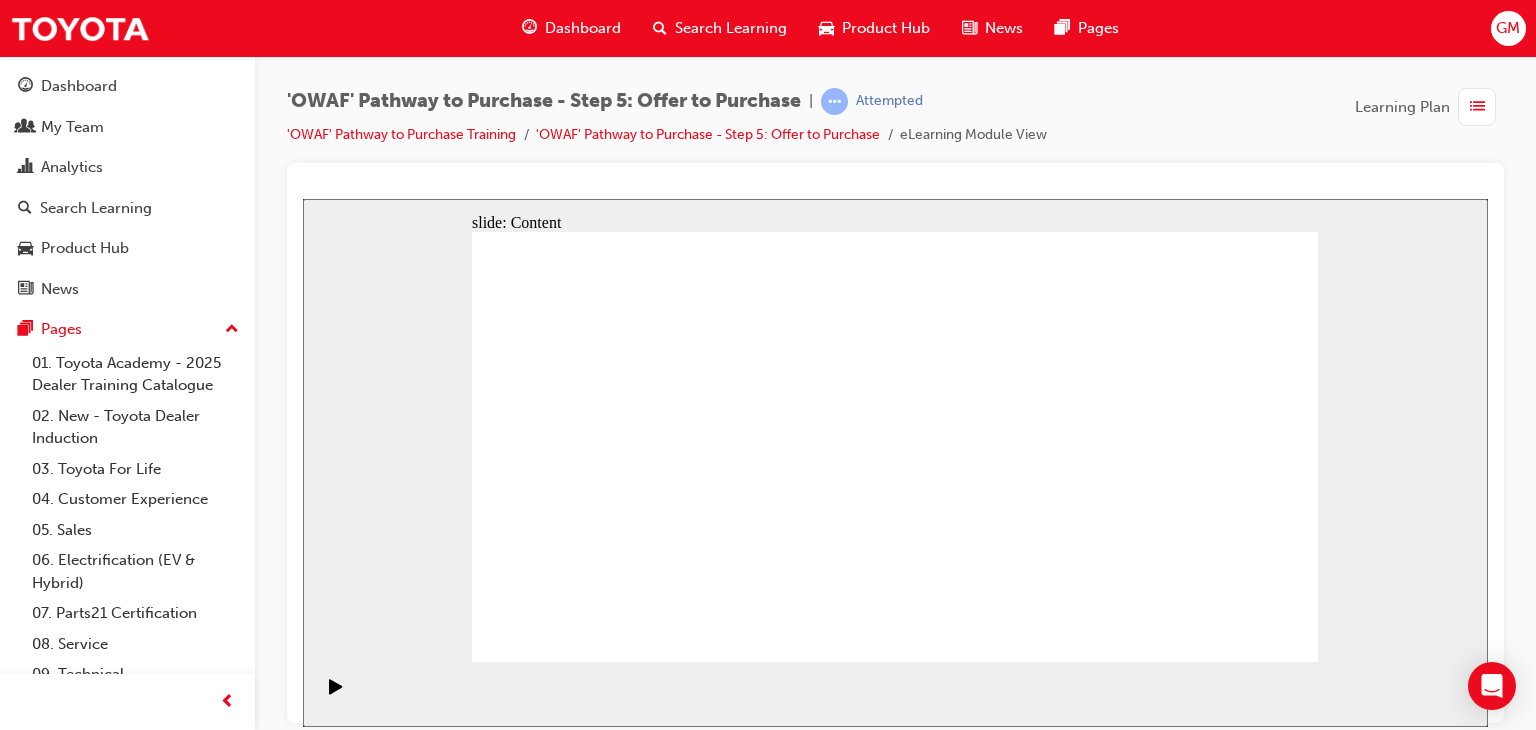 click 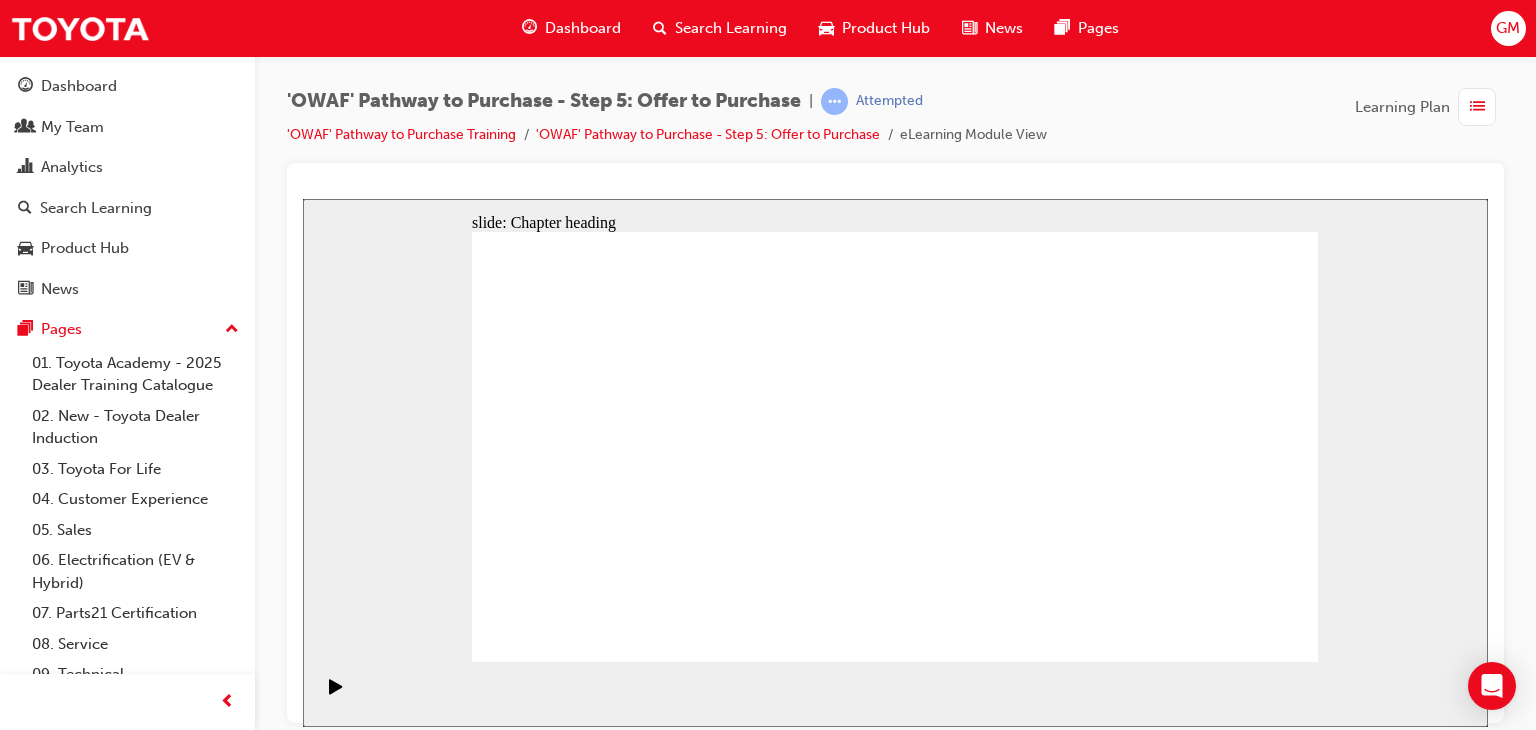 click 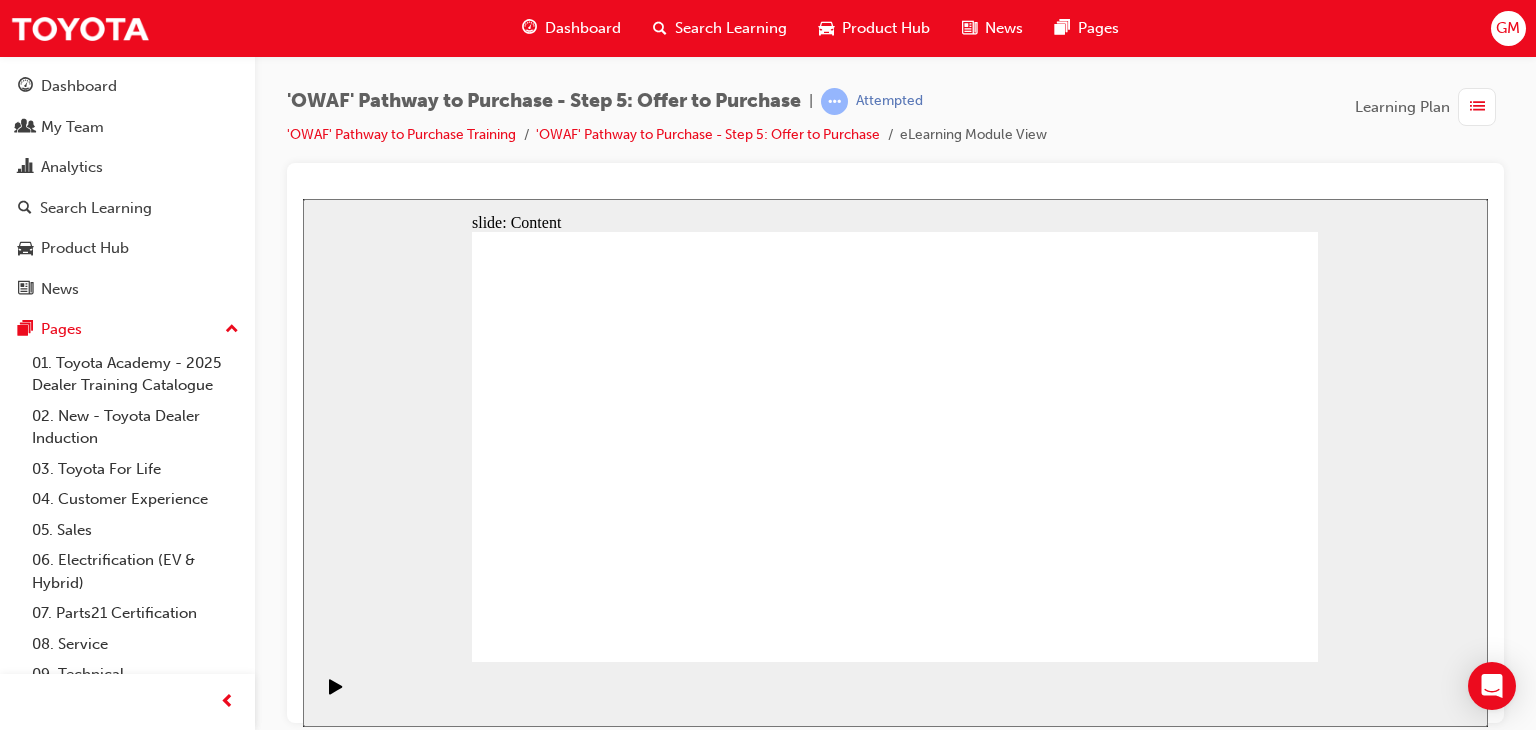 click 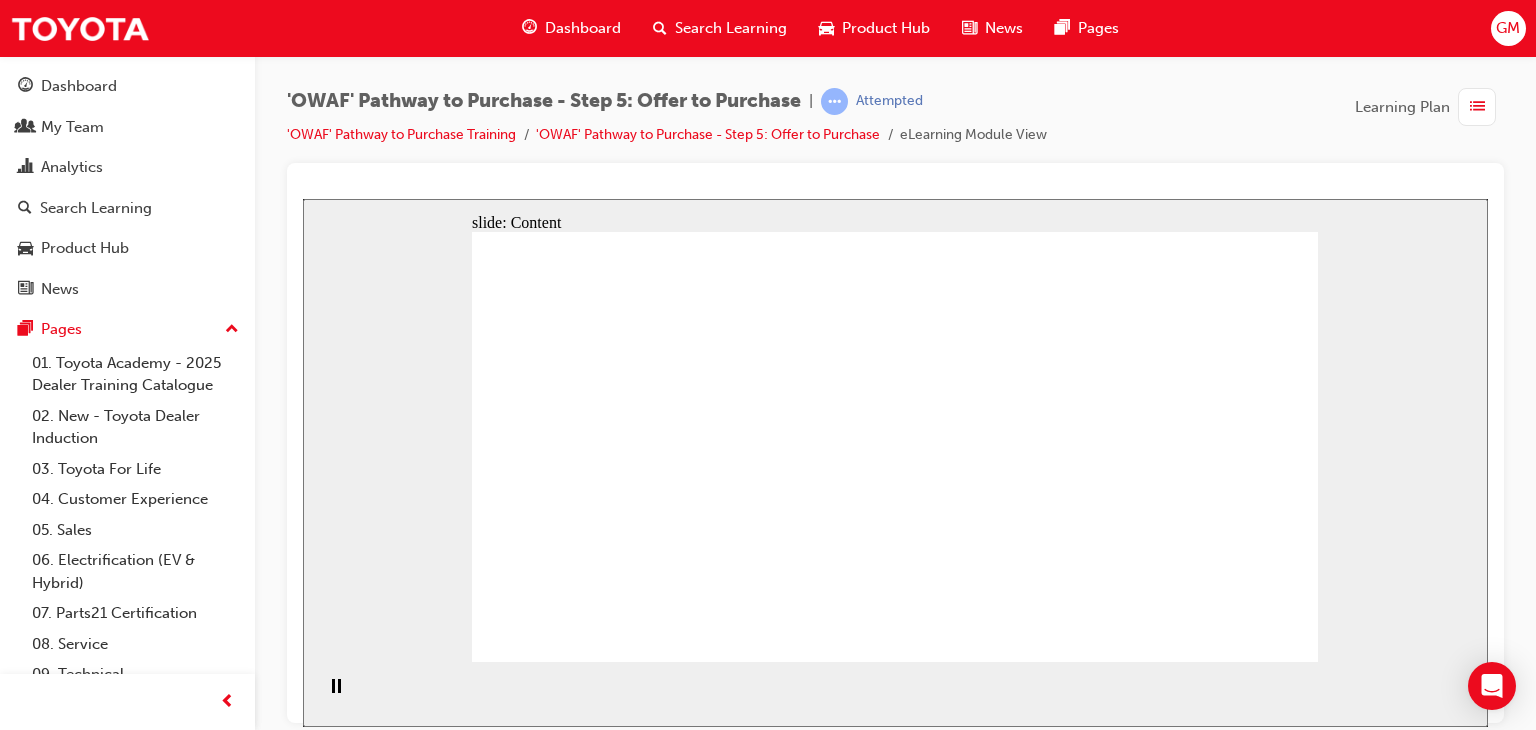 click 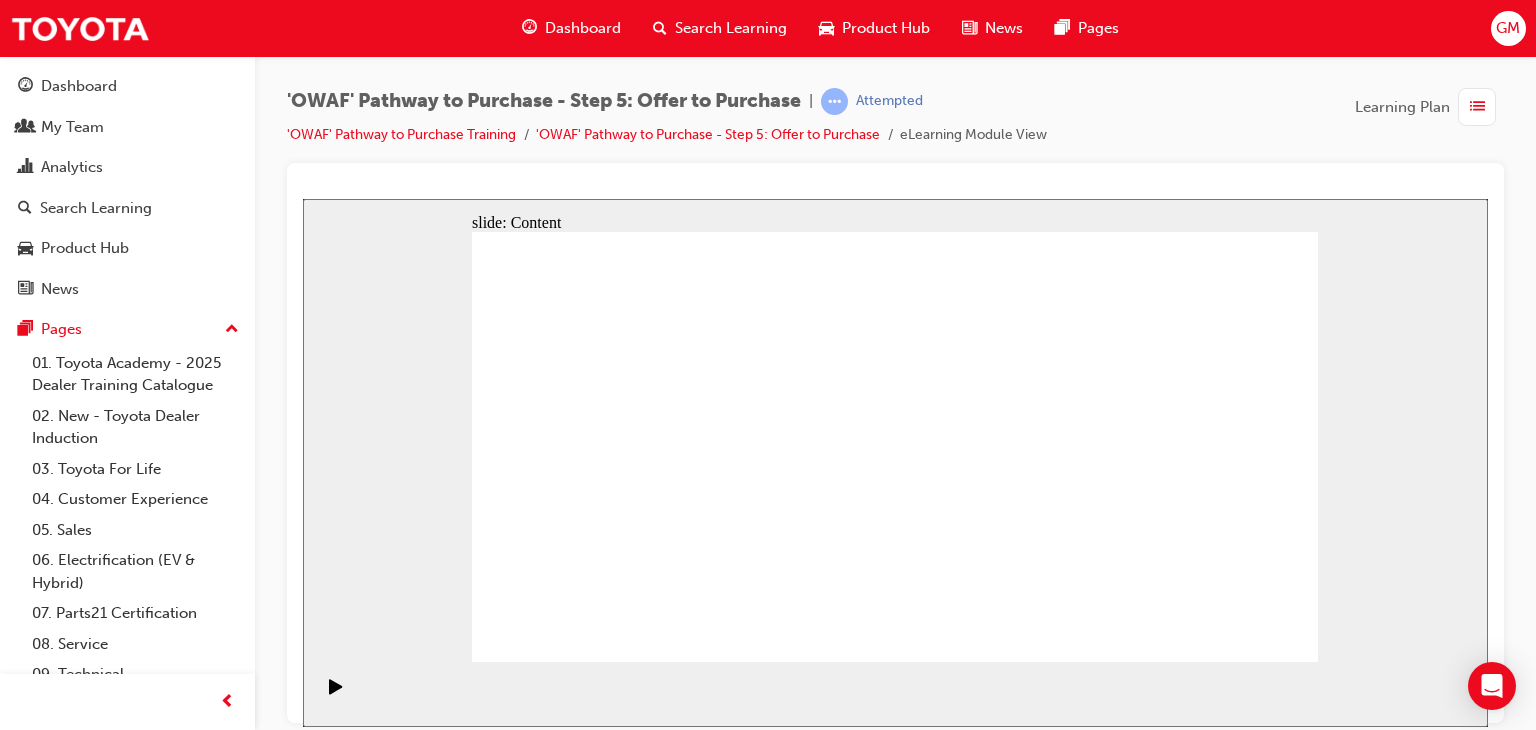 click 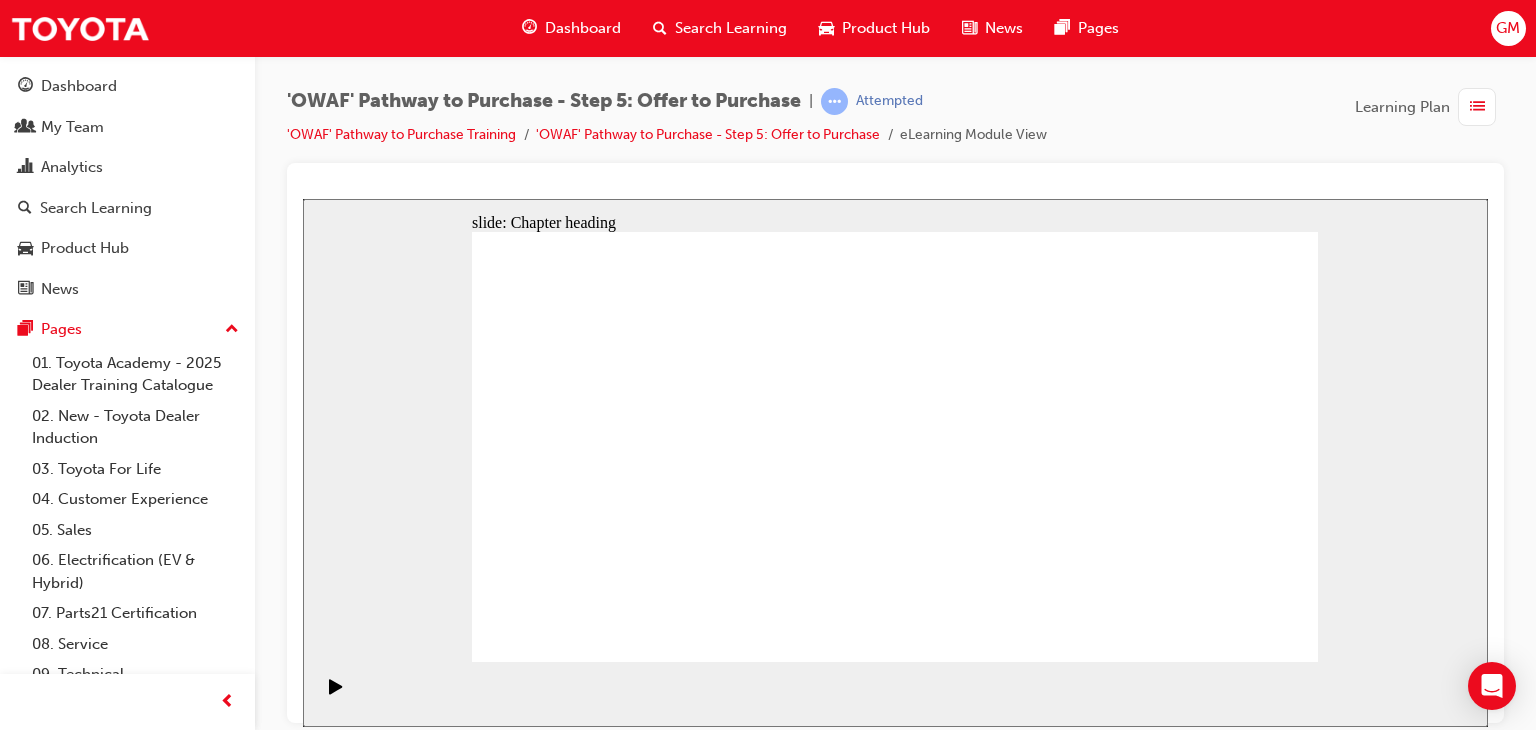 click 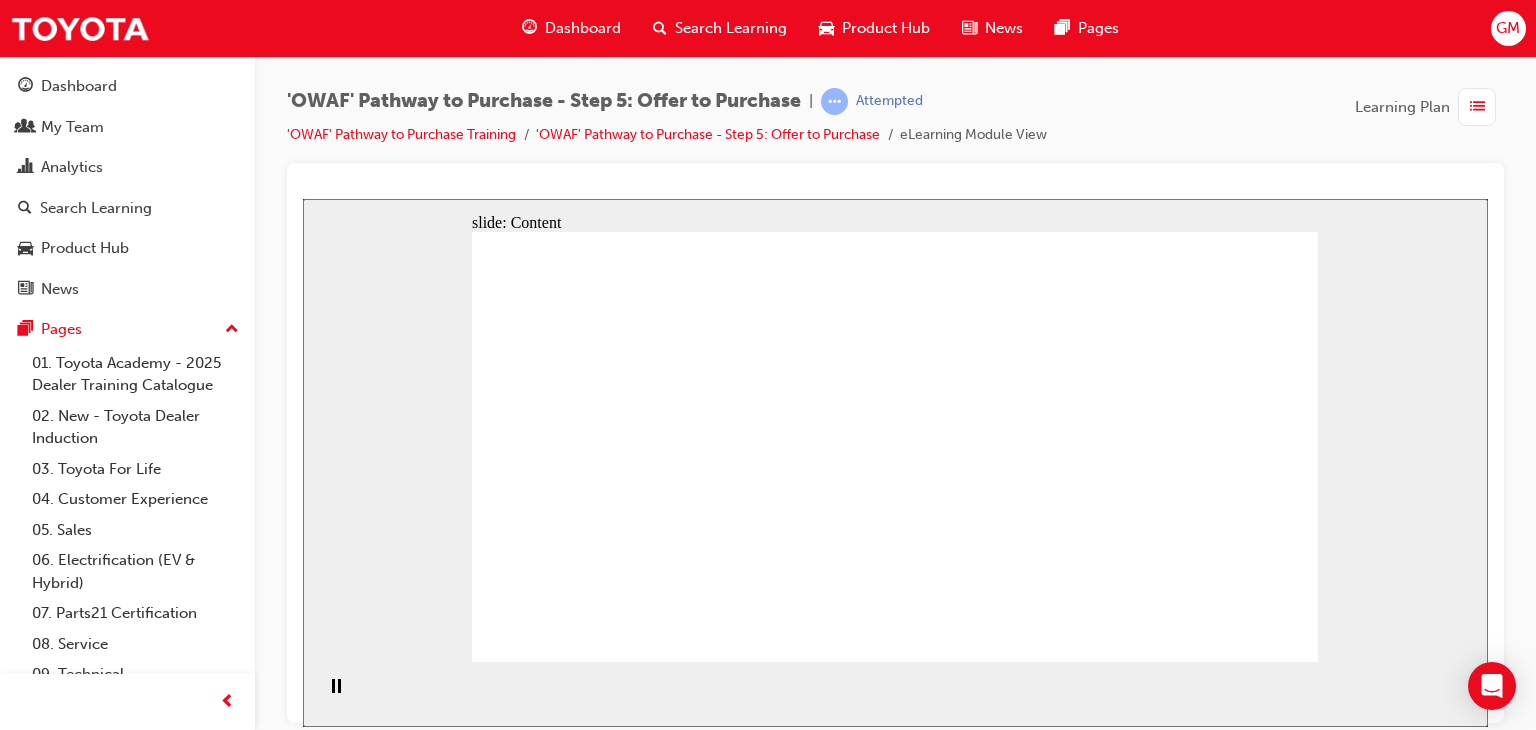 click on "slide: Content
Rectangle 1 Completing the purchase arrow_red.png BACK NEXT Completing   the purchase NEXT BACK Back to top
Playback Speed
2
1.75" at bounding box center [895, 462] 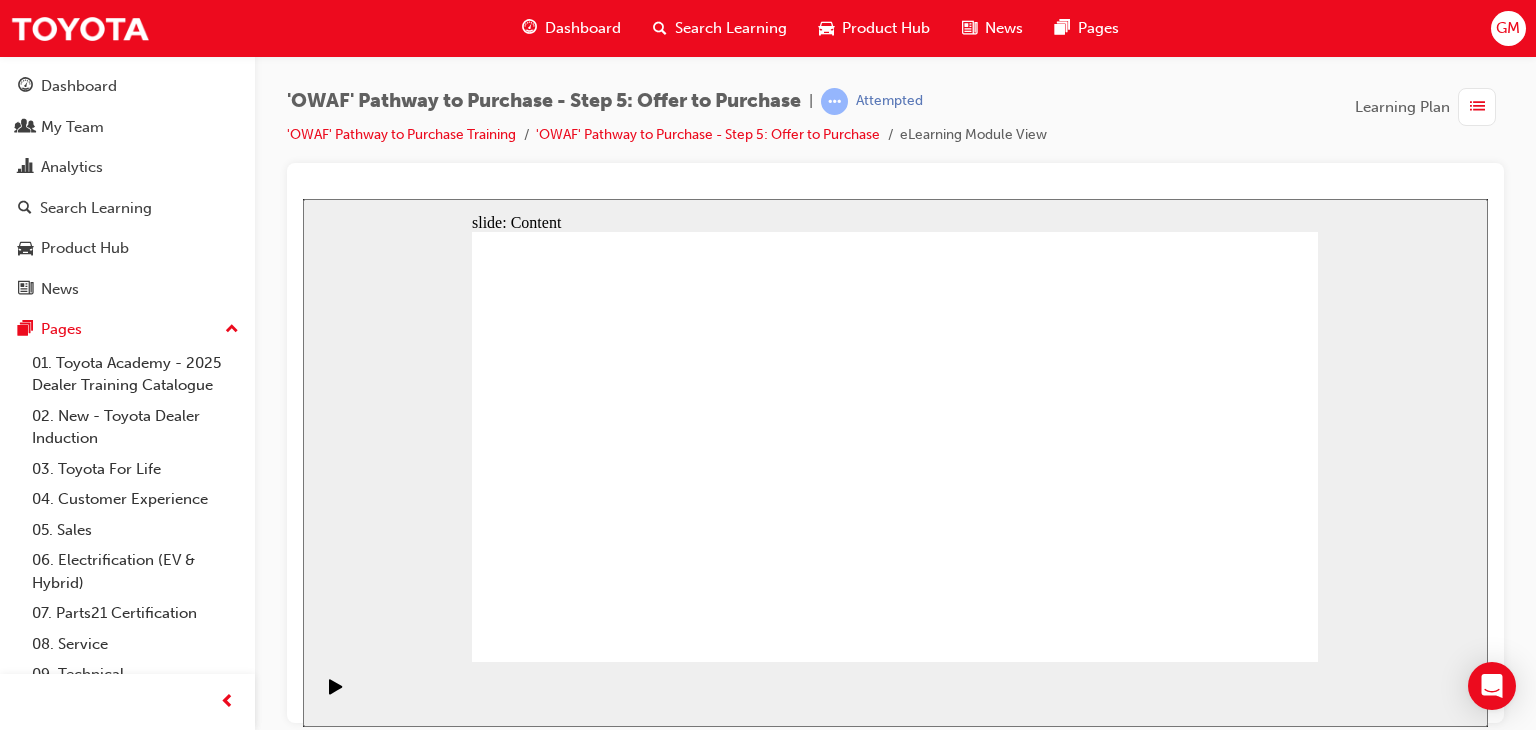 click 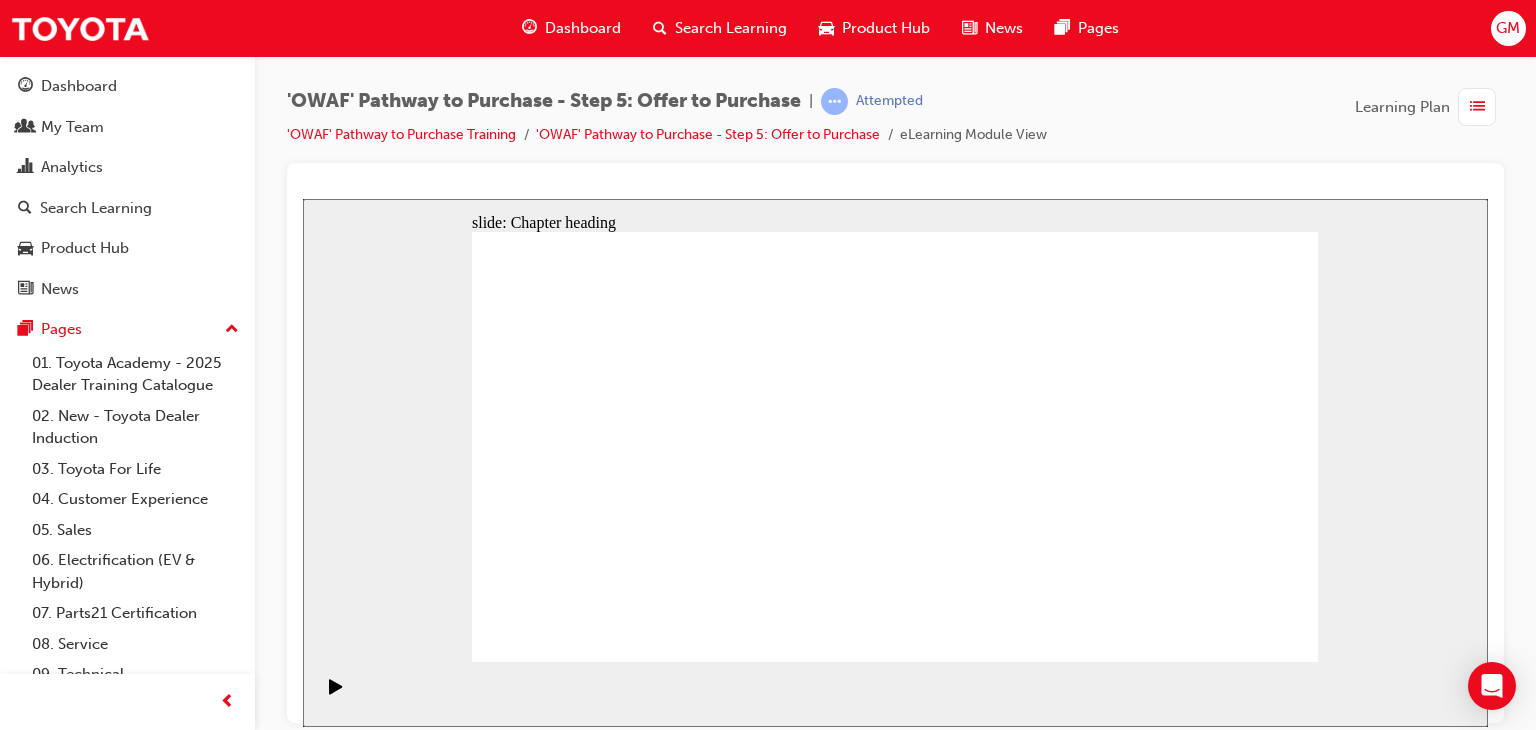 drag, startPoint x: 1240, startPoint y: 644, endPoint x: 1245, endPoint y: 631, distance: 13.928389 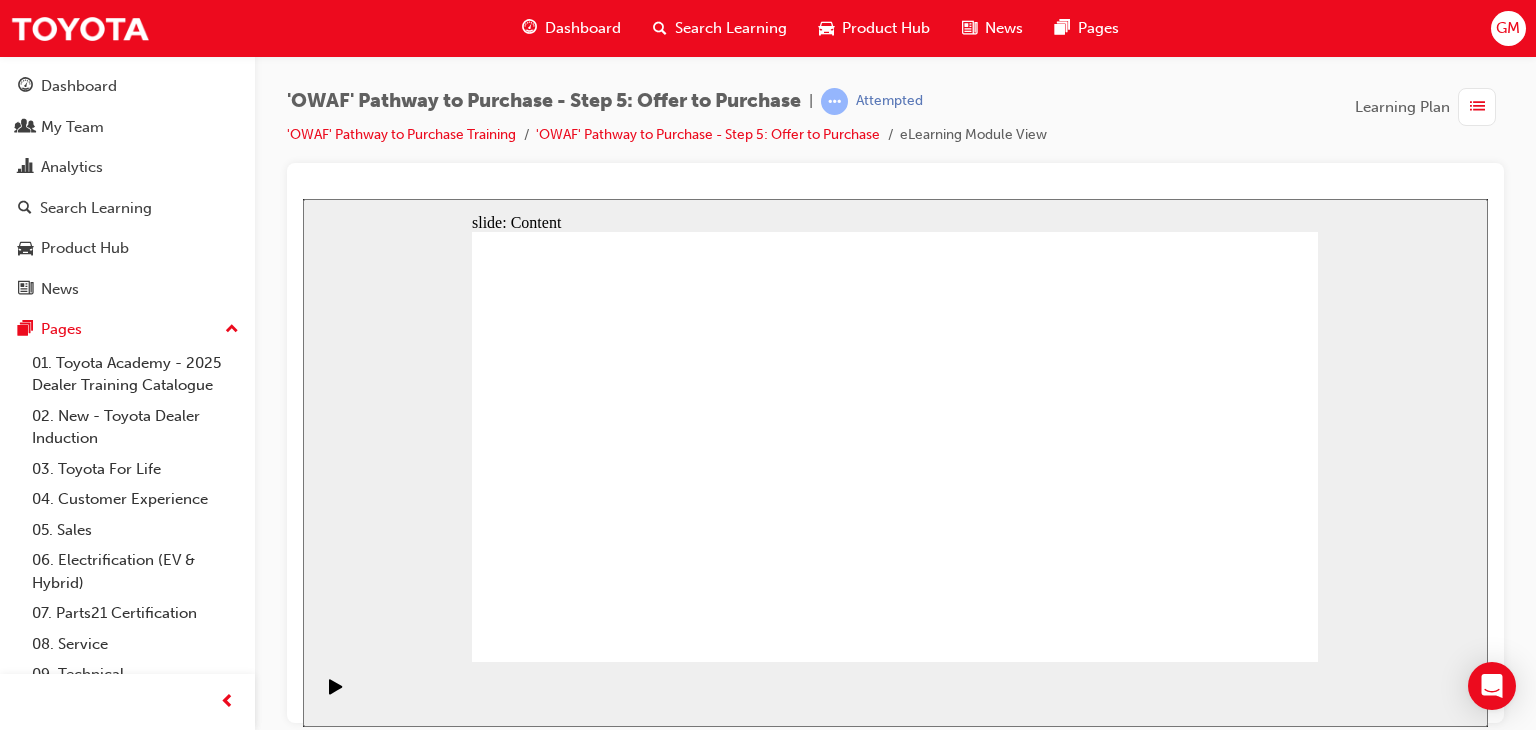 click 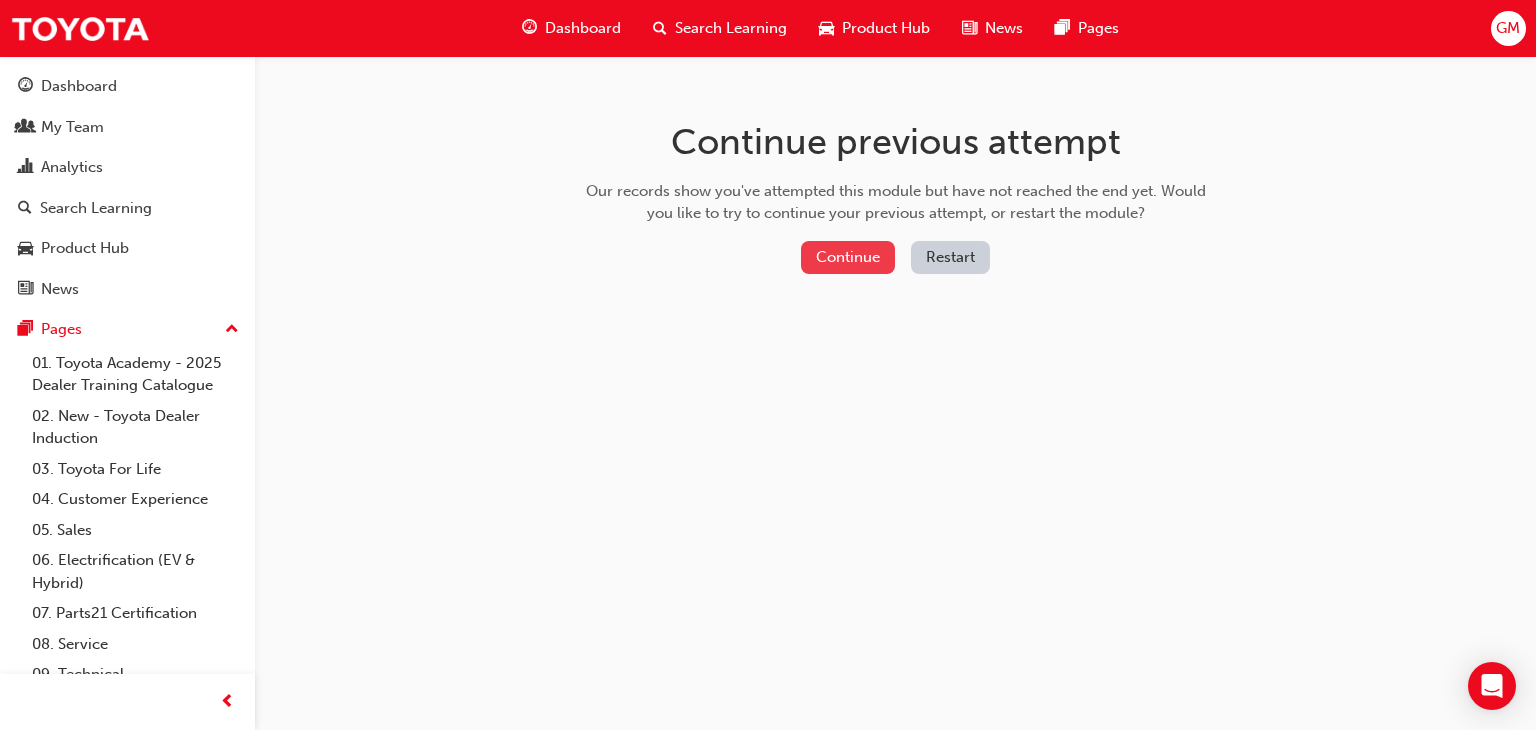 click on "Continue" at bounding box center [848, 257] 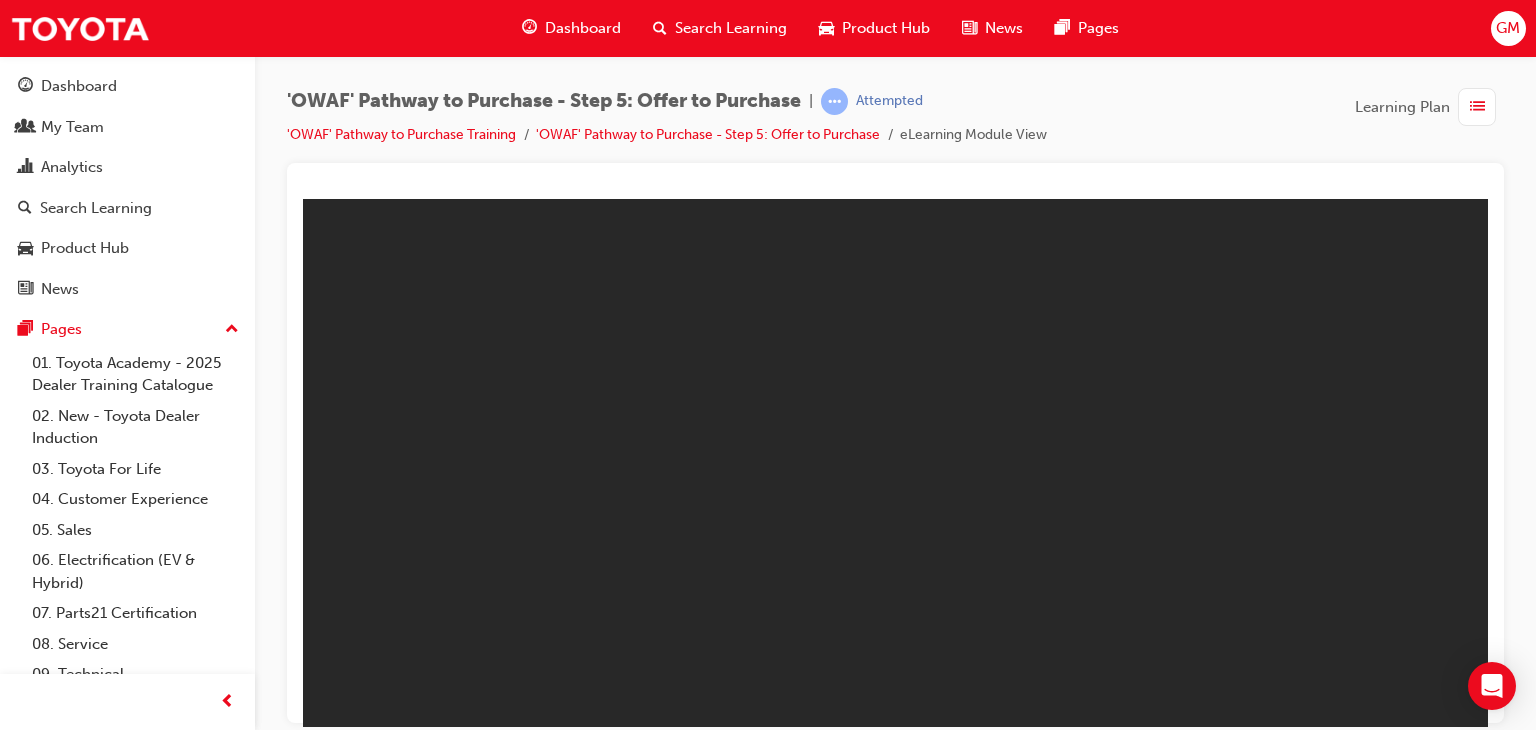 scroll, scrollTop: 0, scrollLeft: 0, axis: both 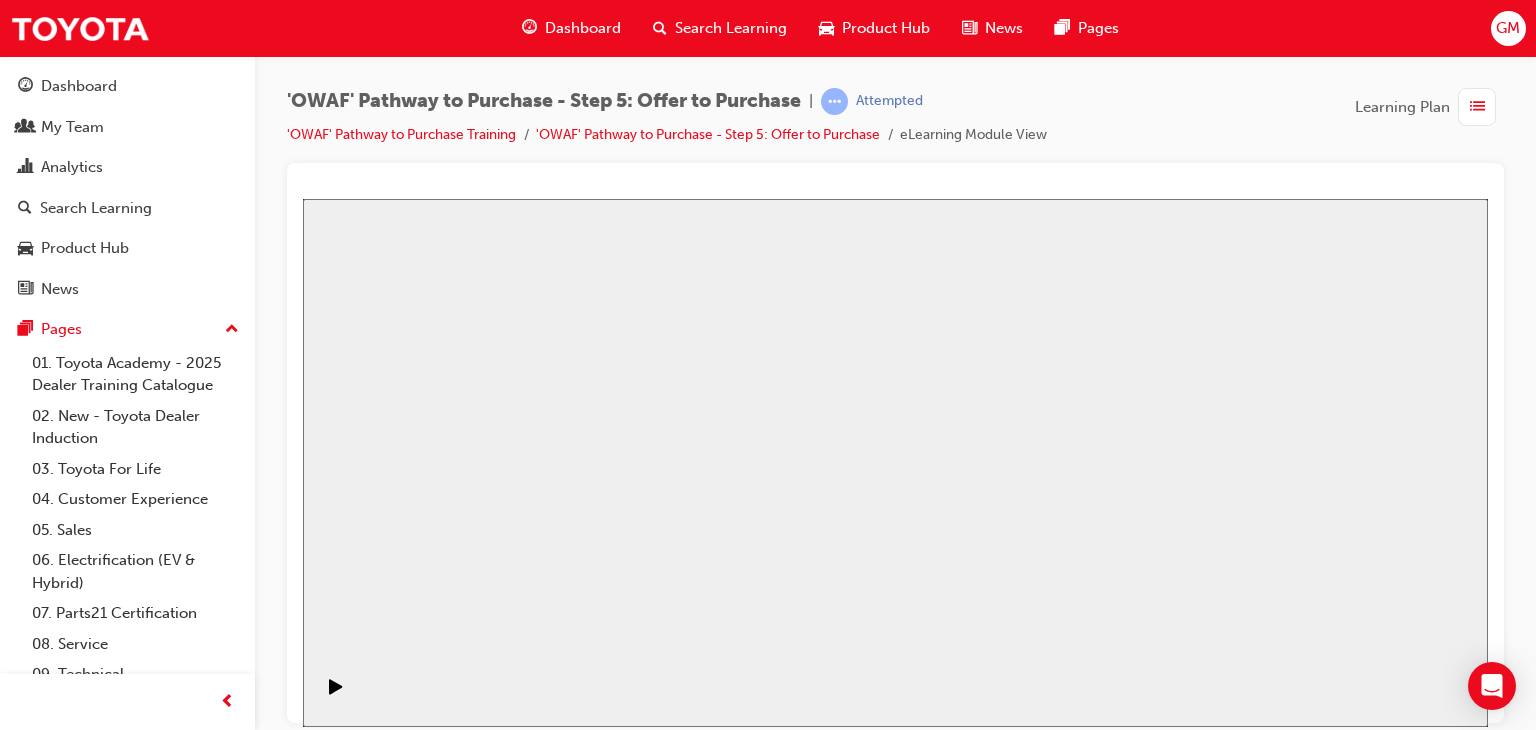 click on "Resume" at bounding box center (341, 2534) 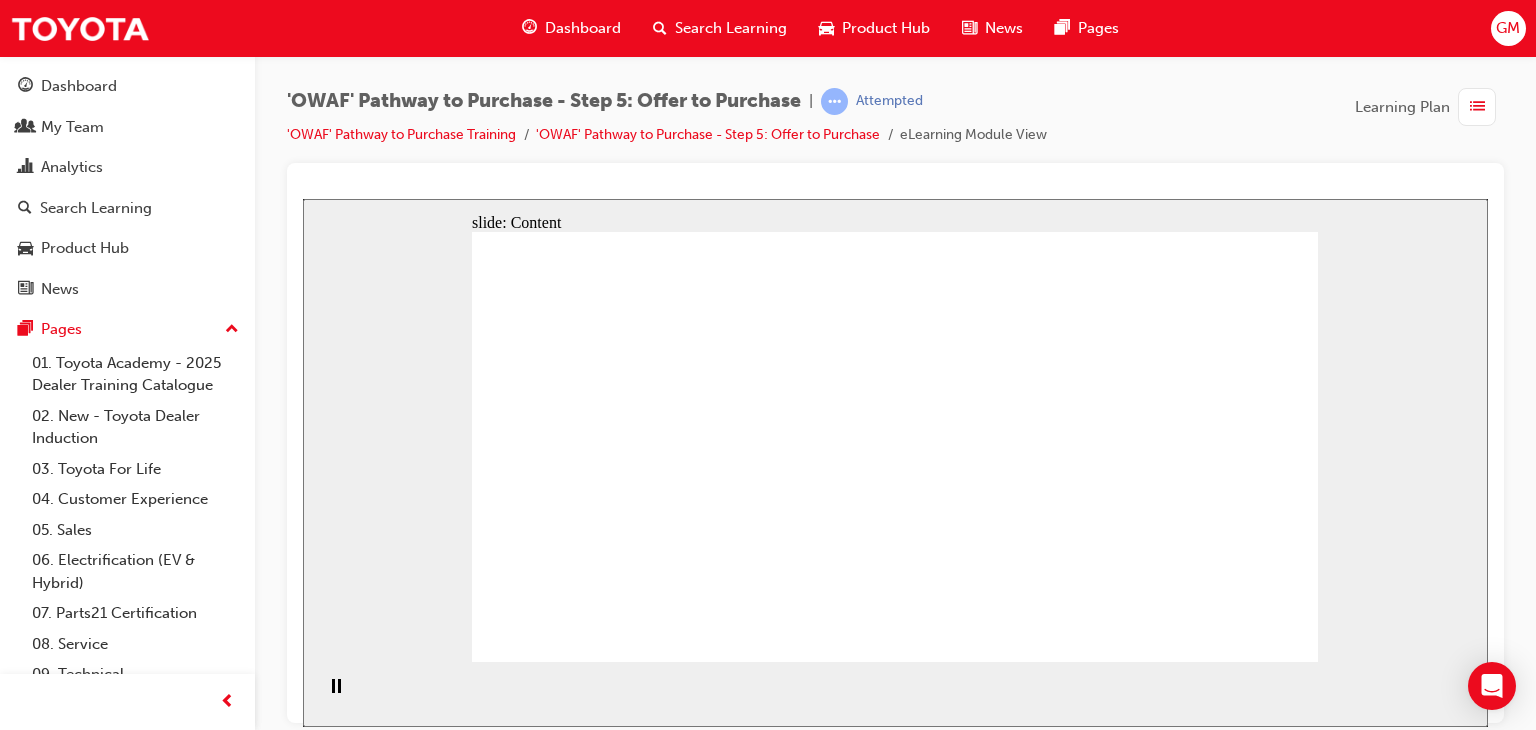 click 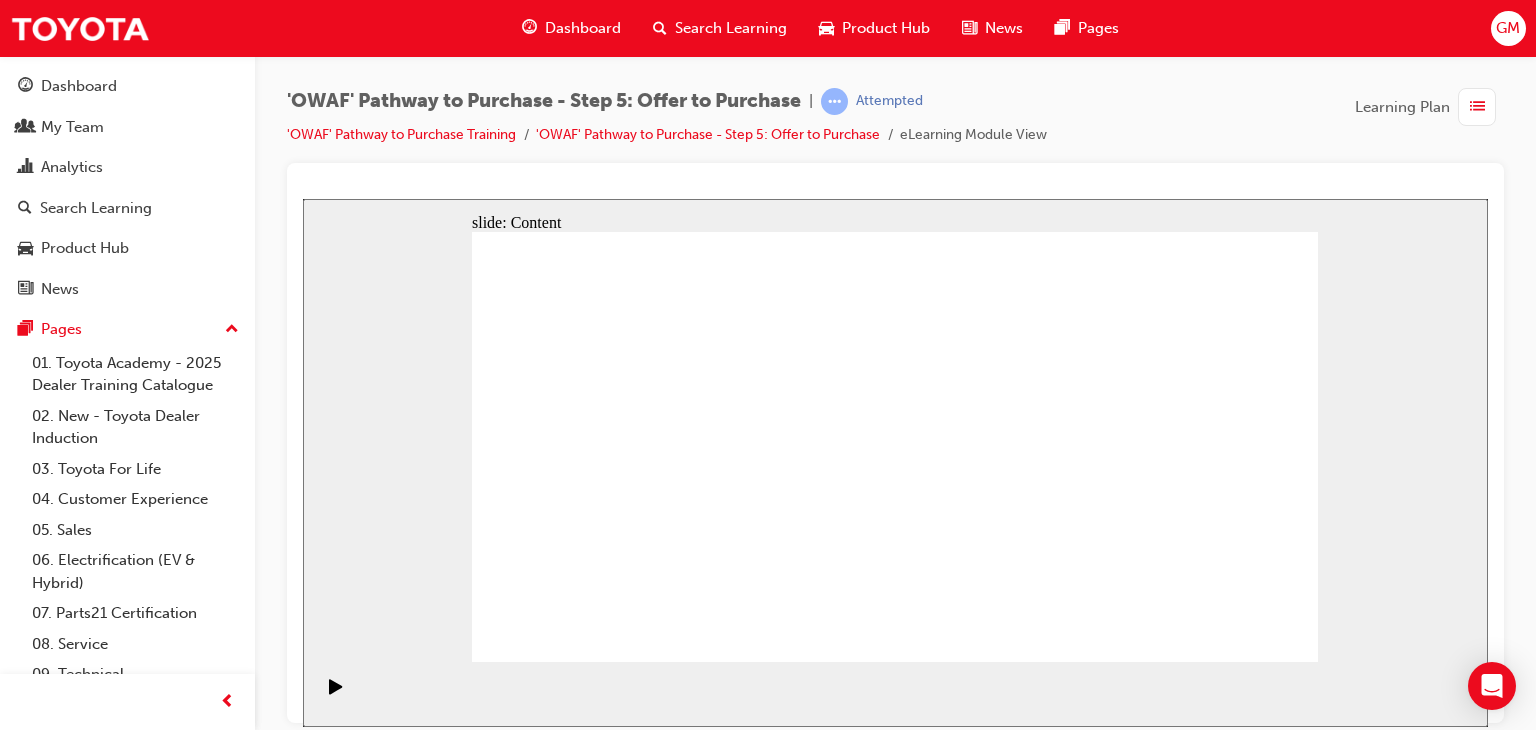click 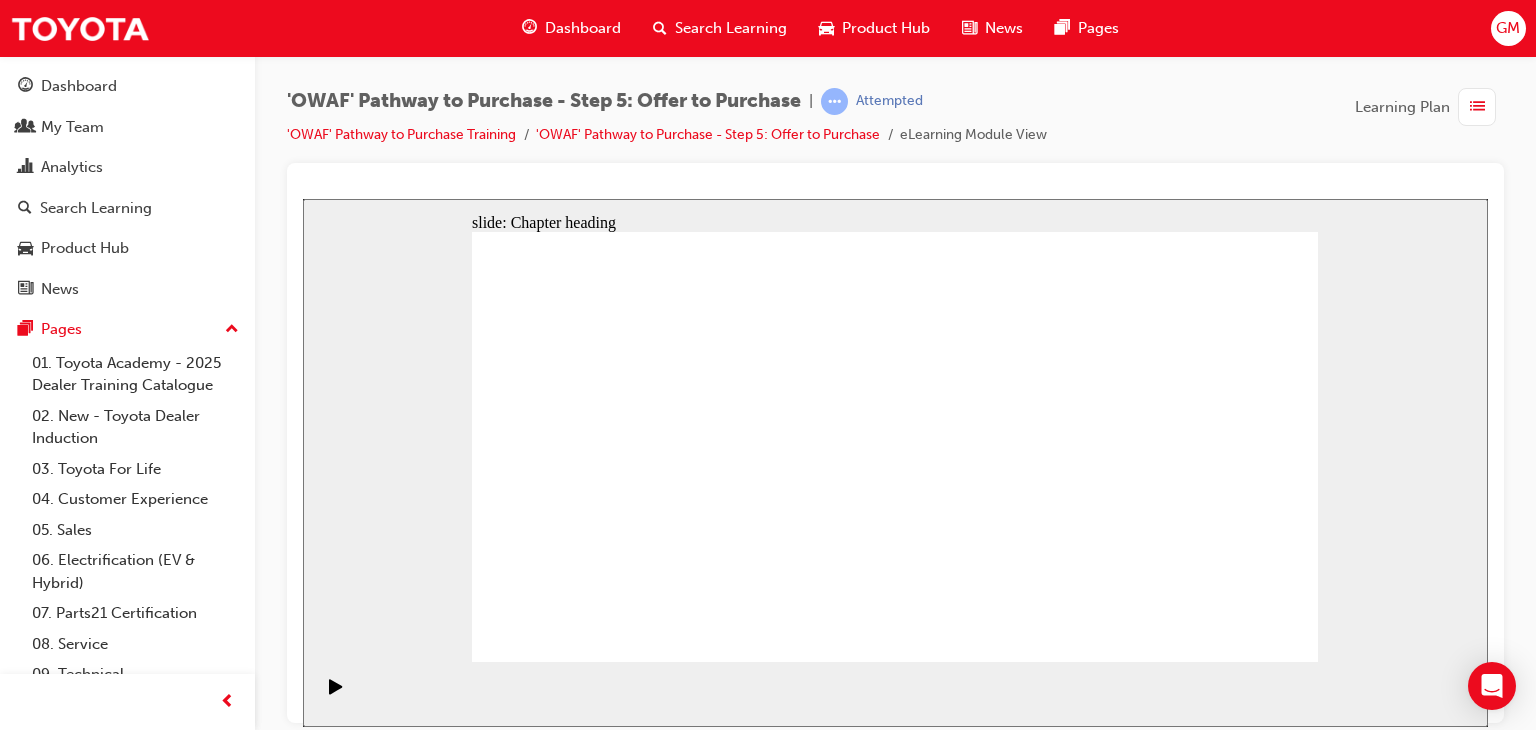 click on "Playback Speed
2
1.75
1.5
1.25" at bounding box center (895, 693) 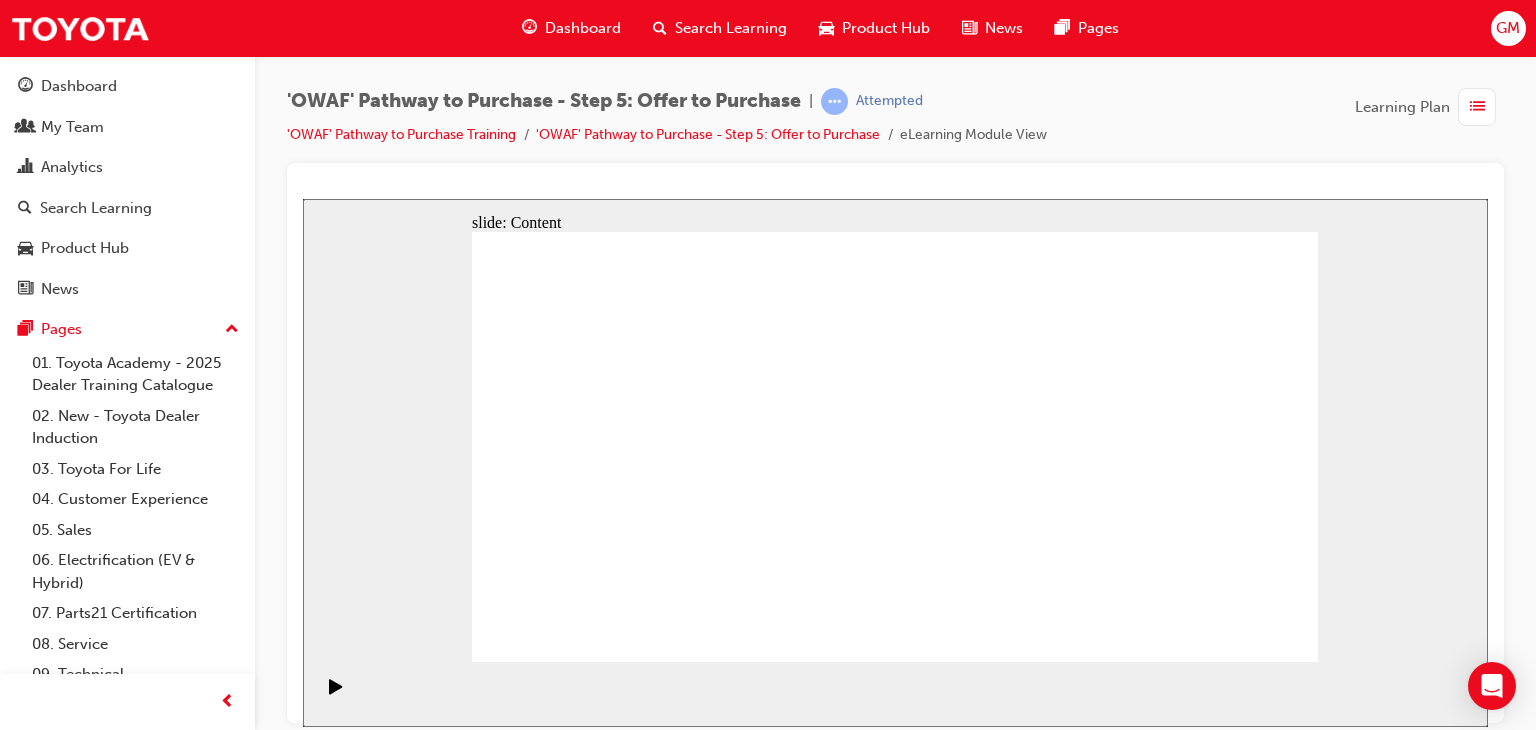 click 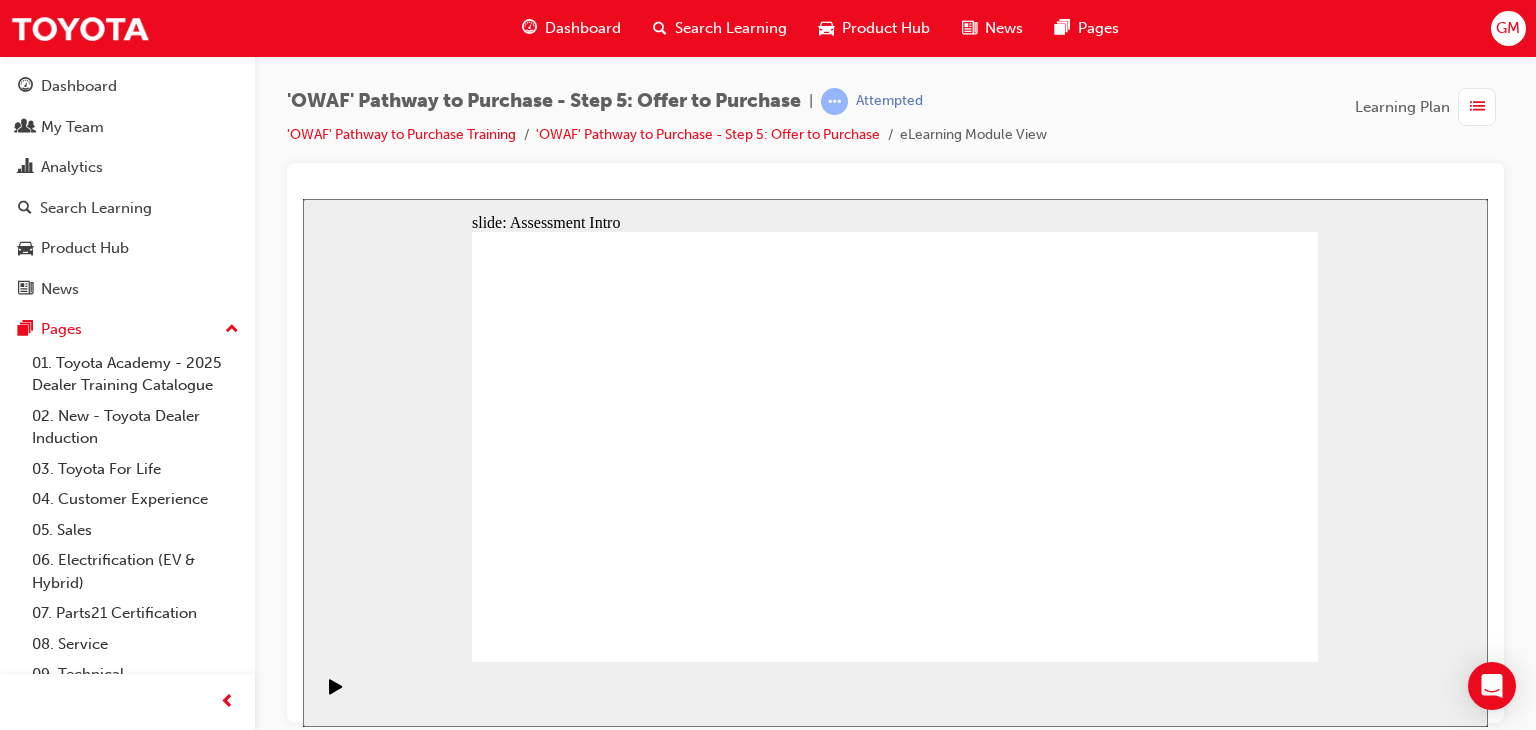 click 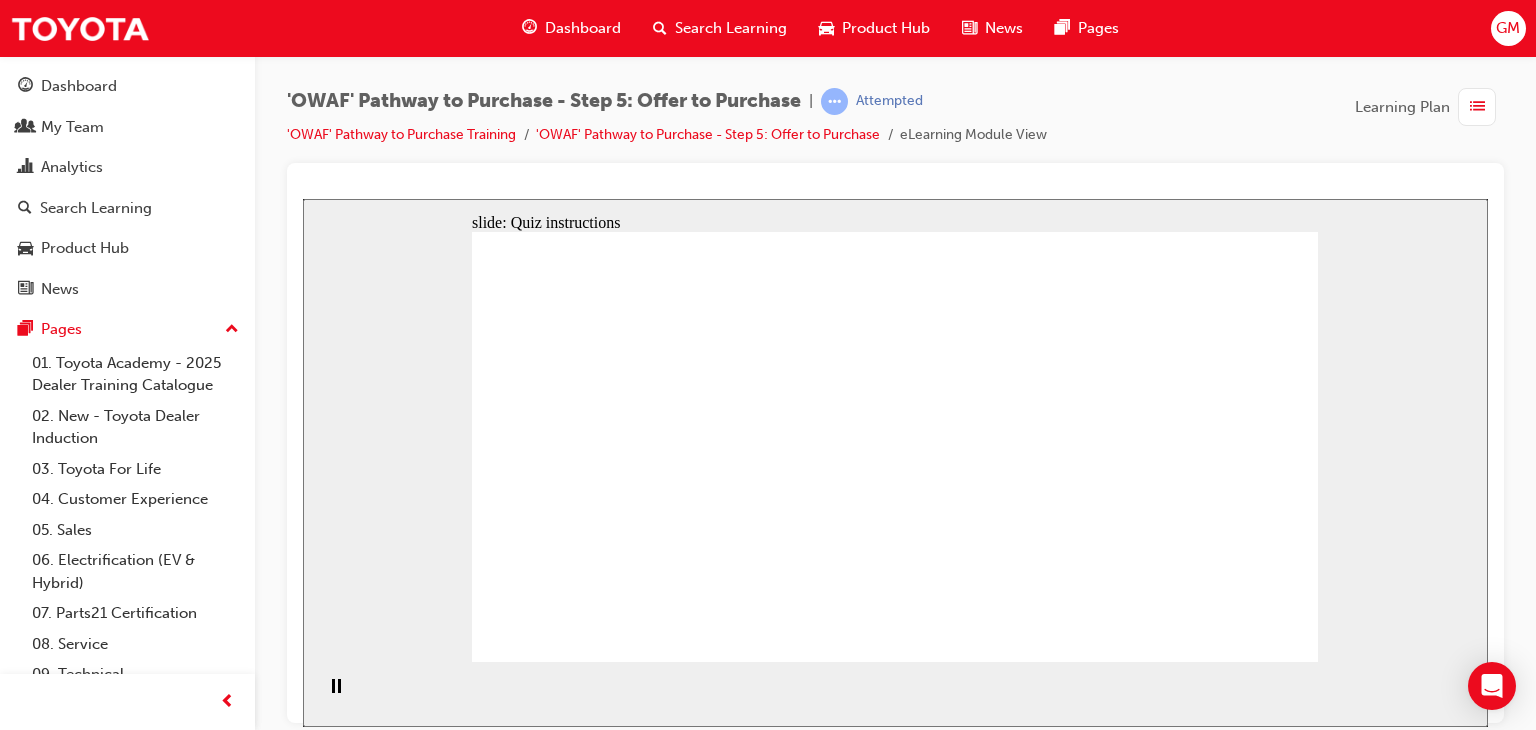 click 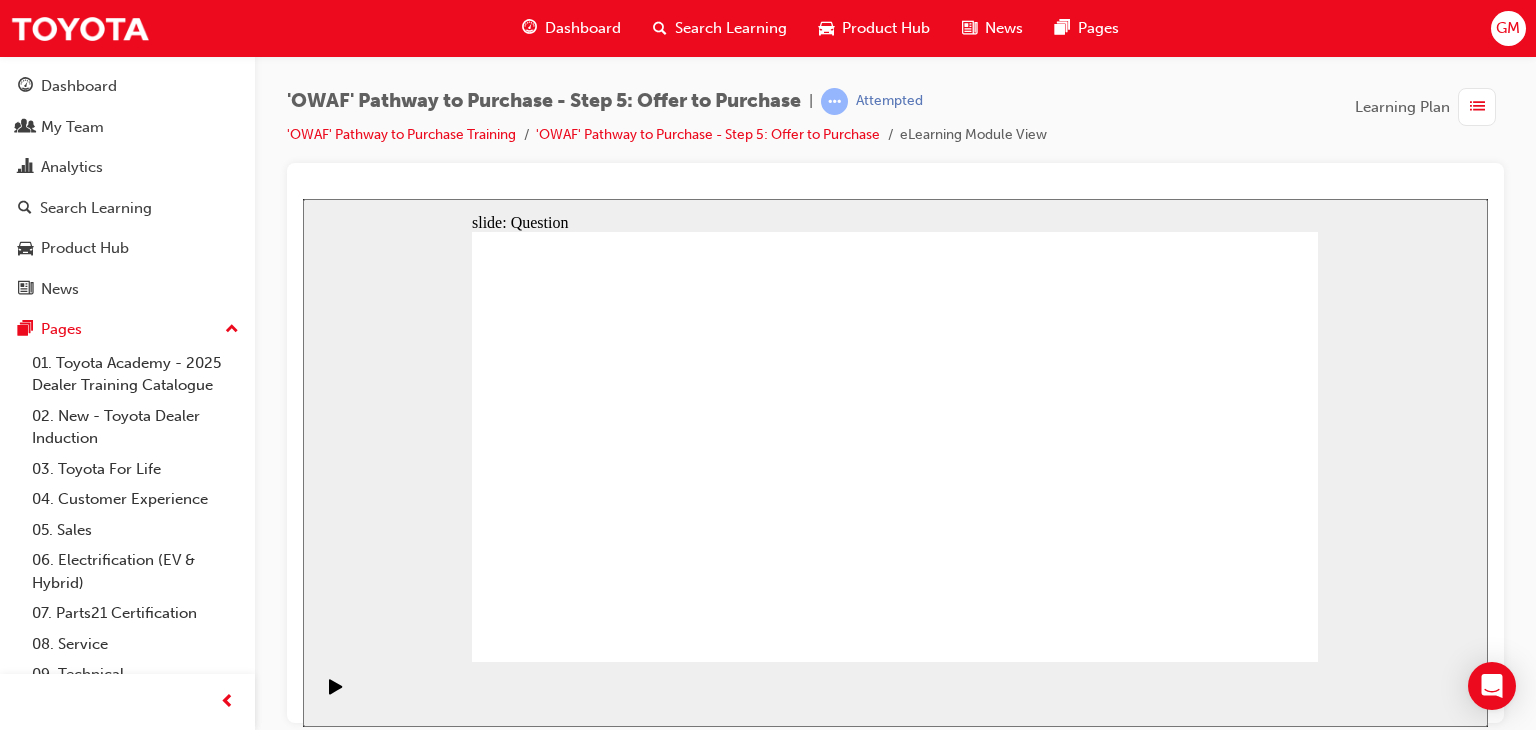click 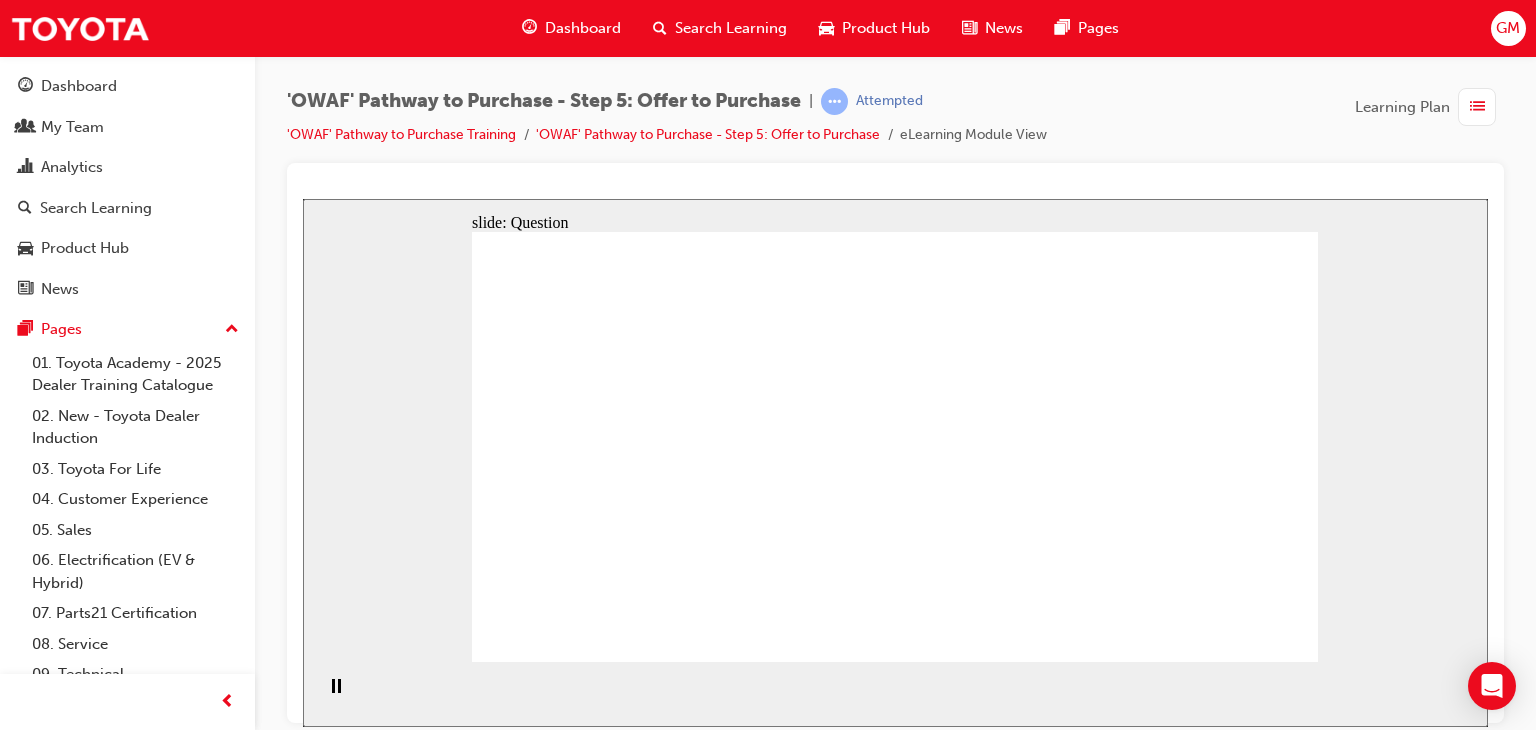 drag, startPoint x: 1072, startPoint y: 416, endPoint x: 656, endPoint y: 408, distance: 416.0769 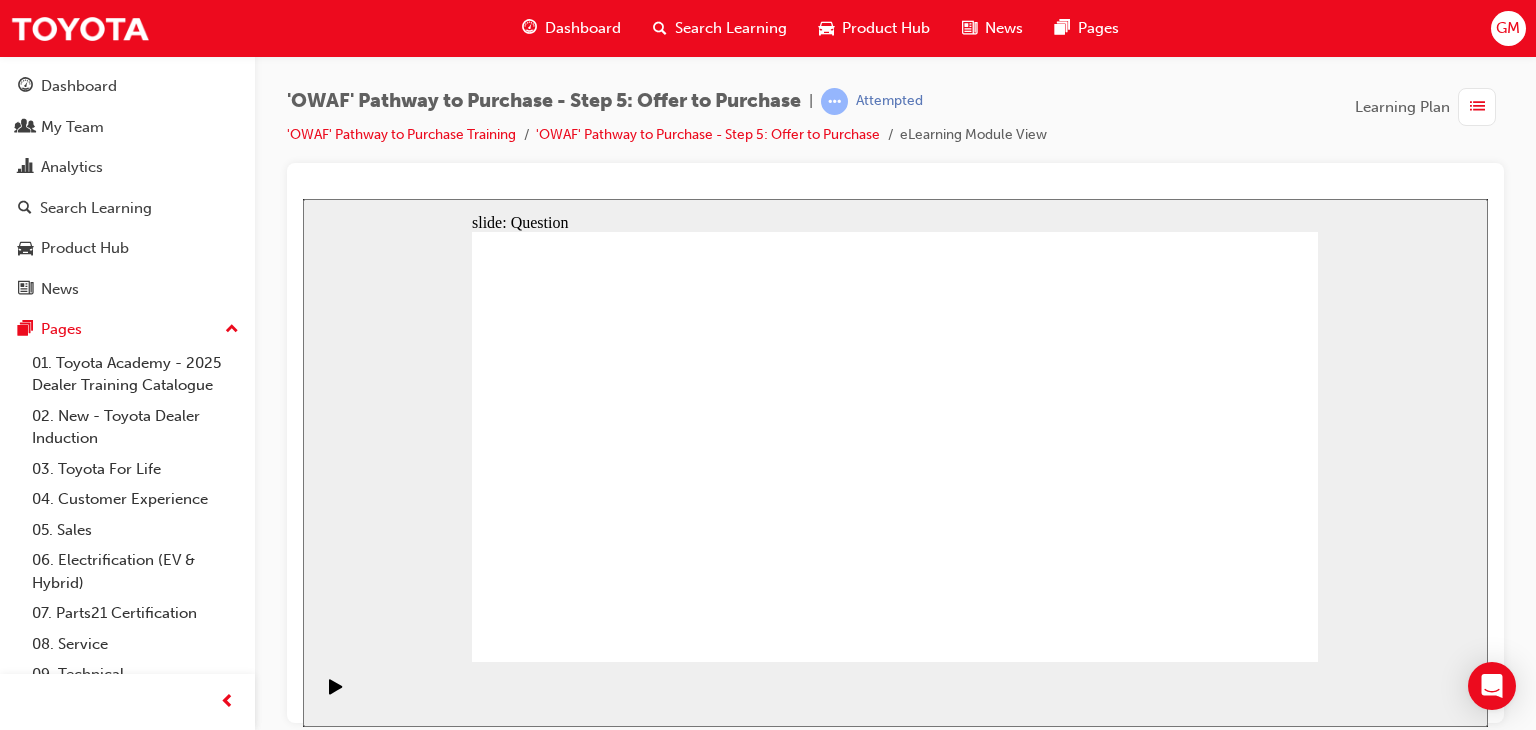 click 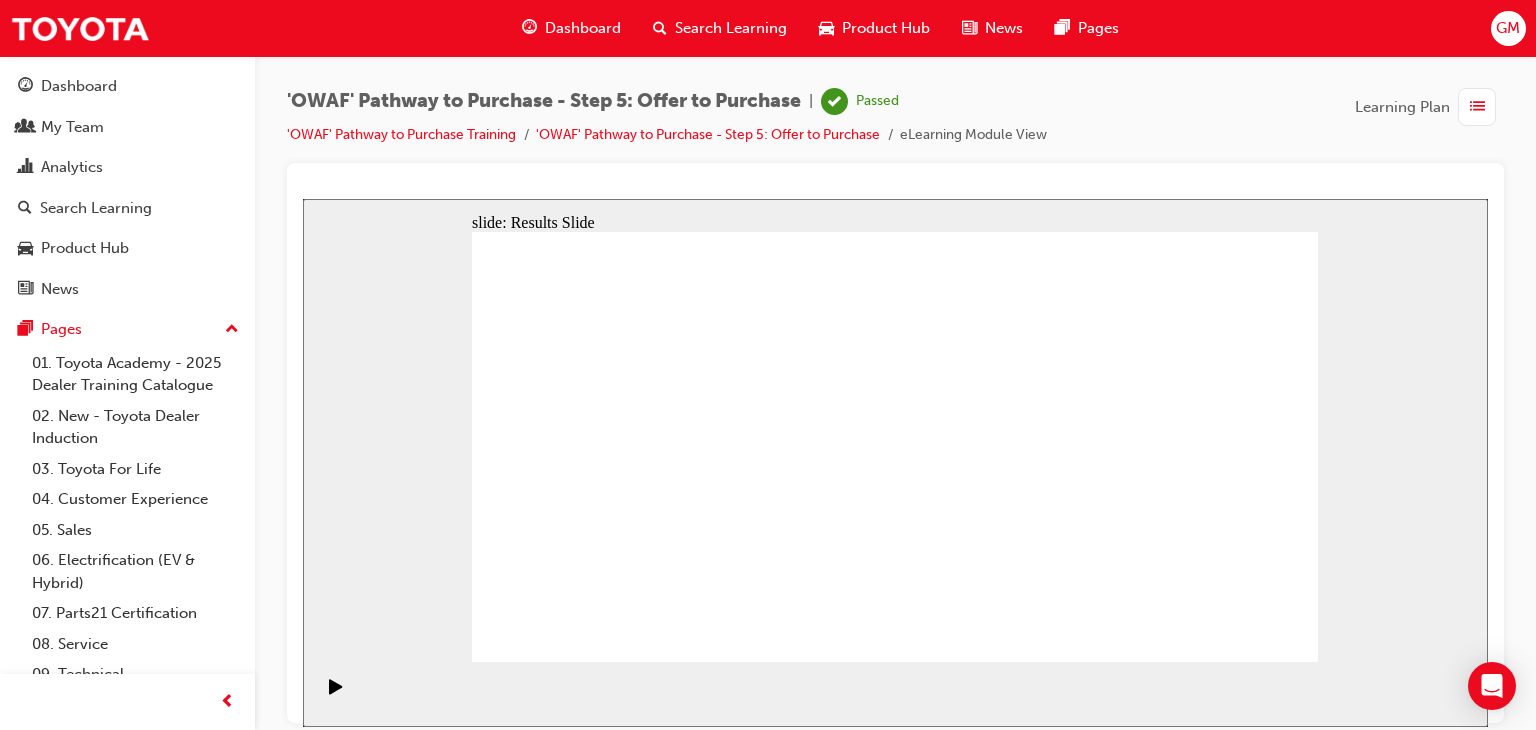 click 